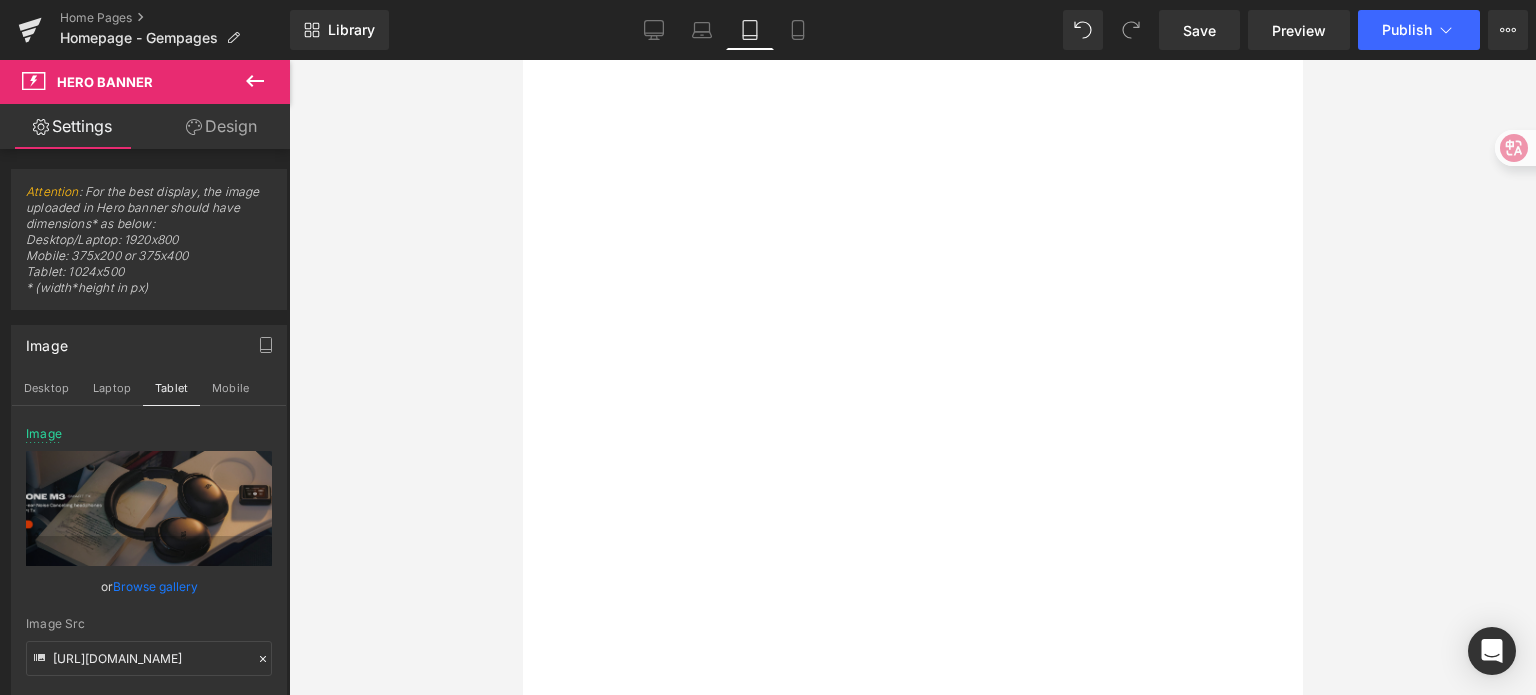 scroll, scrollTop: 0, scrollLeft: 0, axis: both 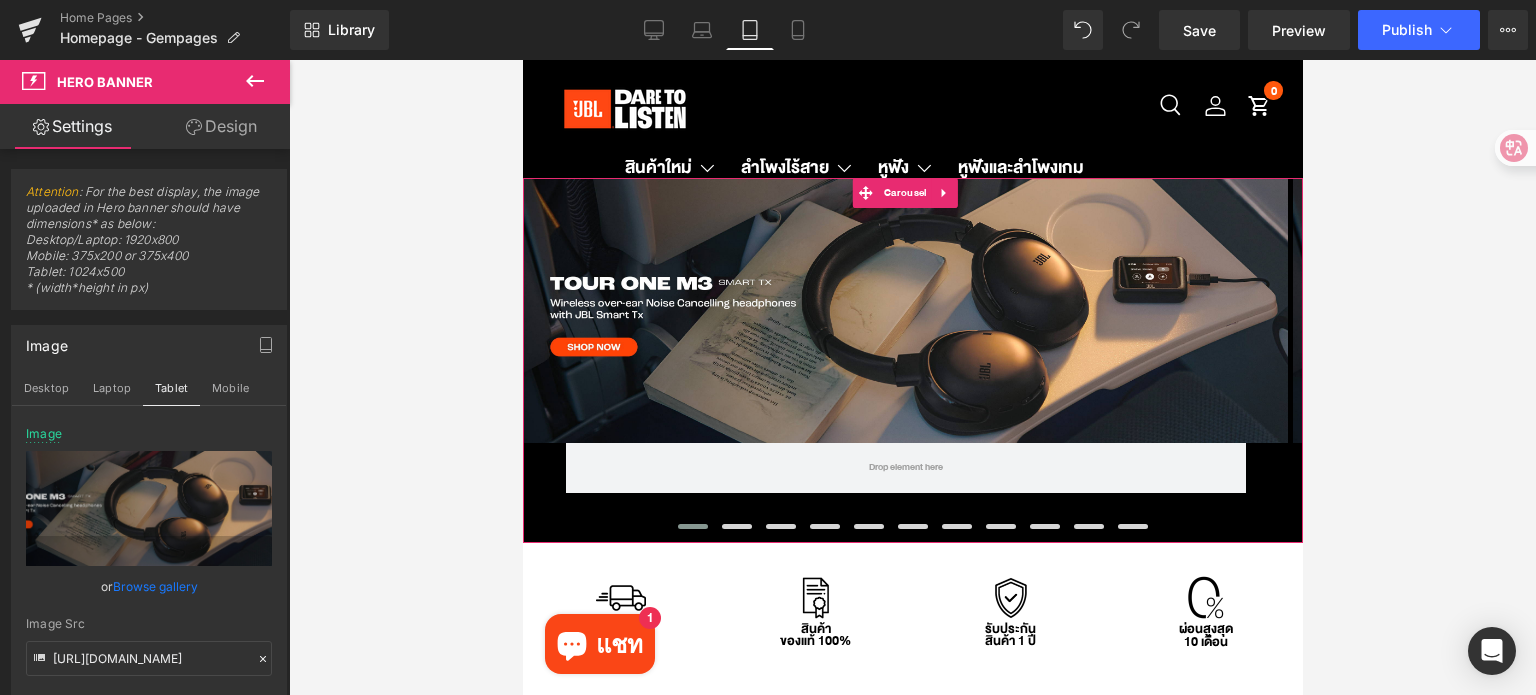 click at bounding box center [692, 526] 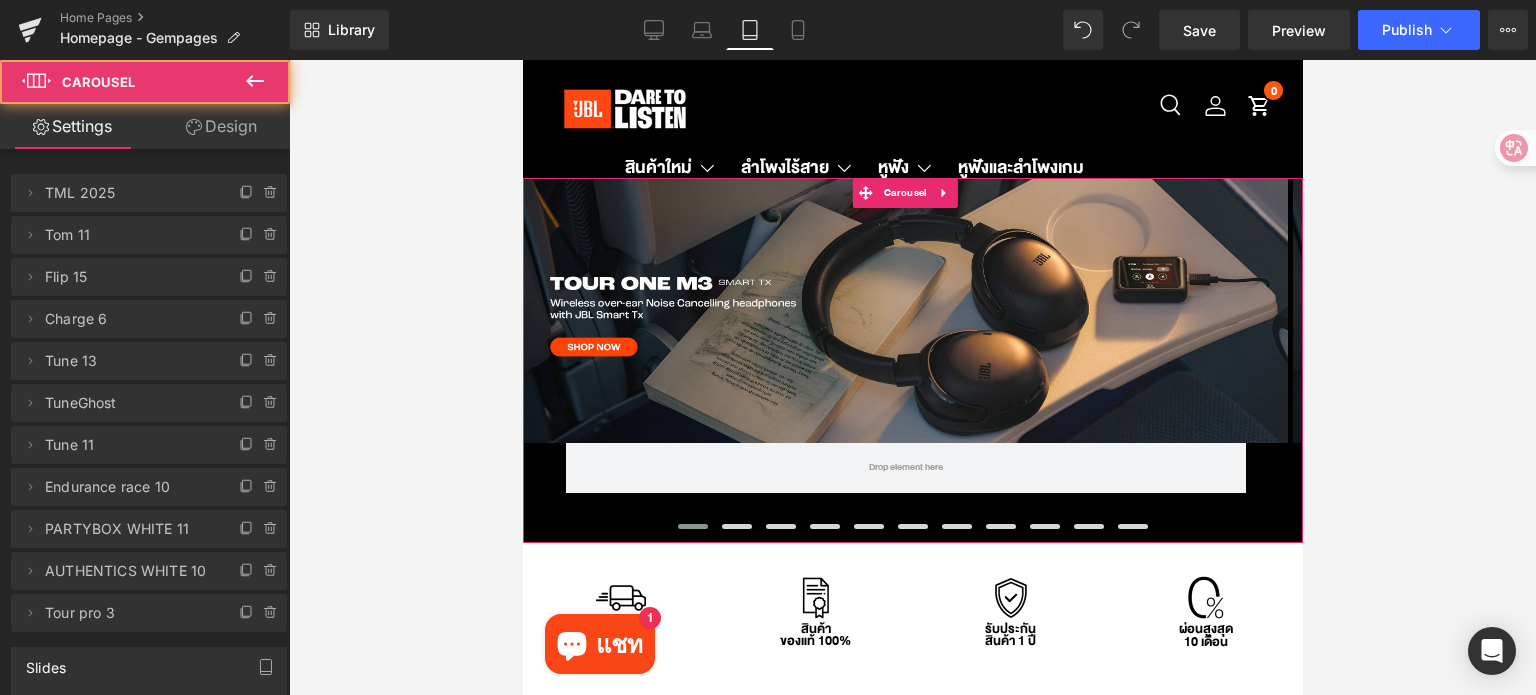 scroll, scrollTop: 2044, scrollLeft: 0, axis: vertical 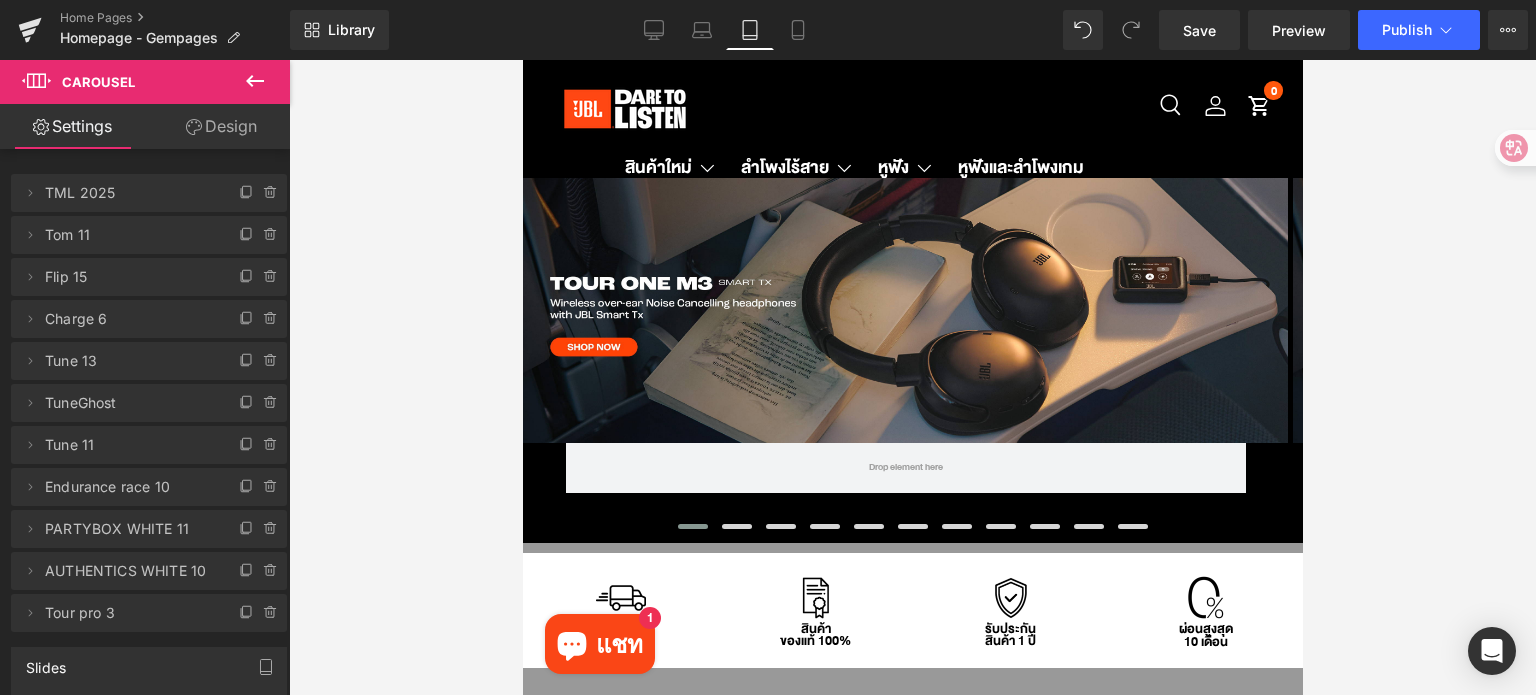 click on "Row" at bounding box center [904, 311] 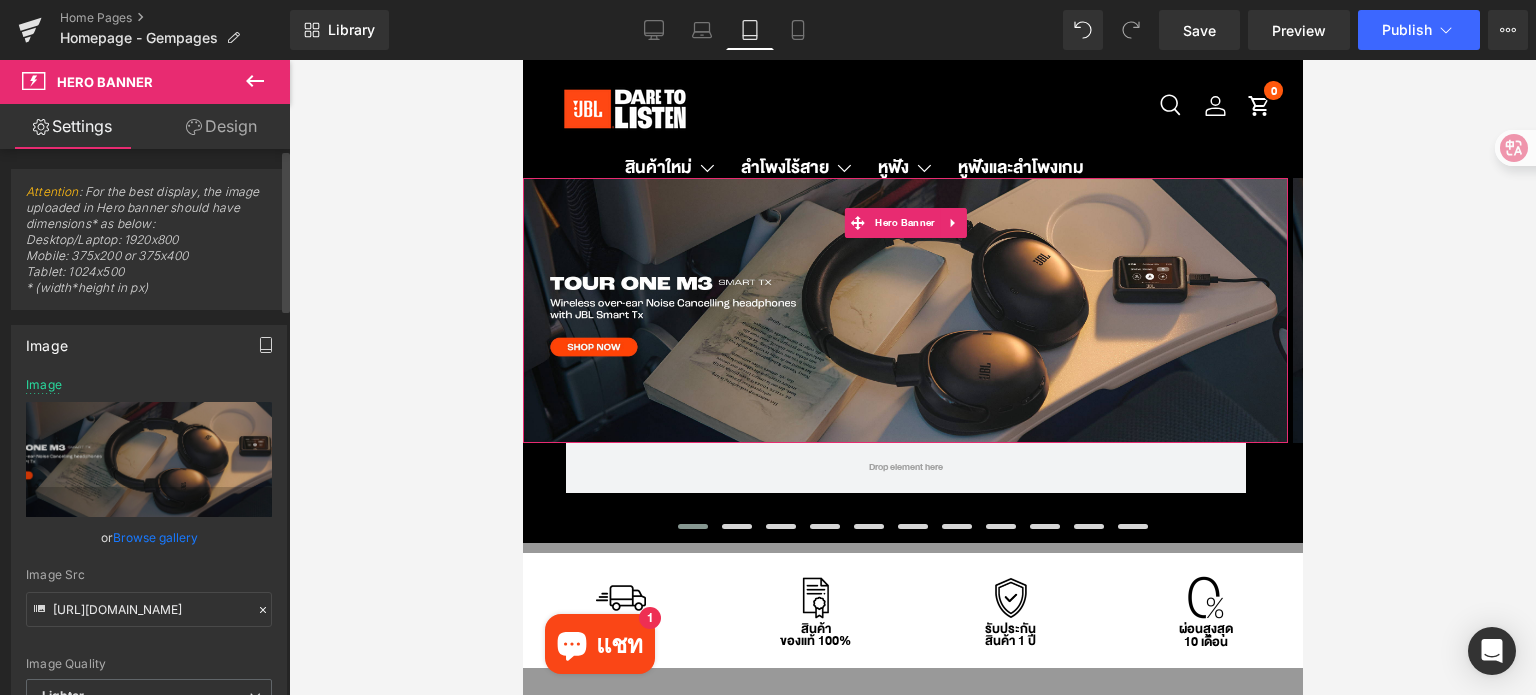 click 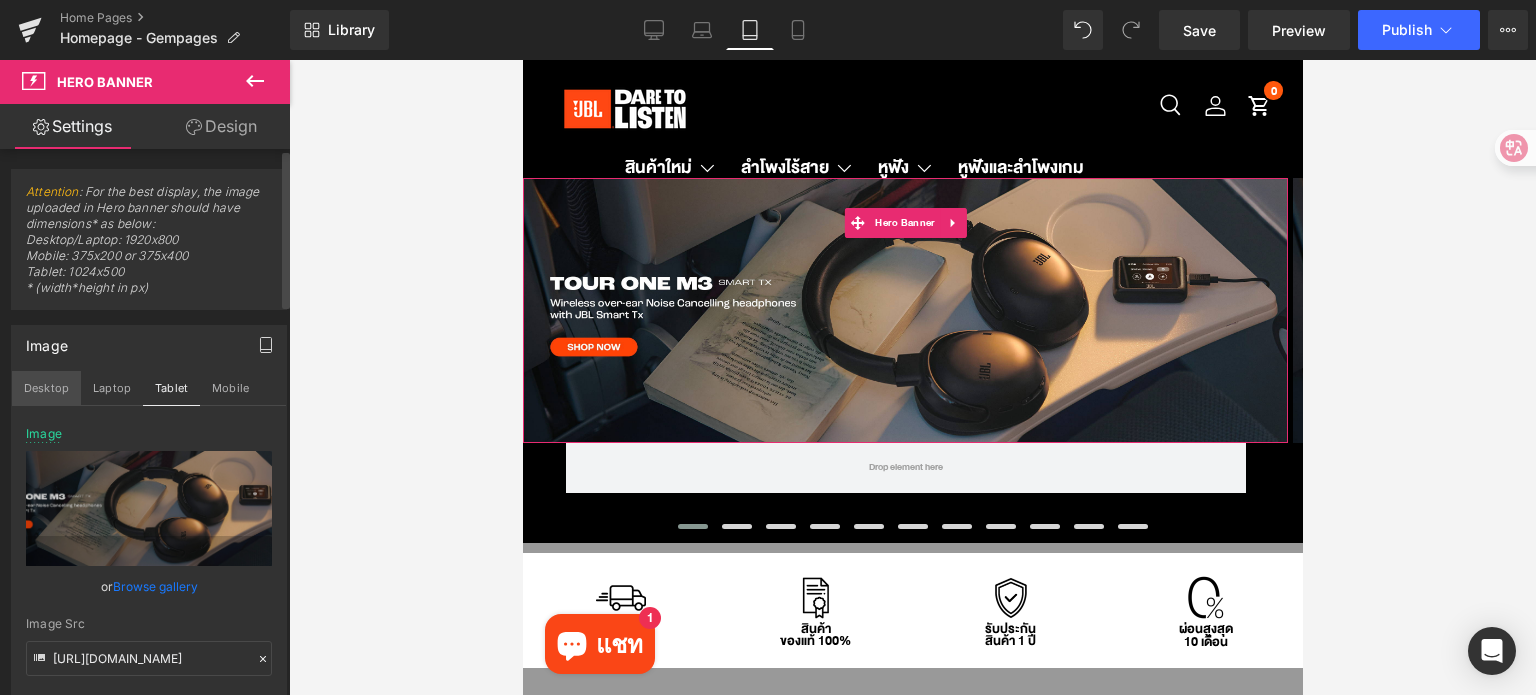 click on "Desktop" at bounding box center [46, 388] 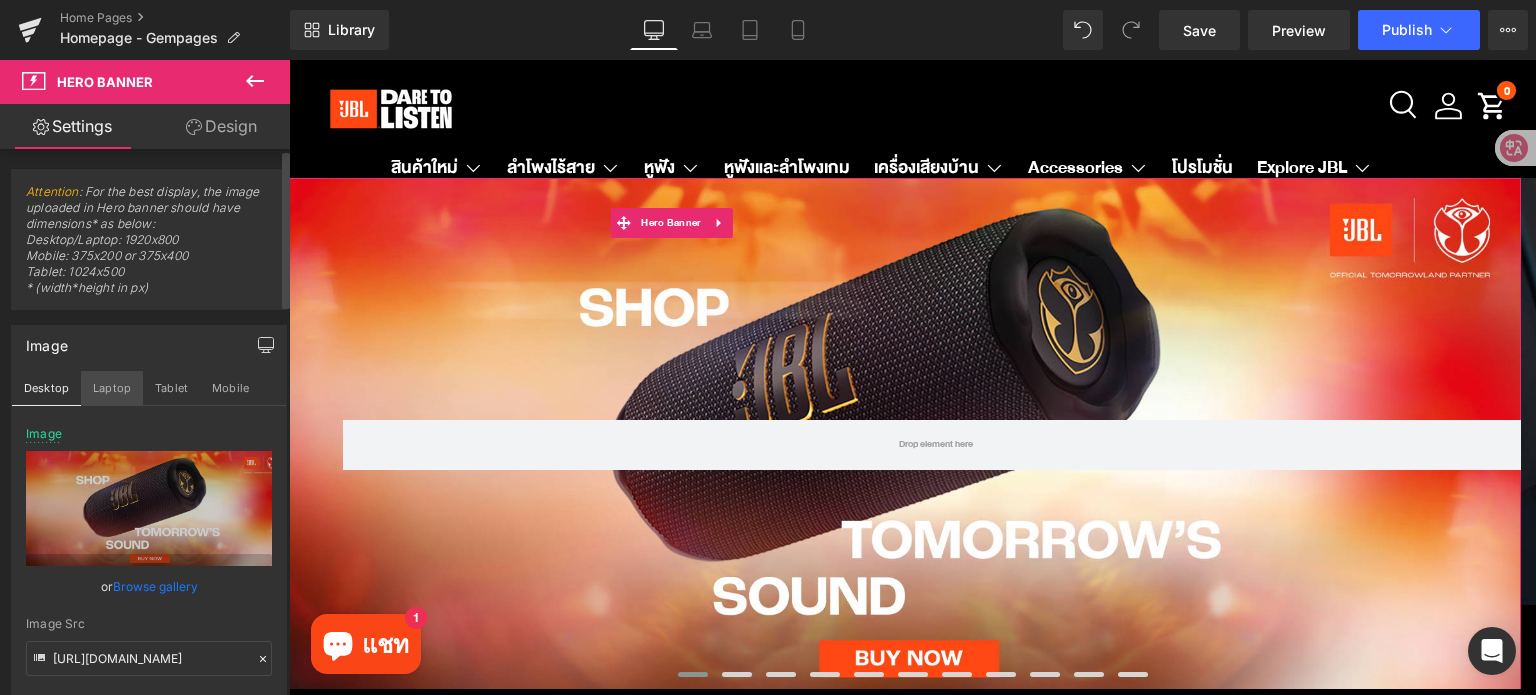click on "Laptop" at bounding box center (112, 388) 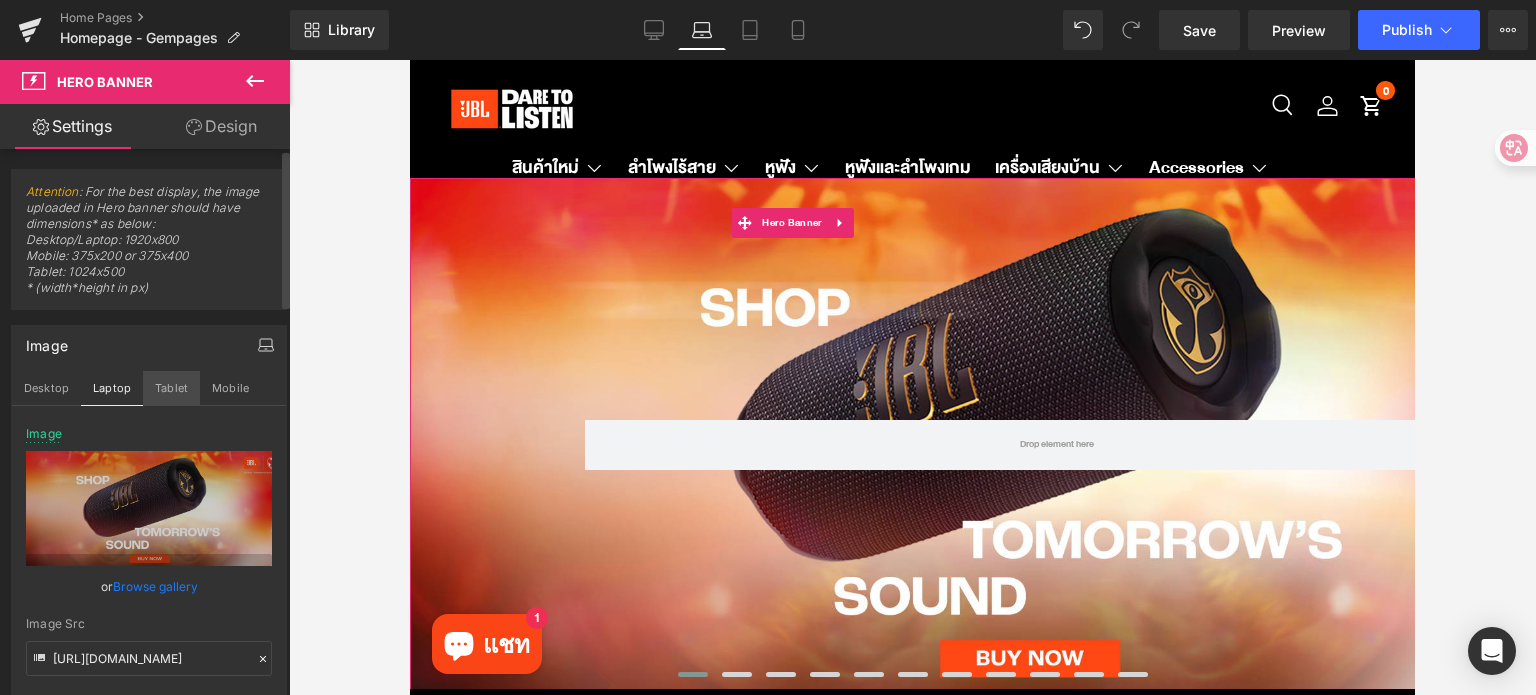 click on "Tablet" at bounding box center [171, 388] 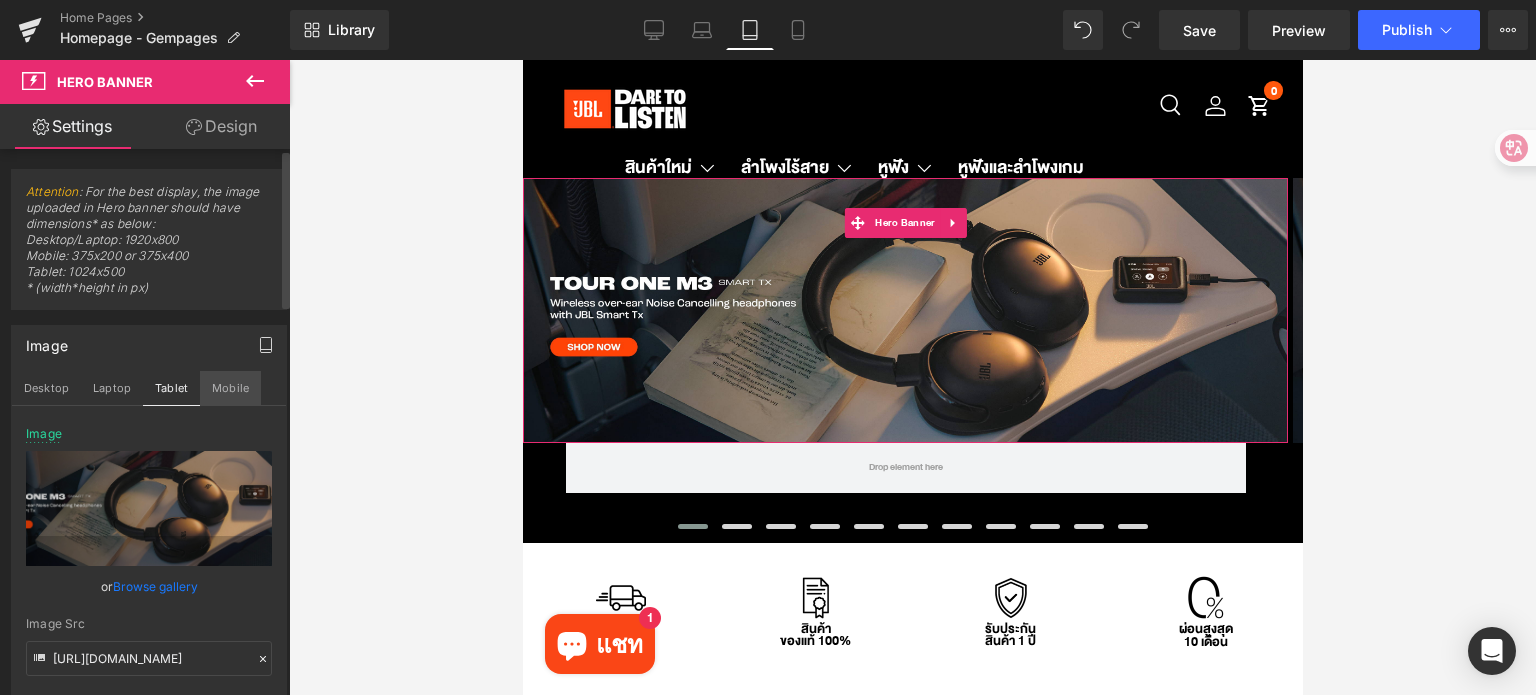 click on "Mobile" at bounding box center [230, 388] 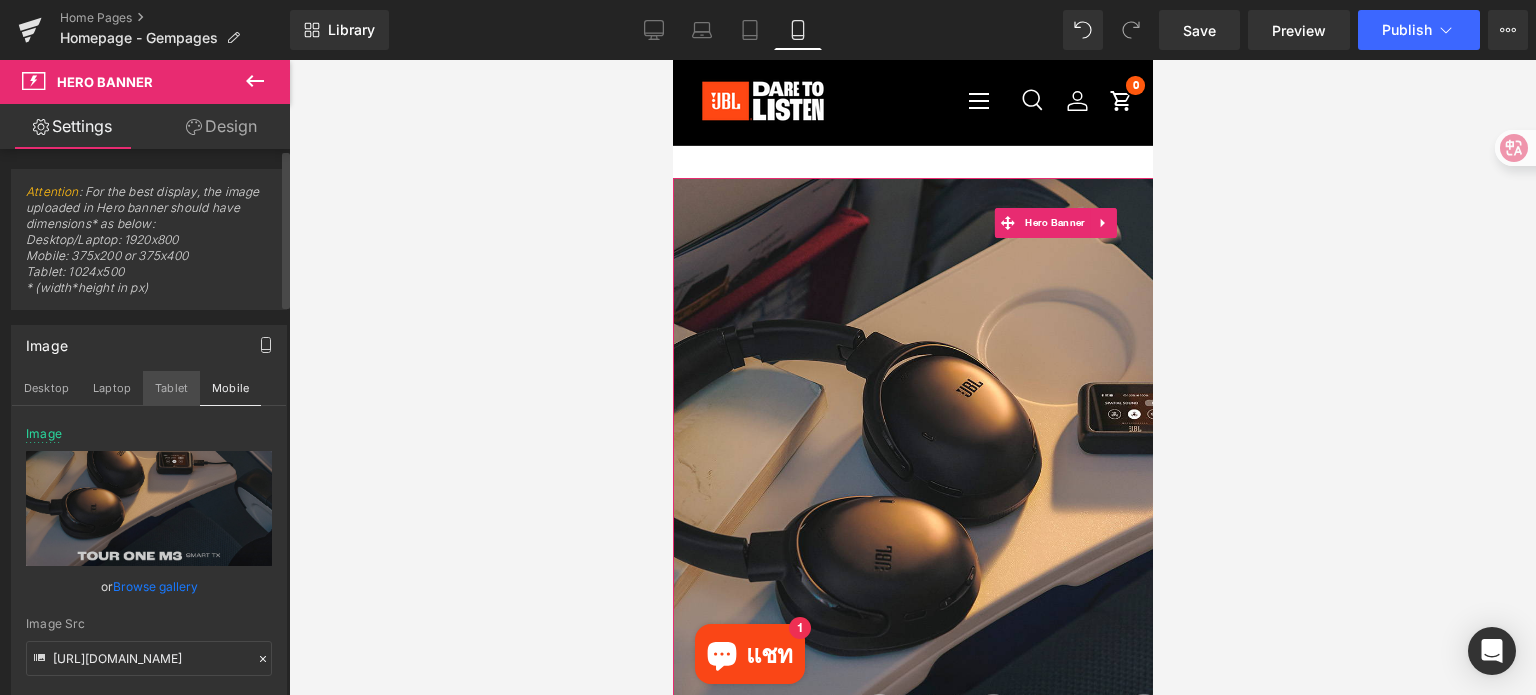 click on "Tablet" at bounding box center (171, 388) 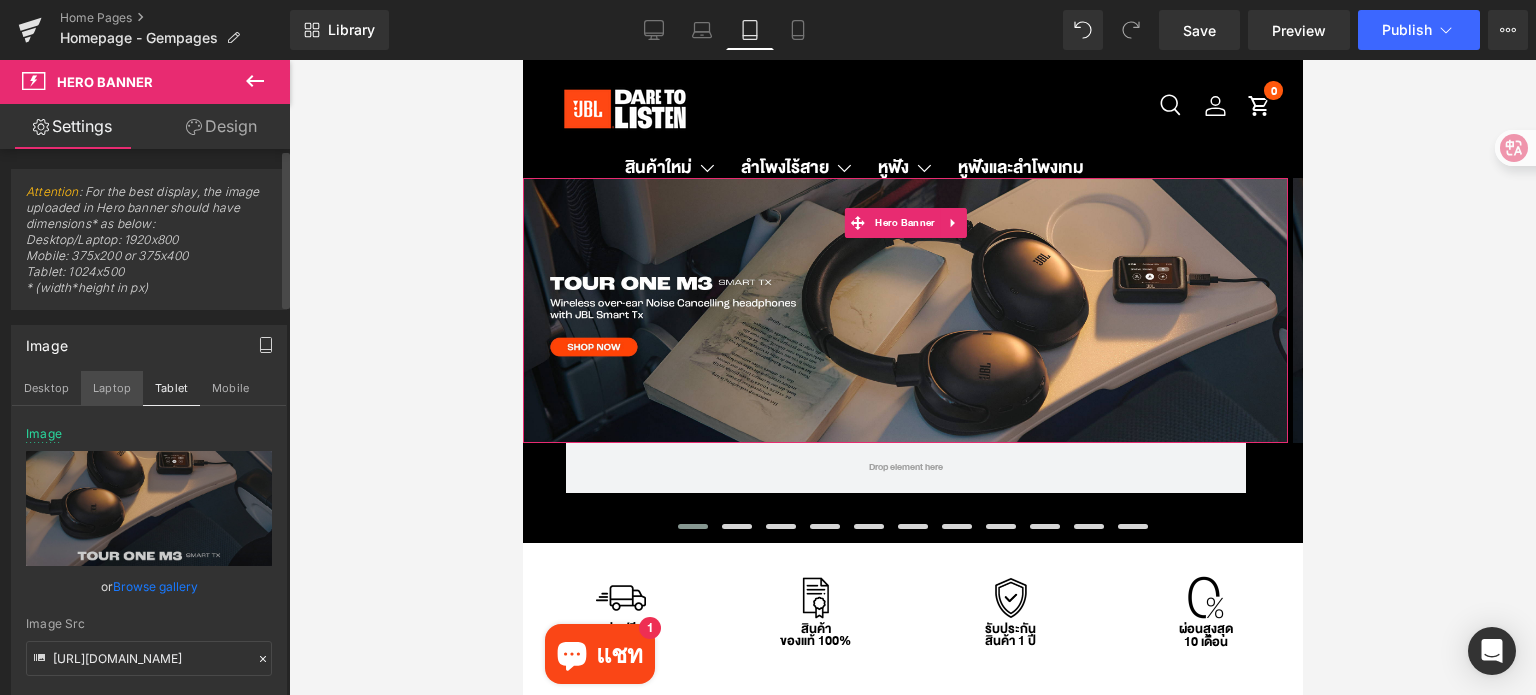 type on "[URL][DOMAIN_NAME]" 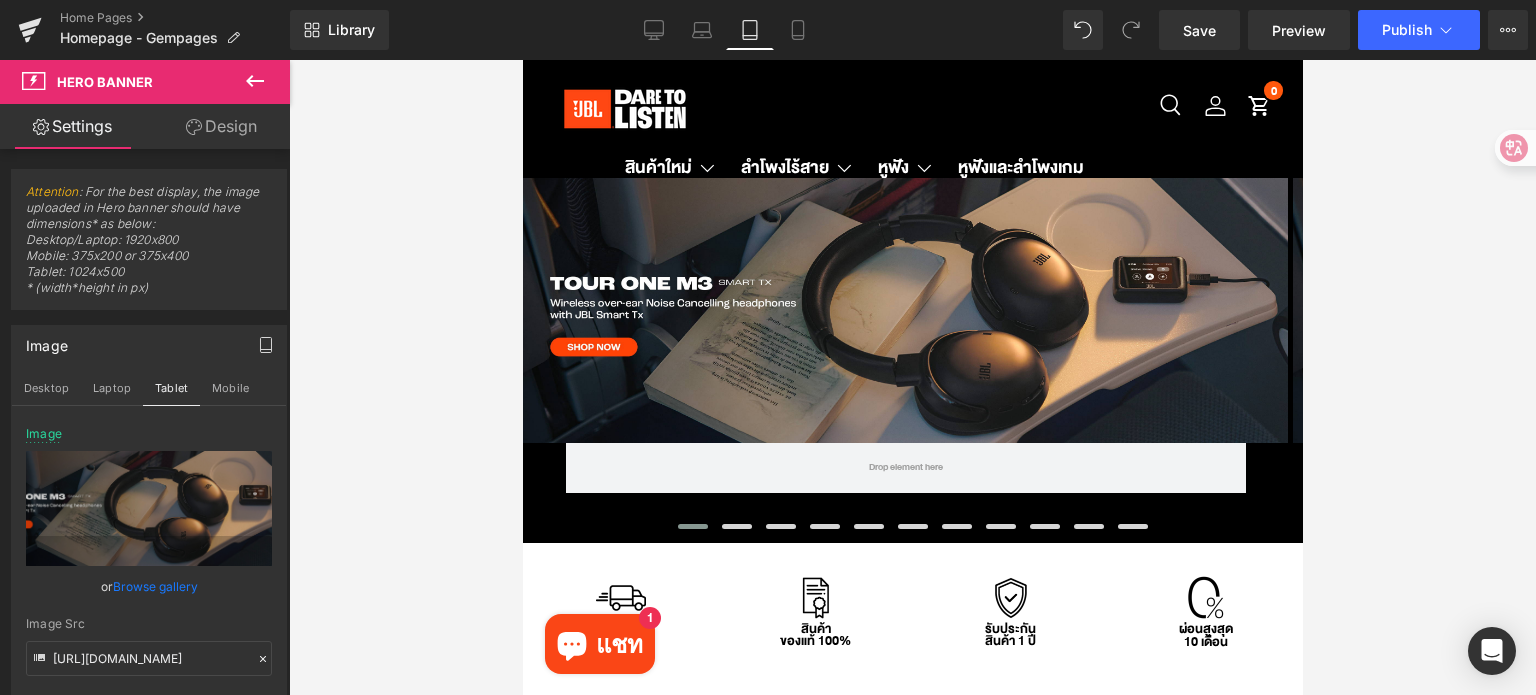 click at bounding box center [912, 377] 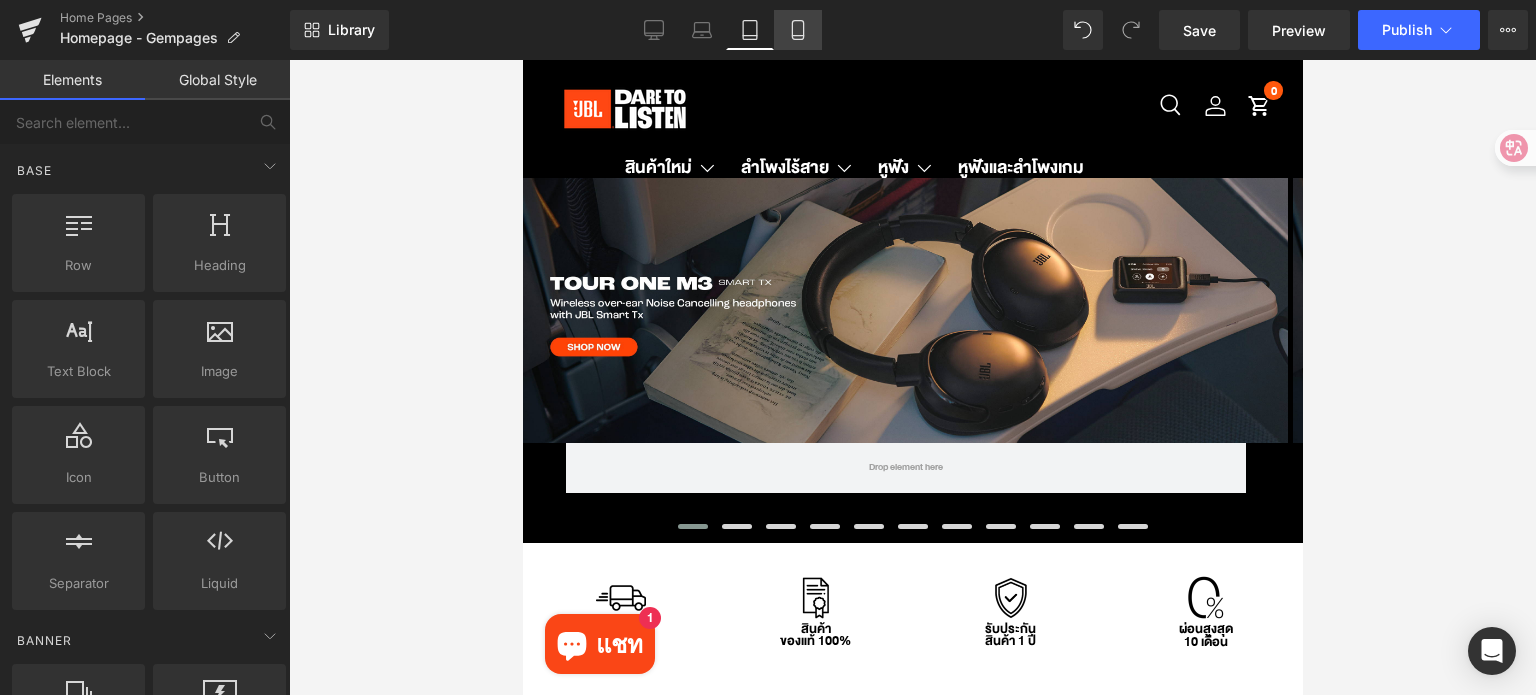 click 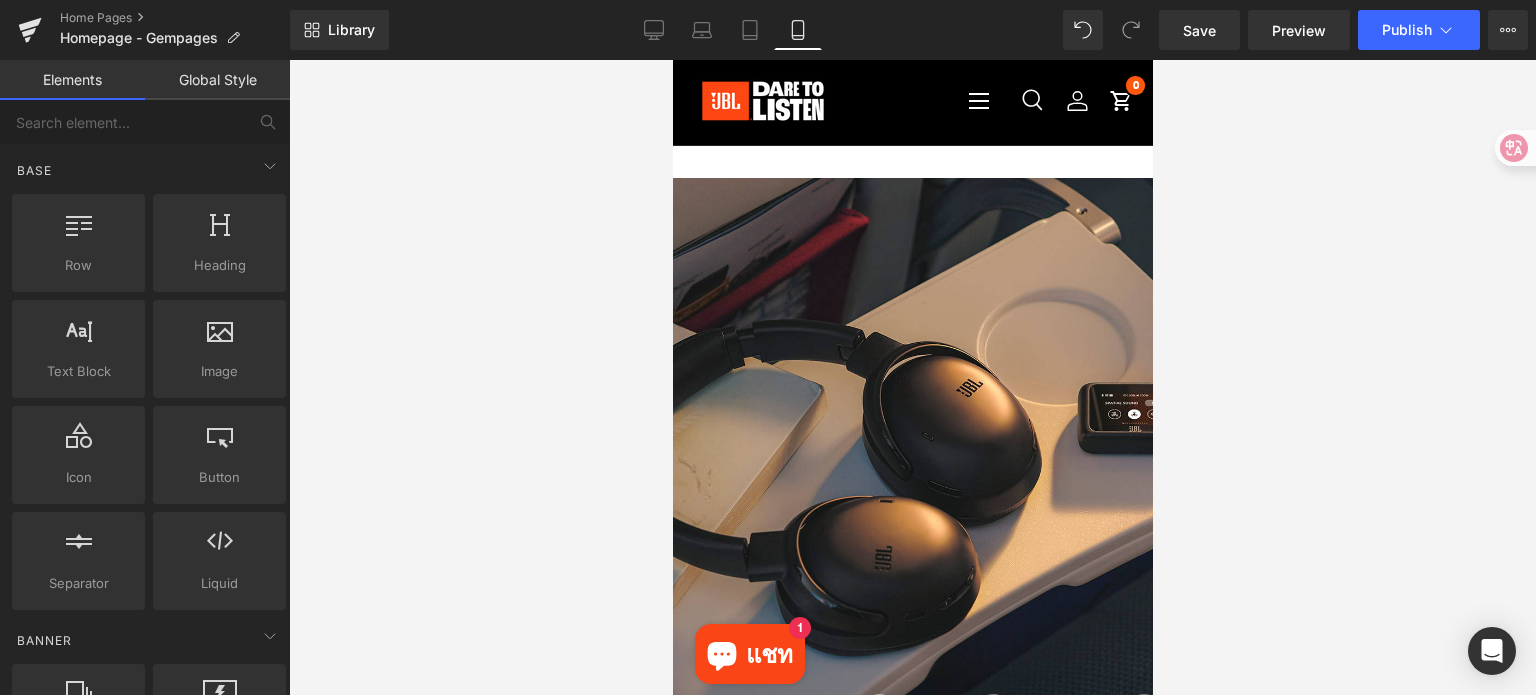 scroll, scrollTop: 368, scrollLeft: 0, axis: vertical 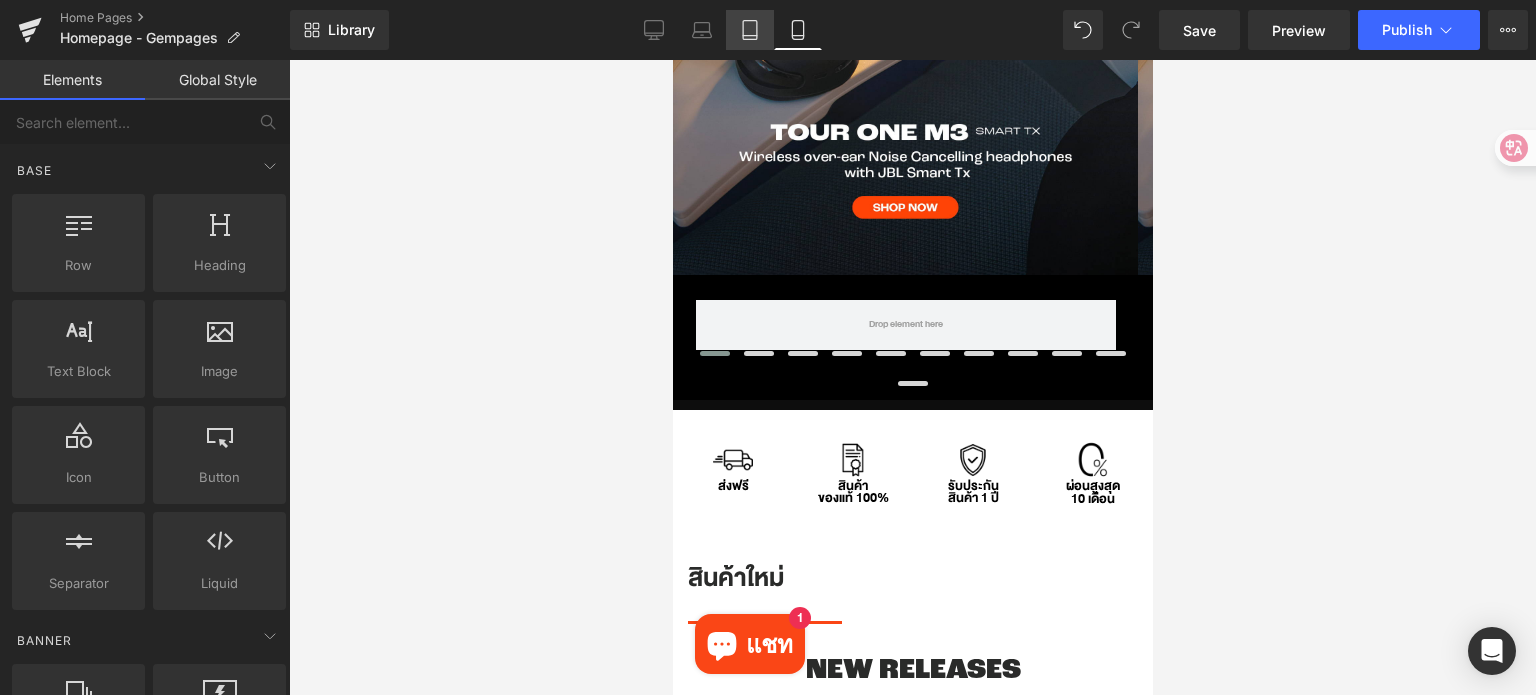 click 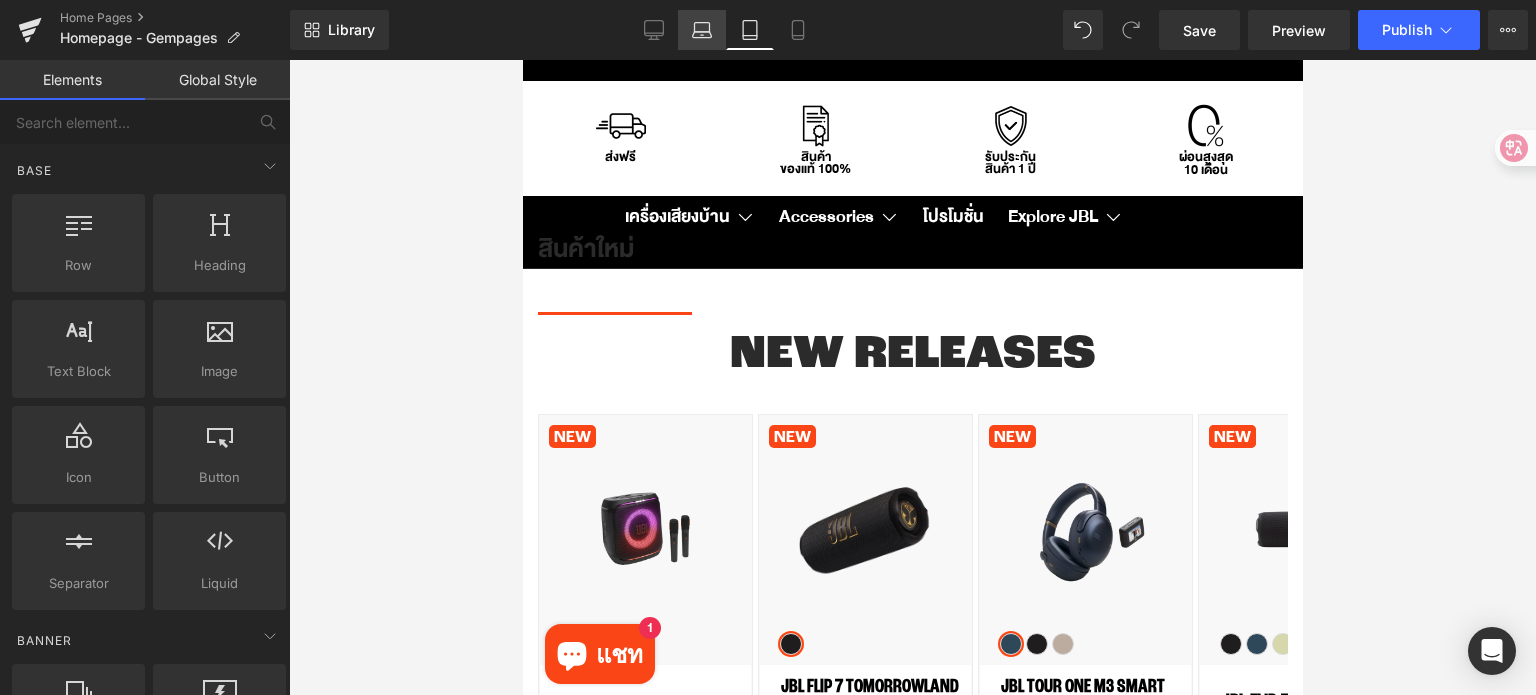 scroll, scrollTop: 692, scrollLeft: 0, axis: vertical 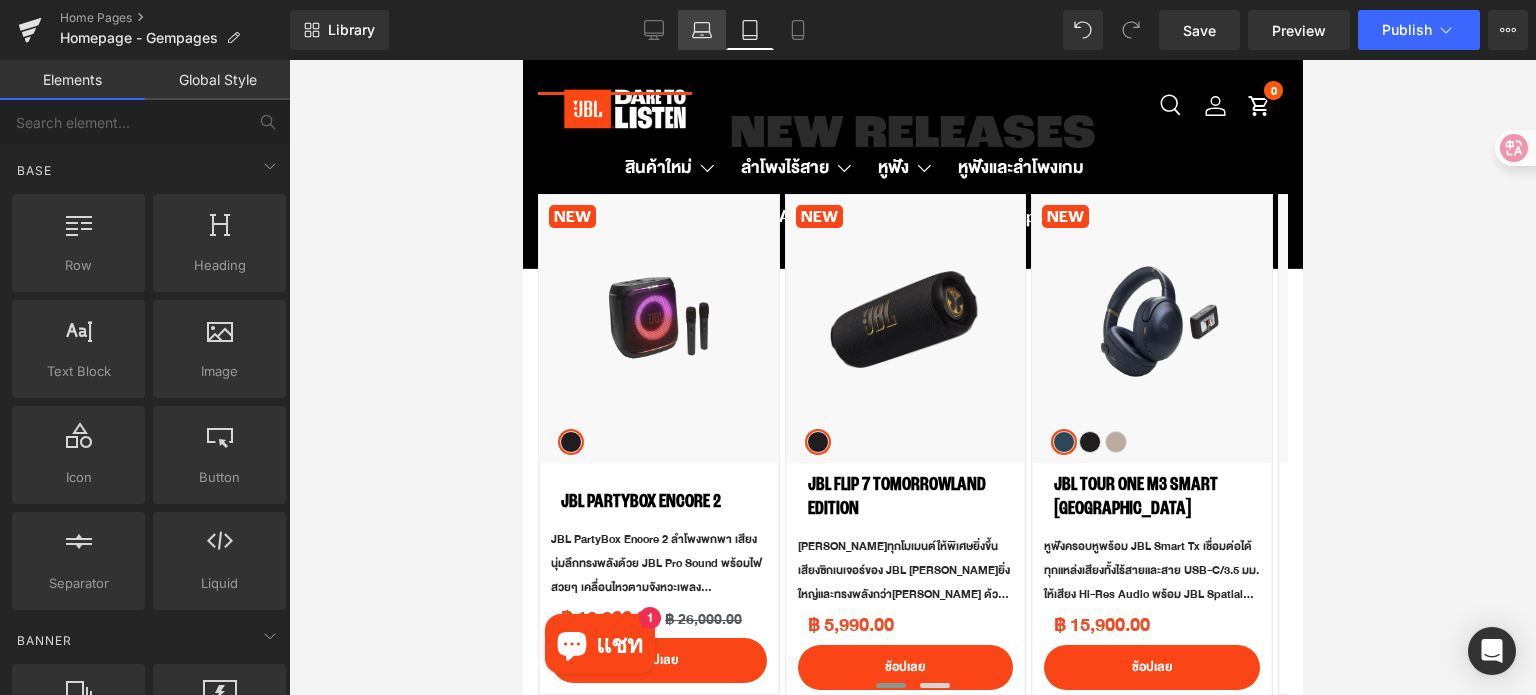 drag, startPoint x: 700, startPoint y: 36, endPoint x: 321, endPoint y: 16, distance: 379.52734 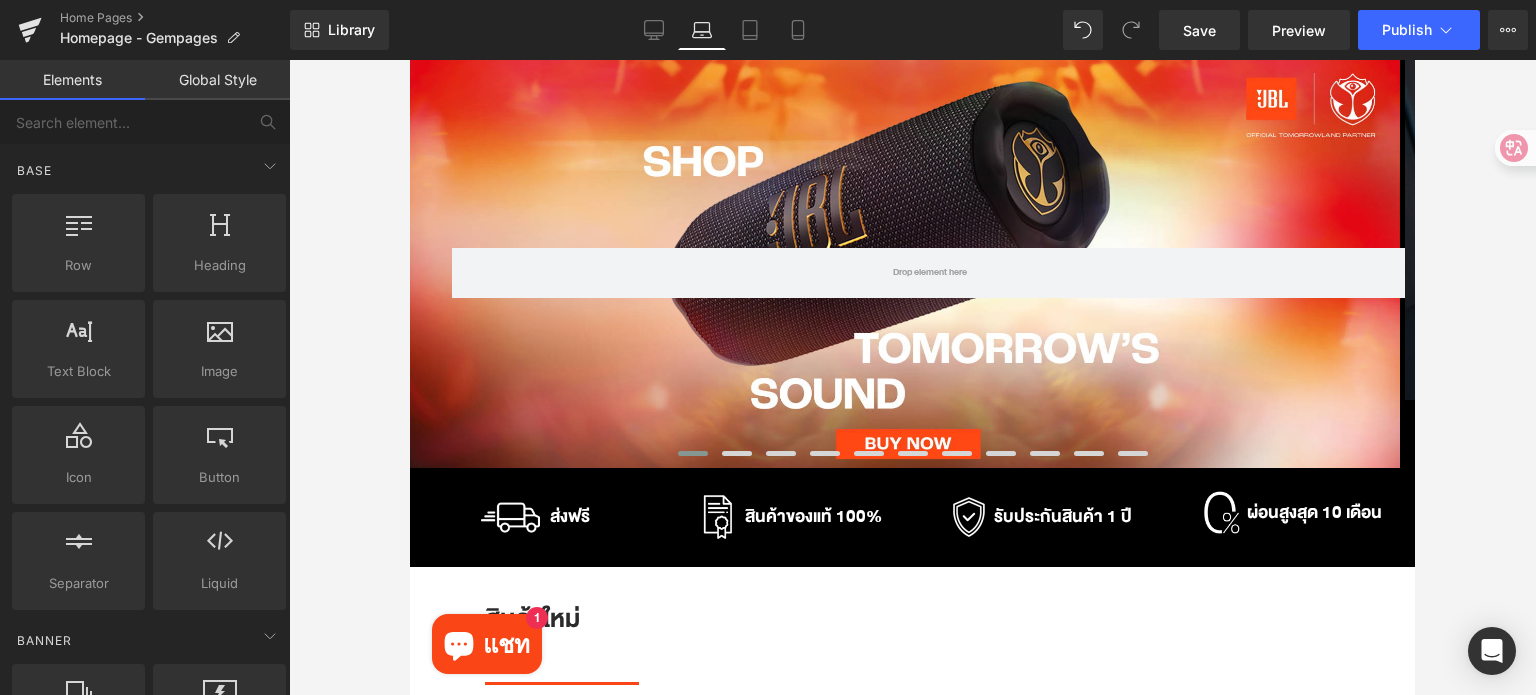 scroll, scrollTop: 105, scrollLeft: 0, axis: vertical 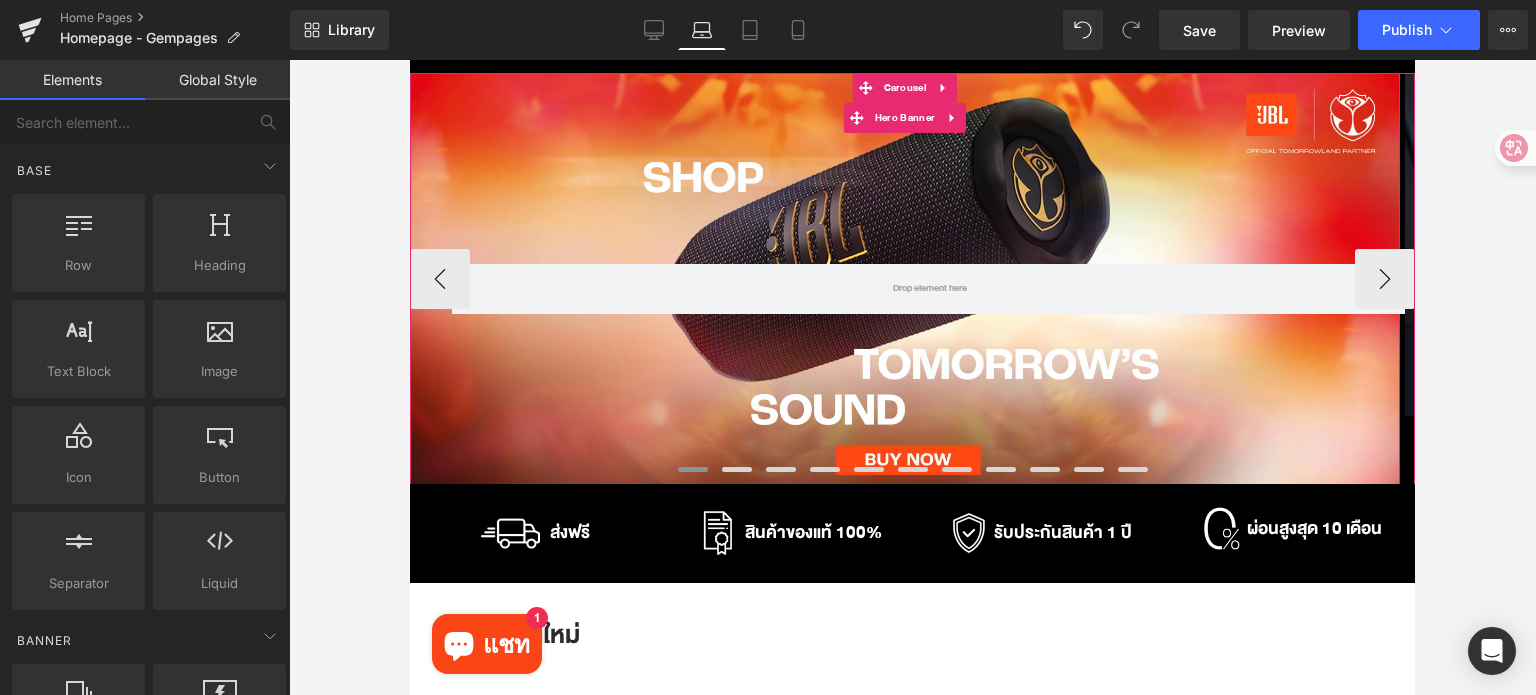 click on "Row" at bounding box center [905, 279] 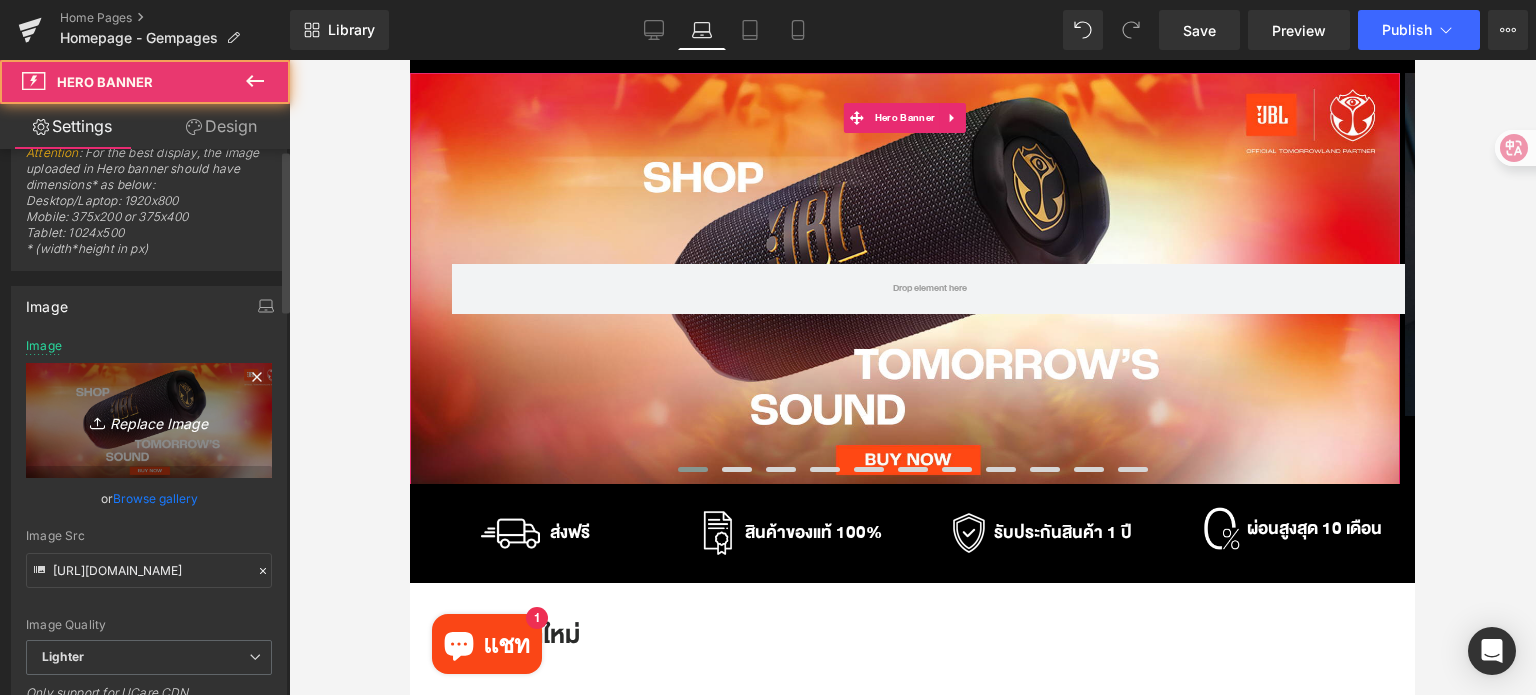 scroll, scrollTop: 200, scrollLeft: 0, axis: vertical 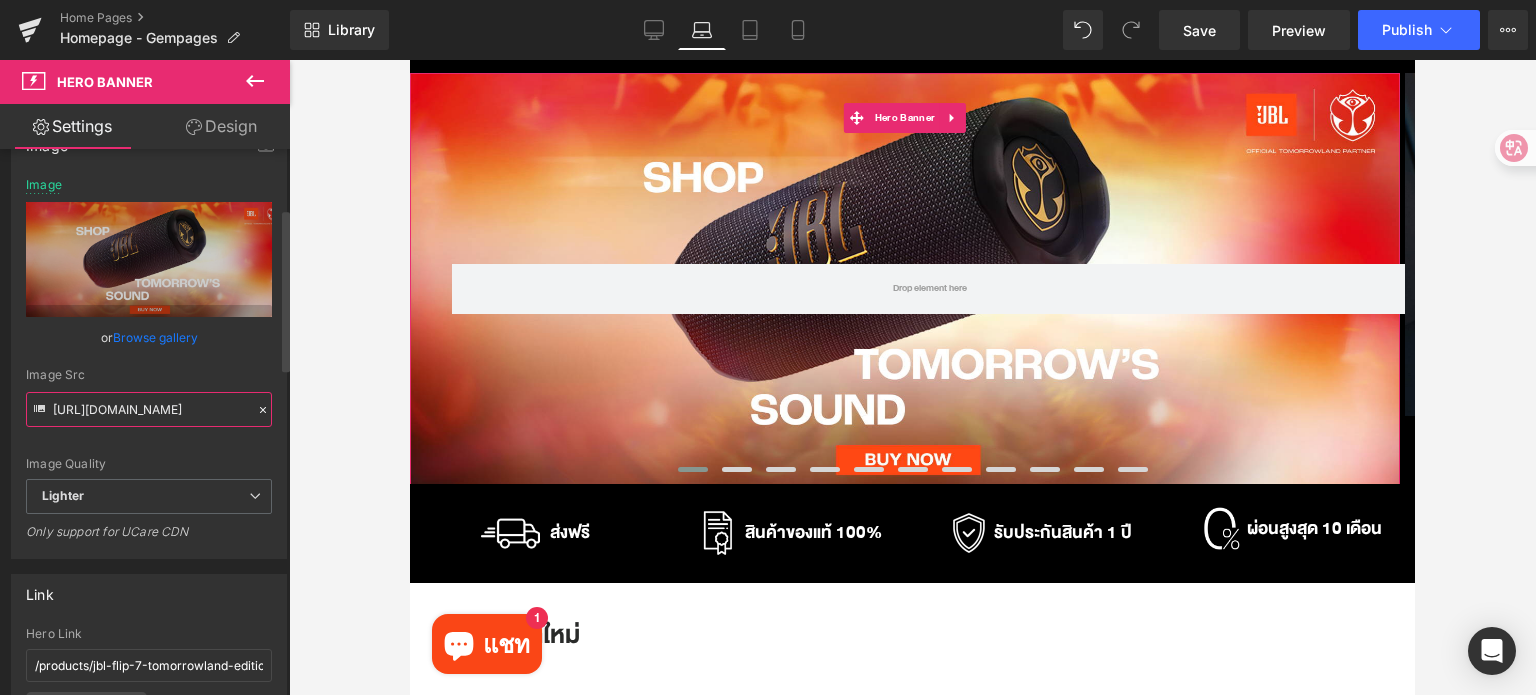 click on "[URL][DOMAIN_NAME]" at bounding box center [149, 409] 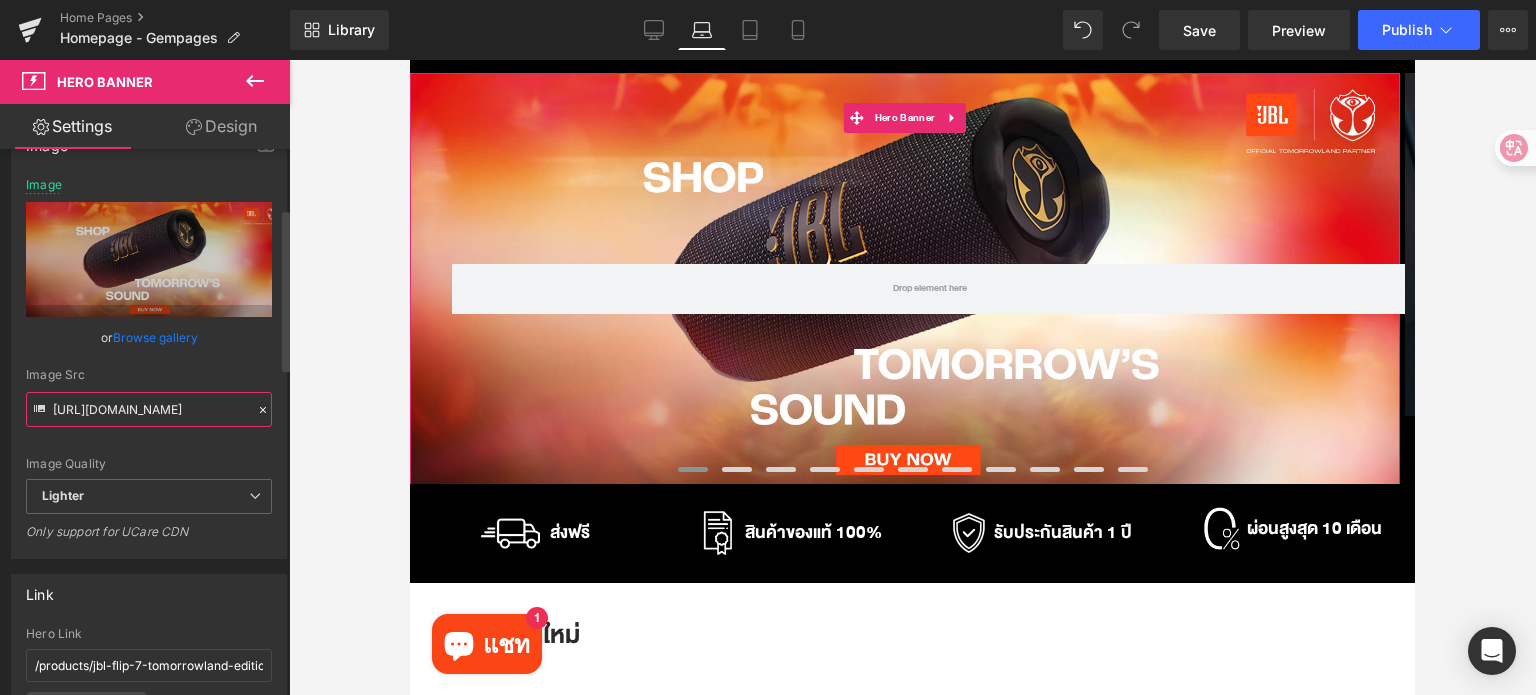 click on "[URL][DOMAIN_NAME]" at bounding box center [149, 409] 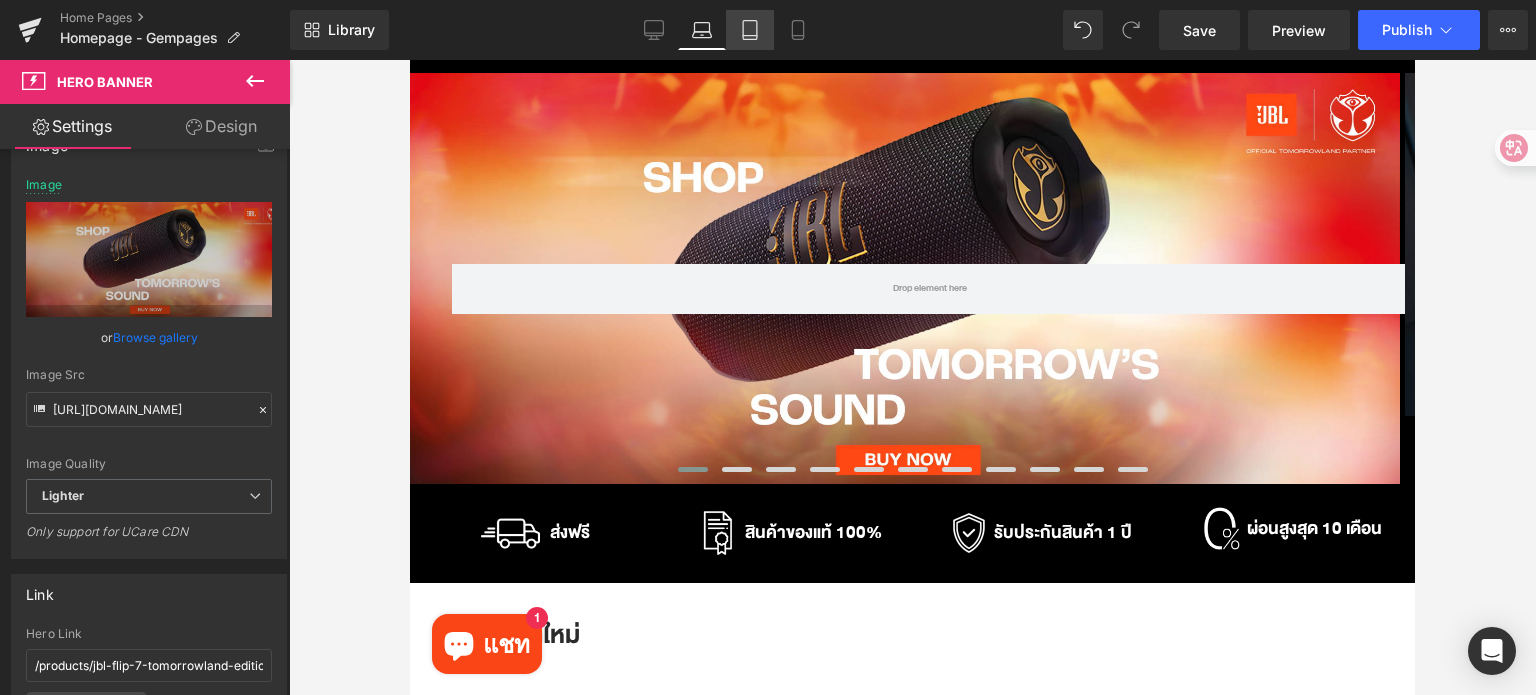 click 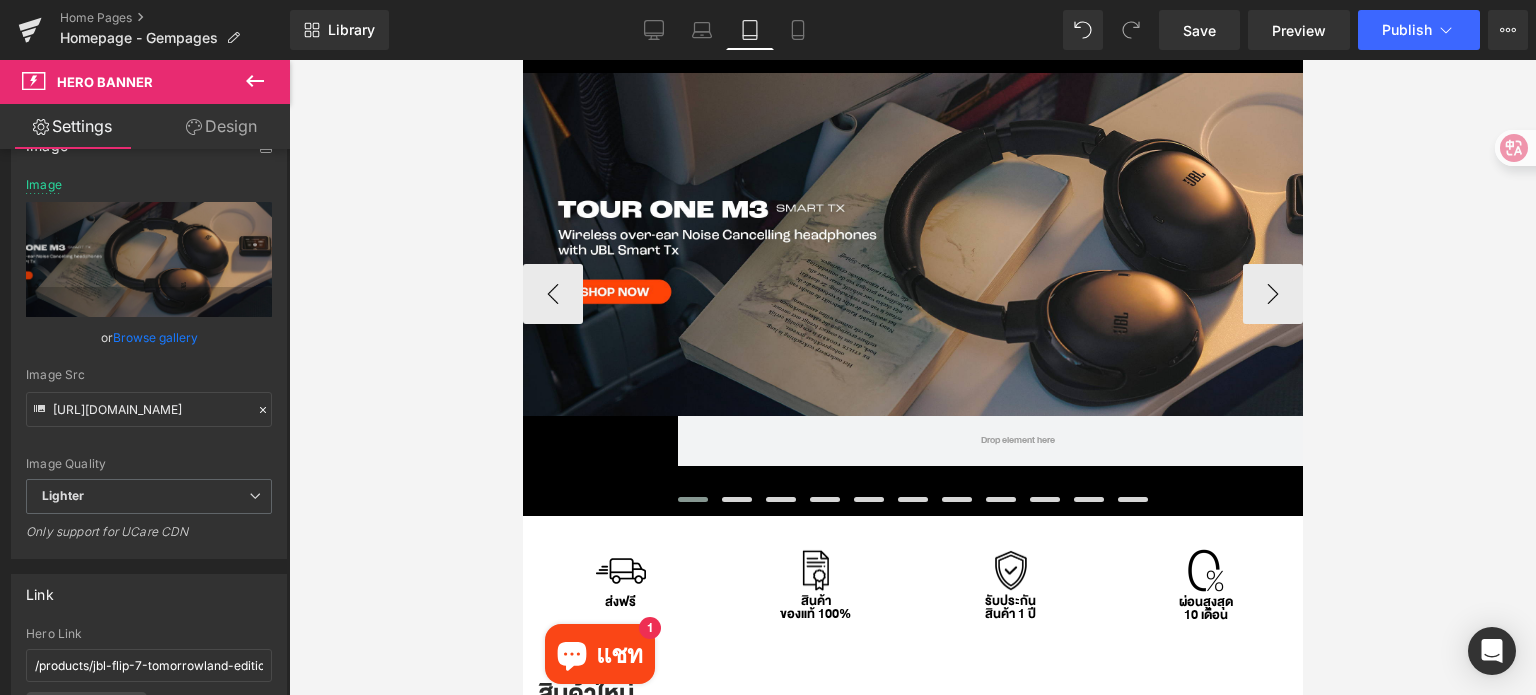 type on "[URL][DOMAIN_NAME]" 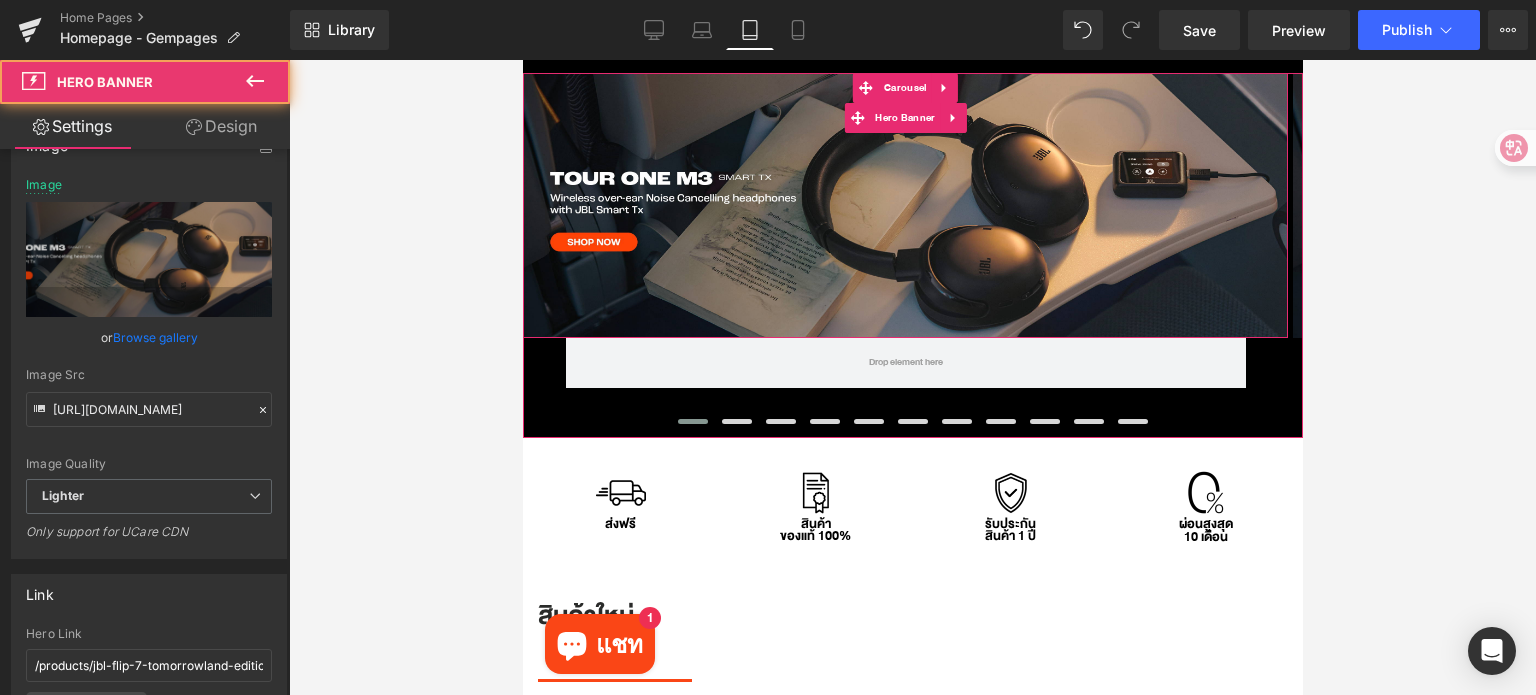 click on "Row" at bounding box center [904, 205] 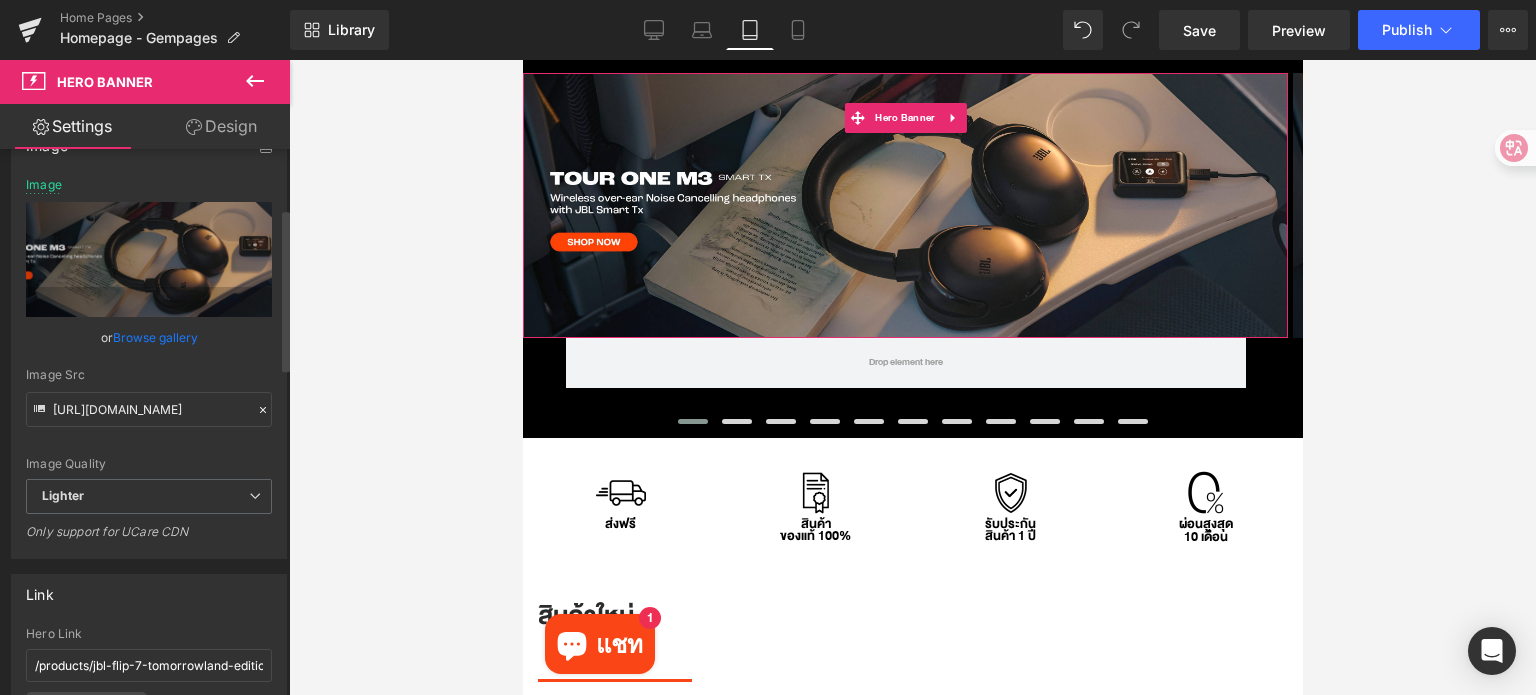 click 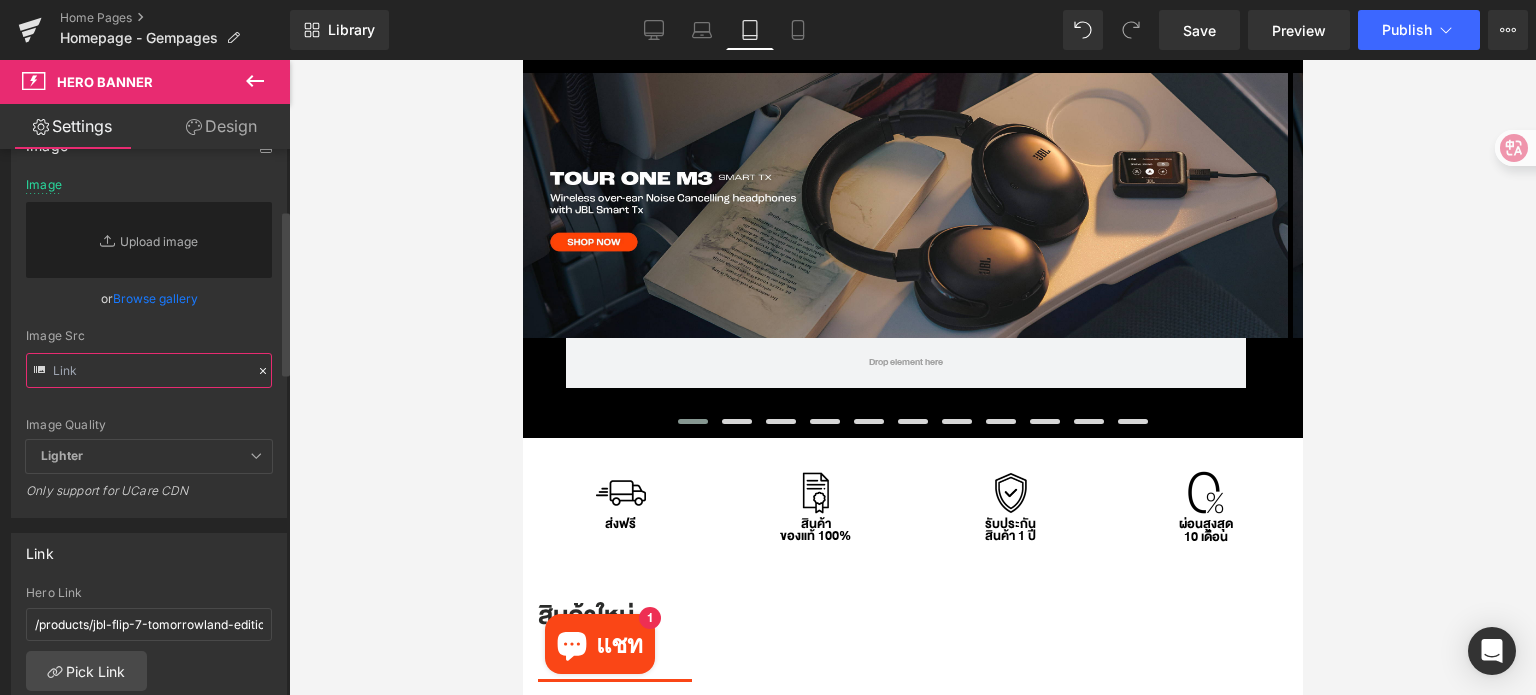 click at bounding box center (149, 370) 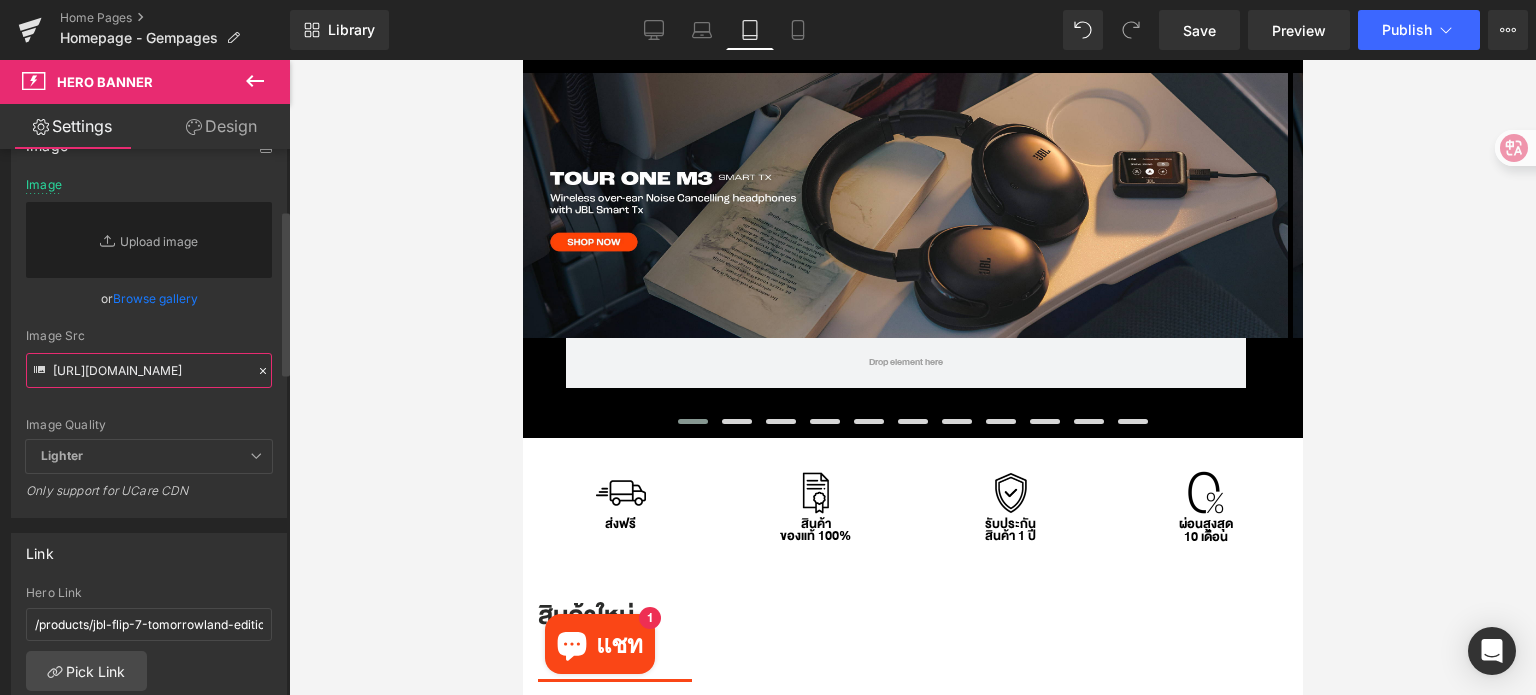 scroll, scrollTop: 0, scrollLeft: 609, axis: horizontal 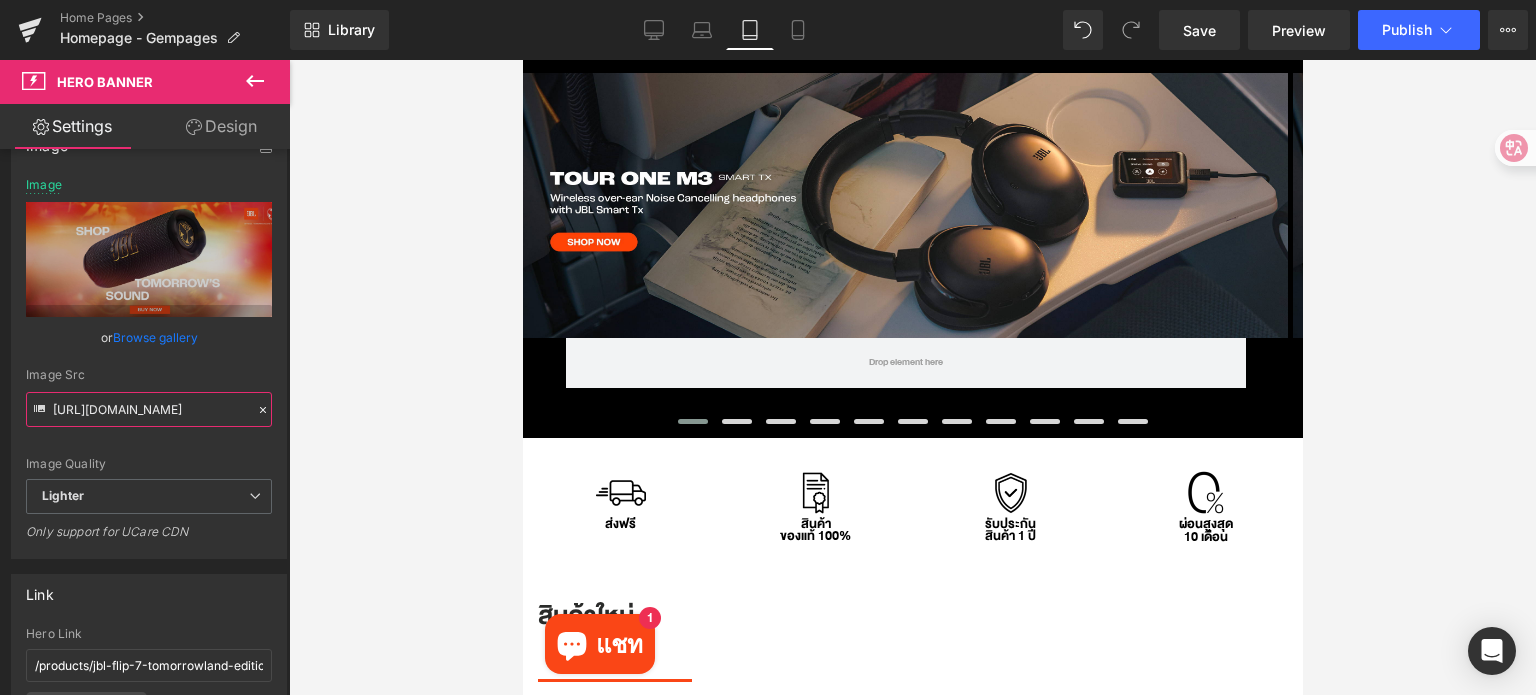 type on "[URL][DOMAIN_NAME]" 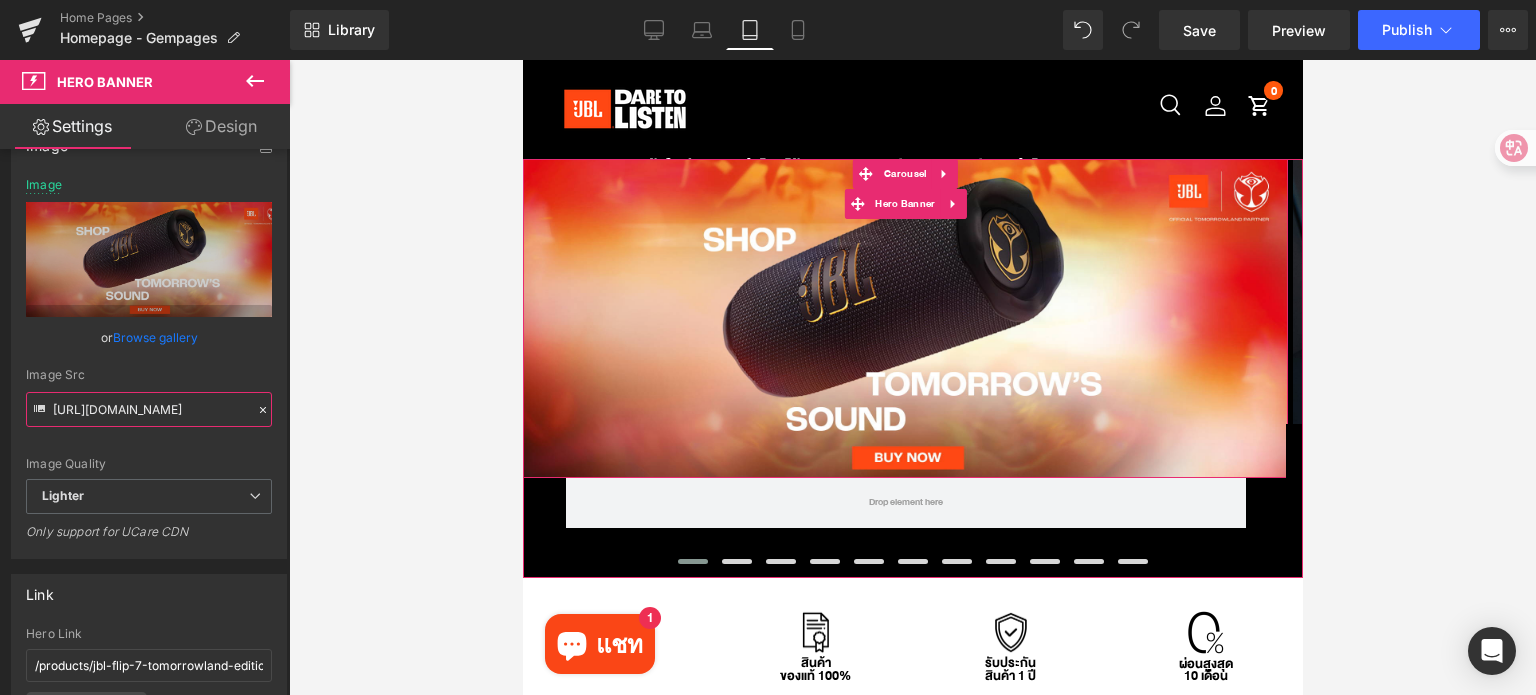 scroll, scrollTop: 0, scrollLeft: 0, axis: both 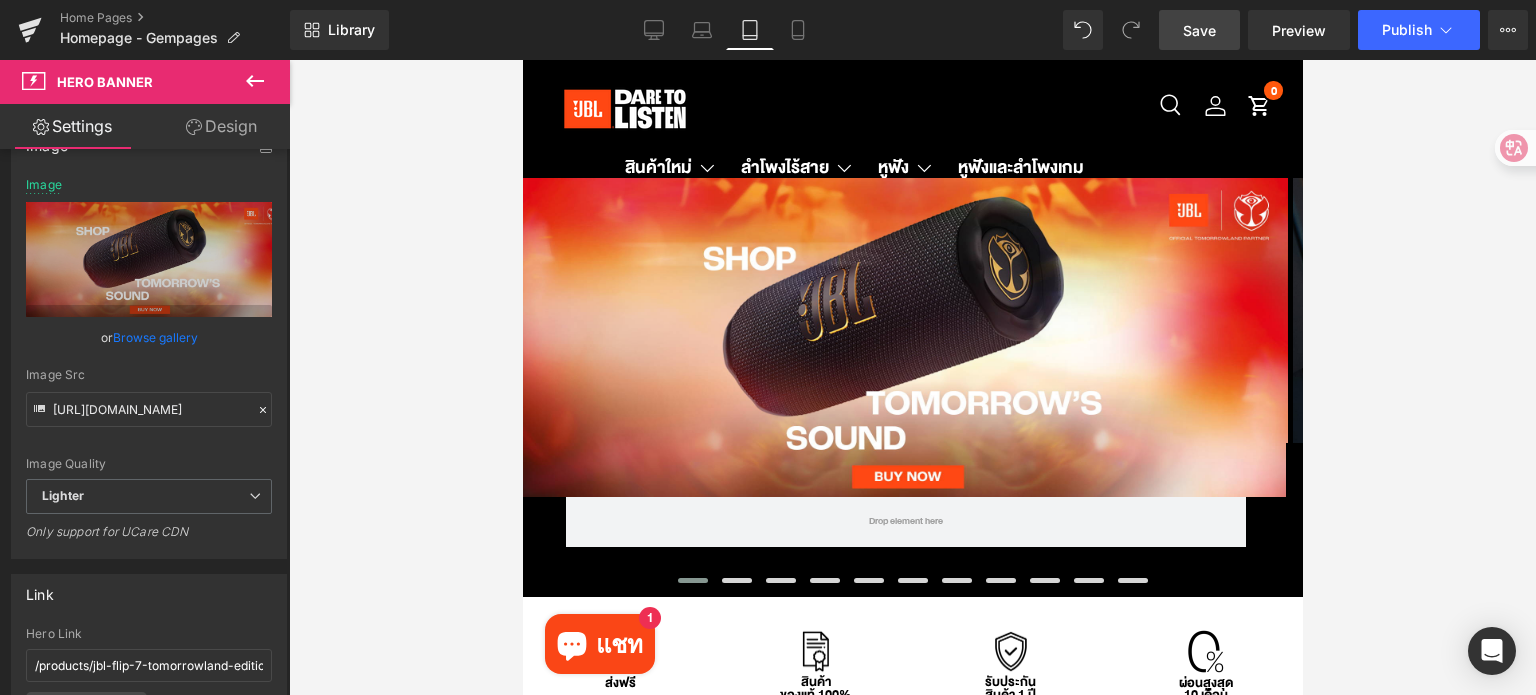 click on "Save" at bounding box center [1199, 30] 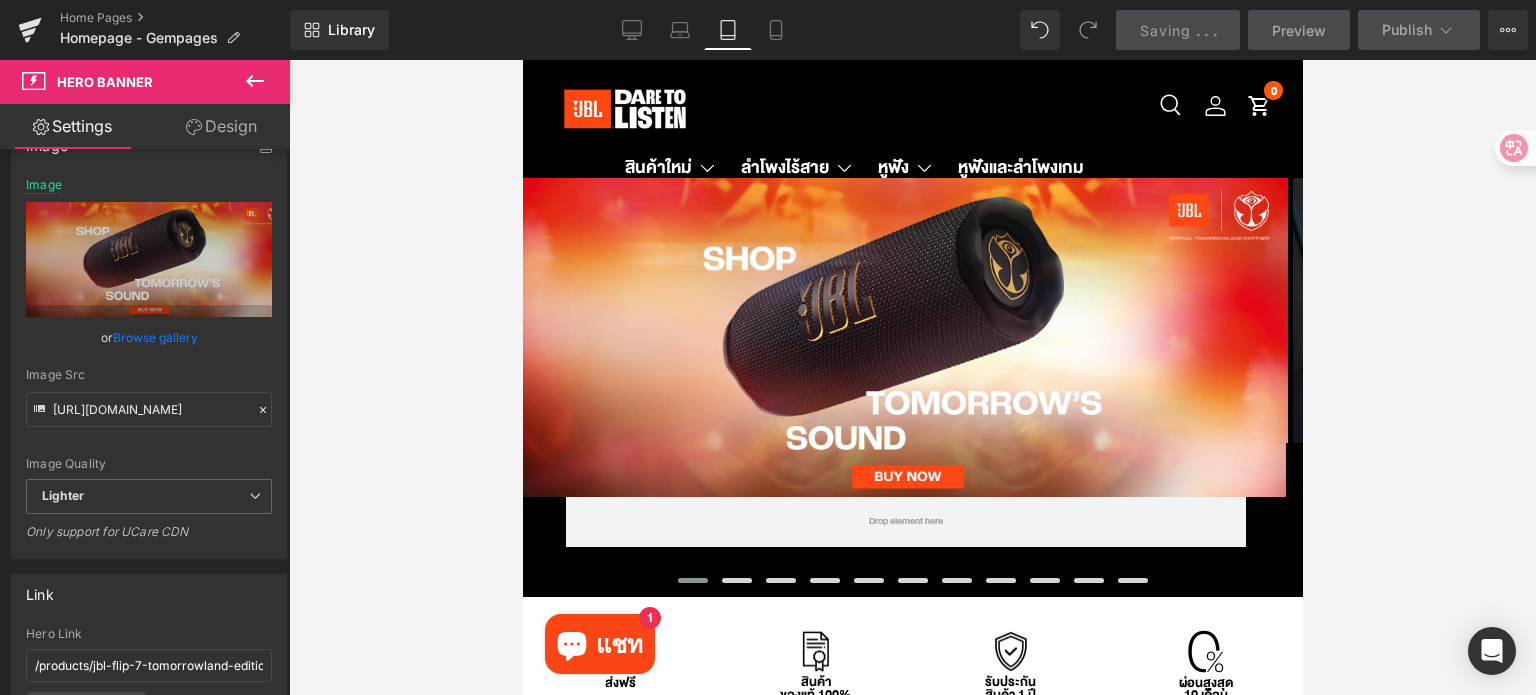 scroll, scrollTop: 0, scrollLeft: 0, axis: both 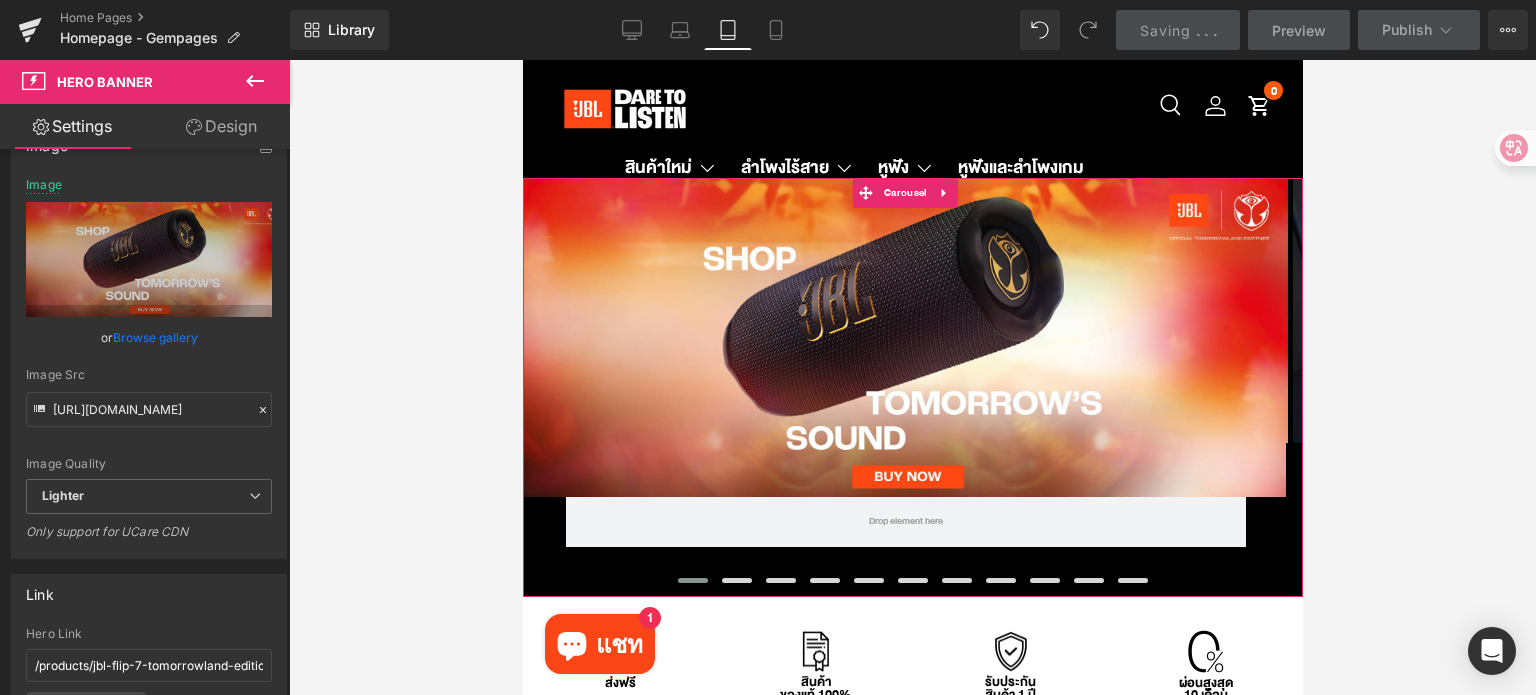 click at bounding box center (692, 580) 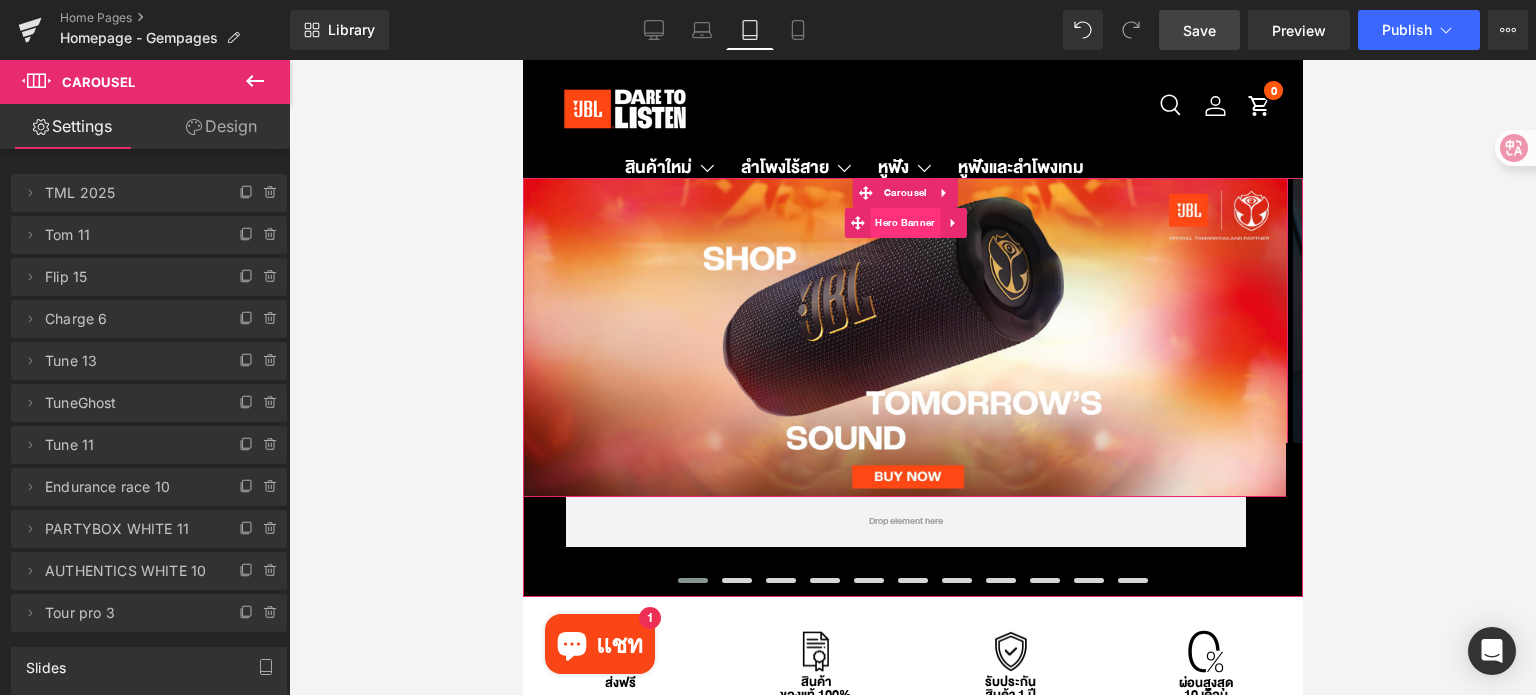 drag, startPoint x: 893, startPoint y: 228, endPoint x: 874, endPoint y: 203, distance: 31.400637 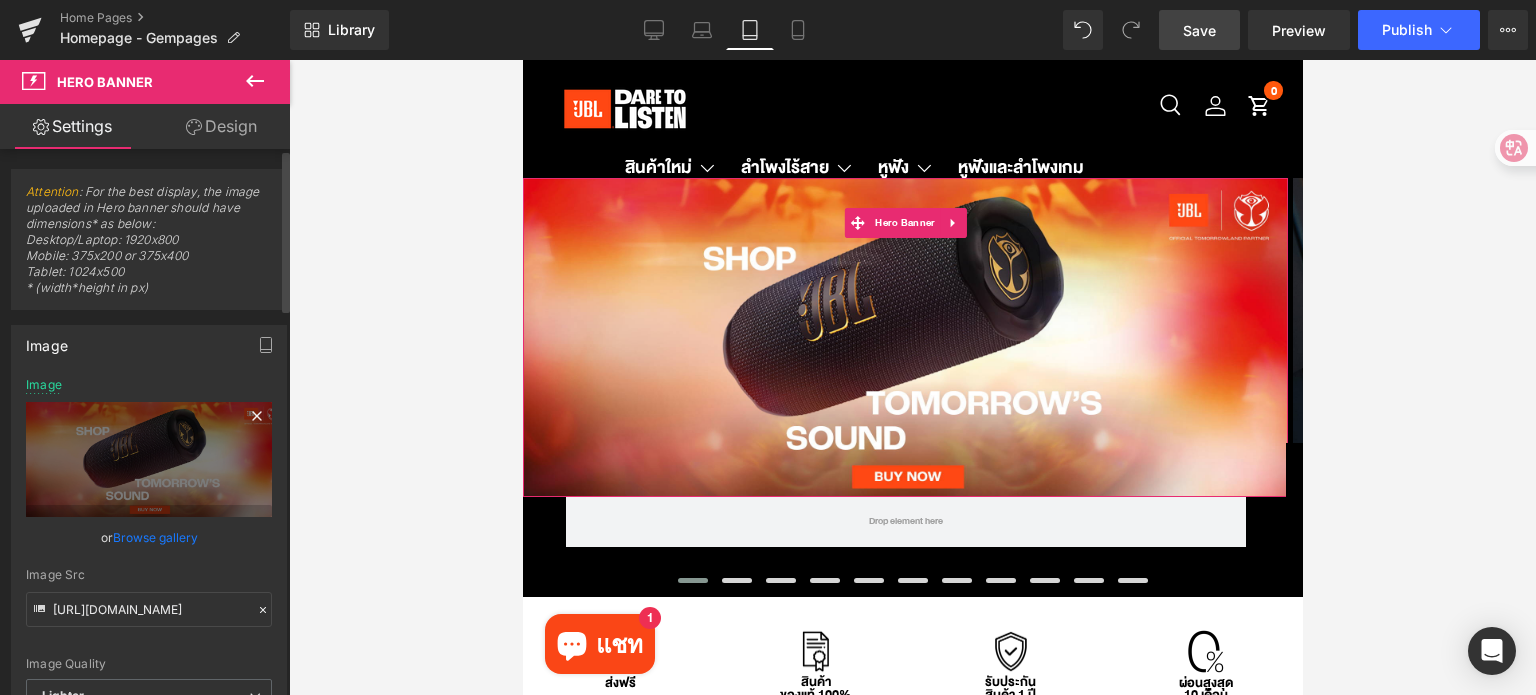 click 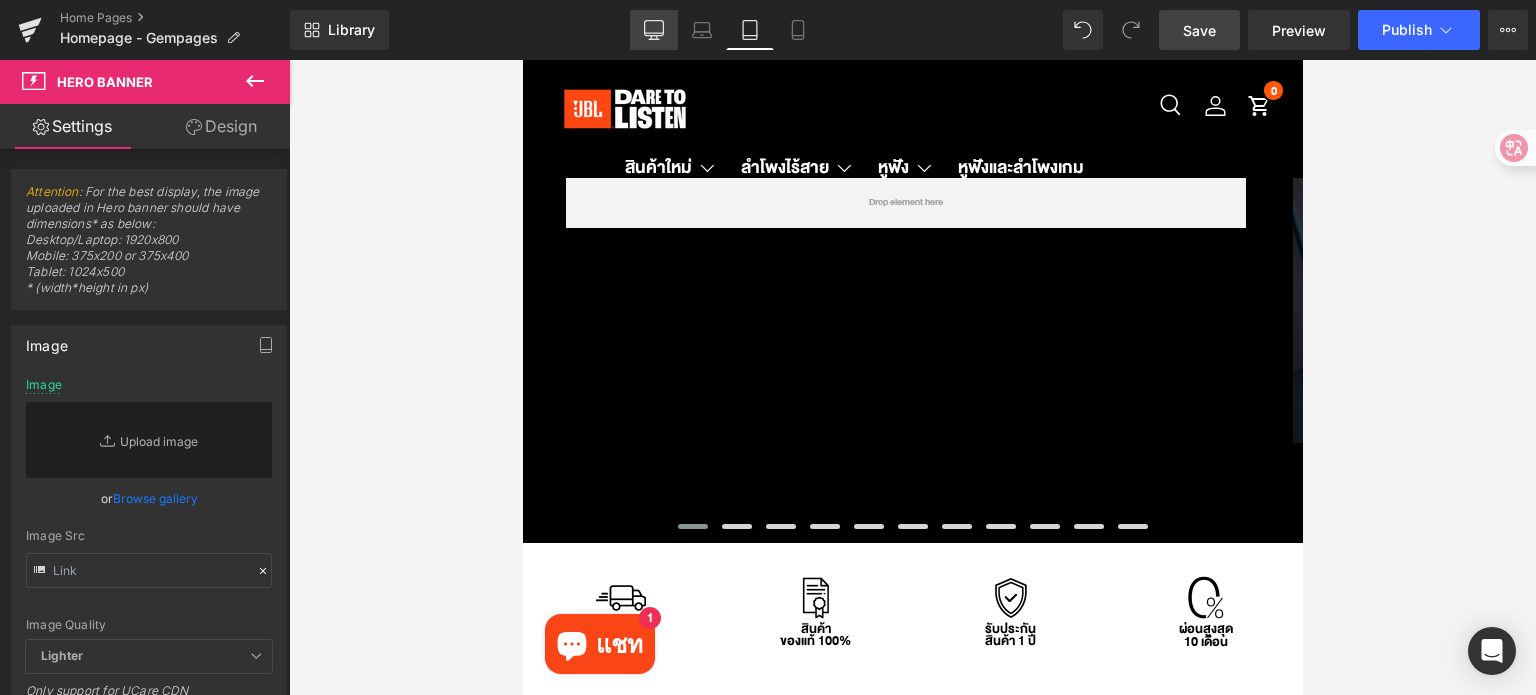 drag, startPoint x: 664, startPoint y: 29, endPoint x: 349, endPoint y: 27, distance: 315.00635 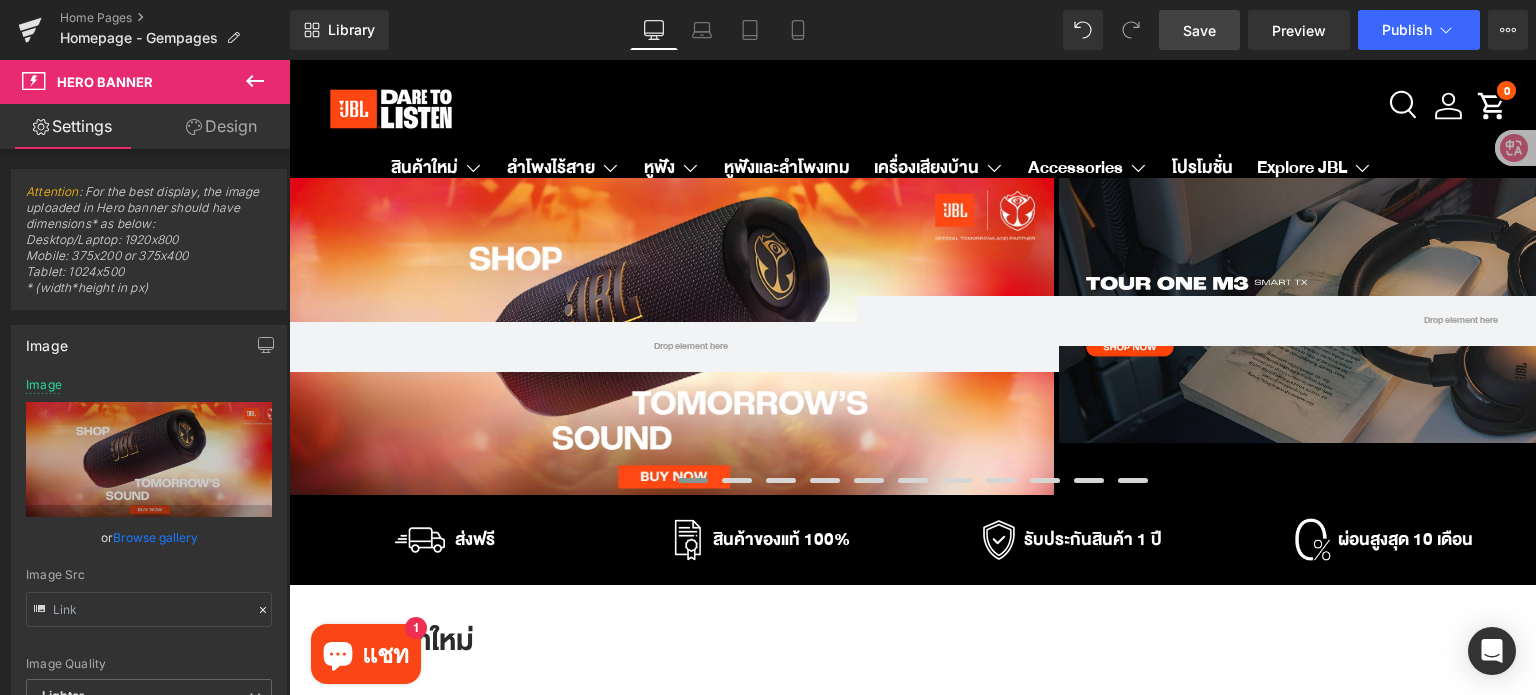 type on "[URL][DOMAIN_NAME]" 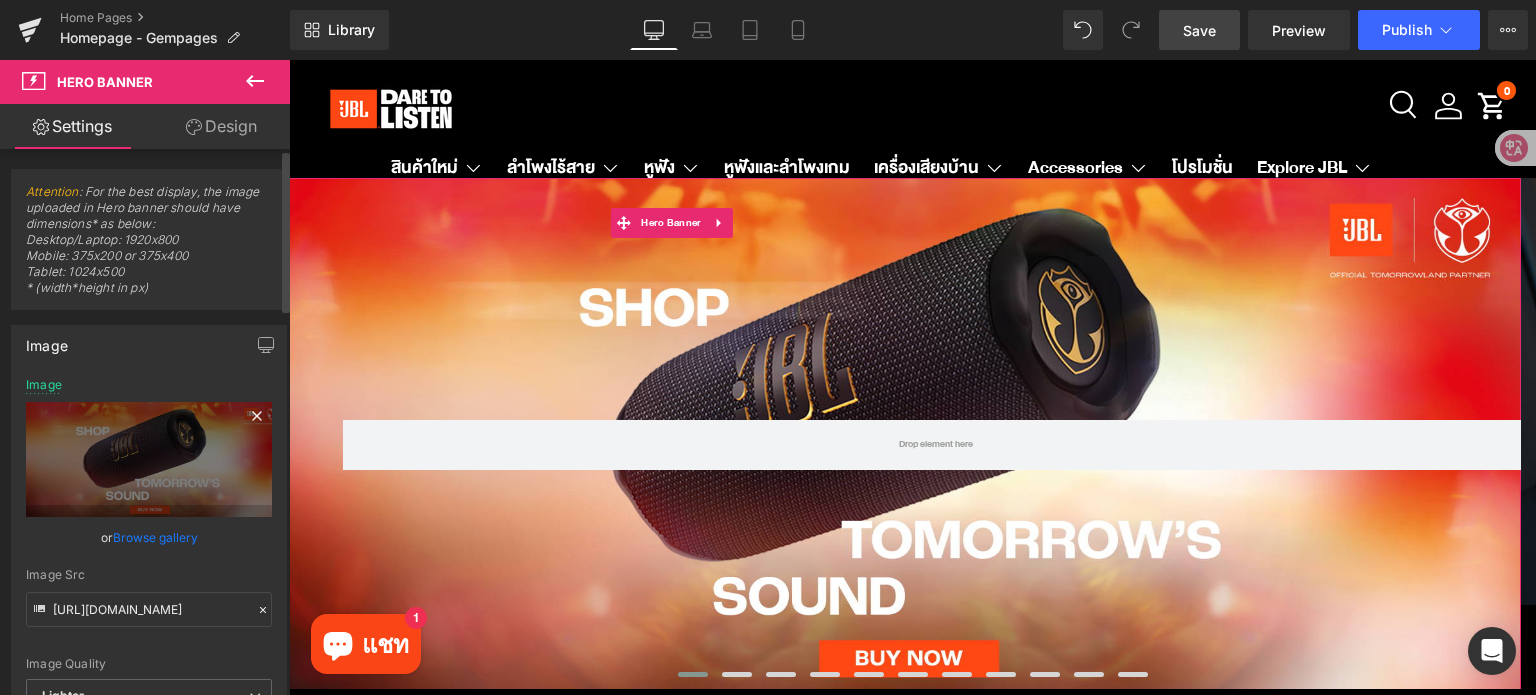 click 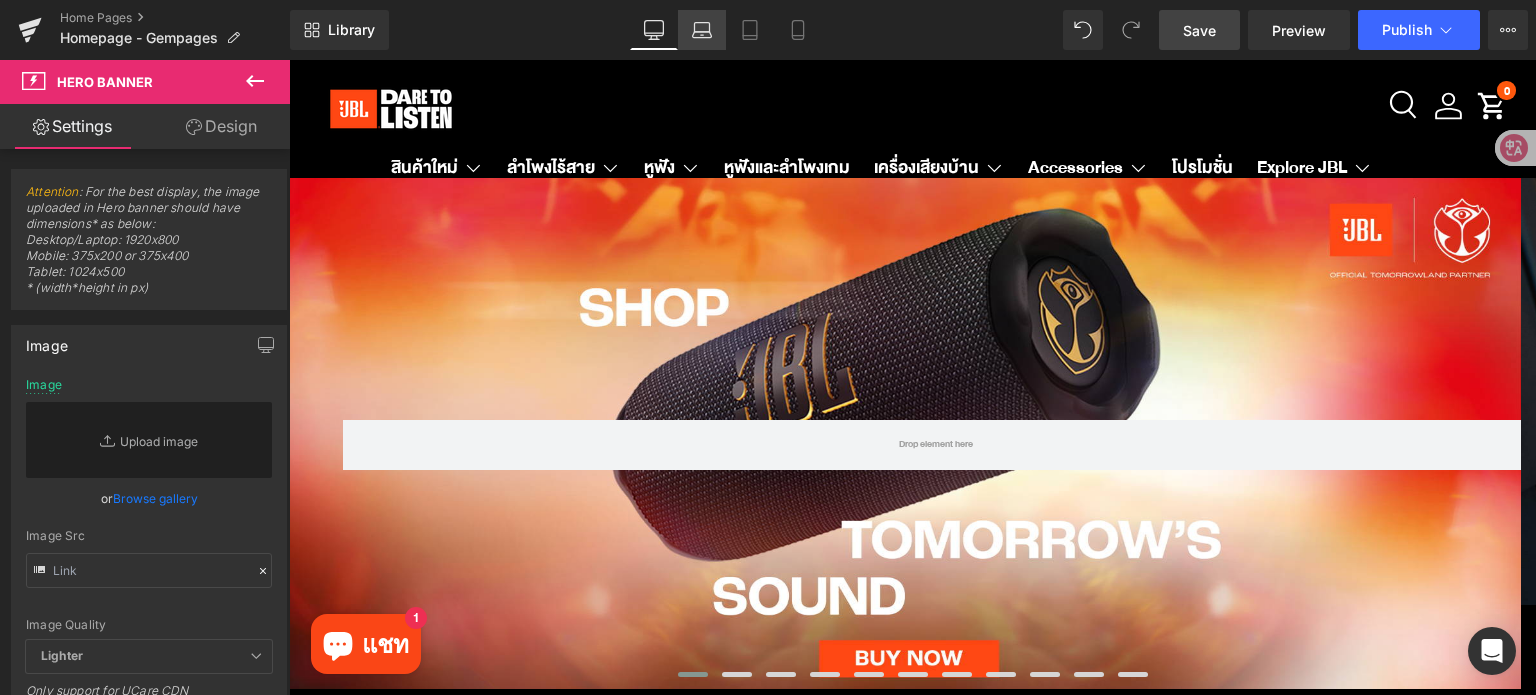 click 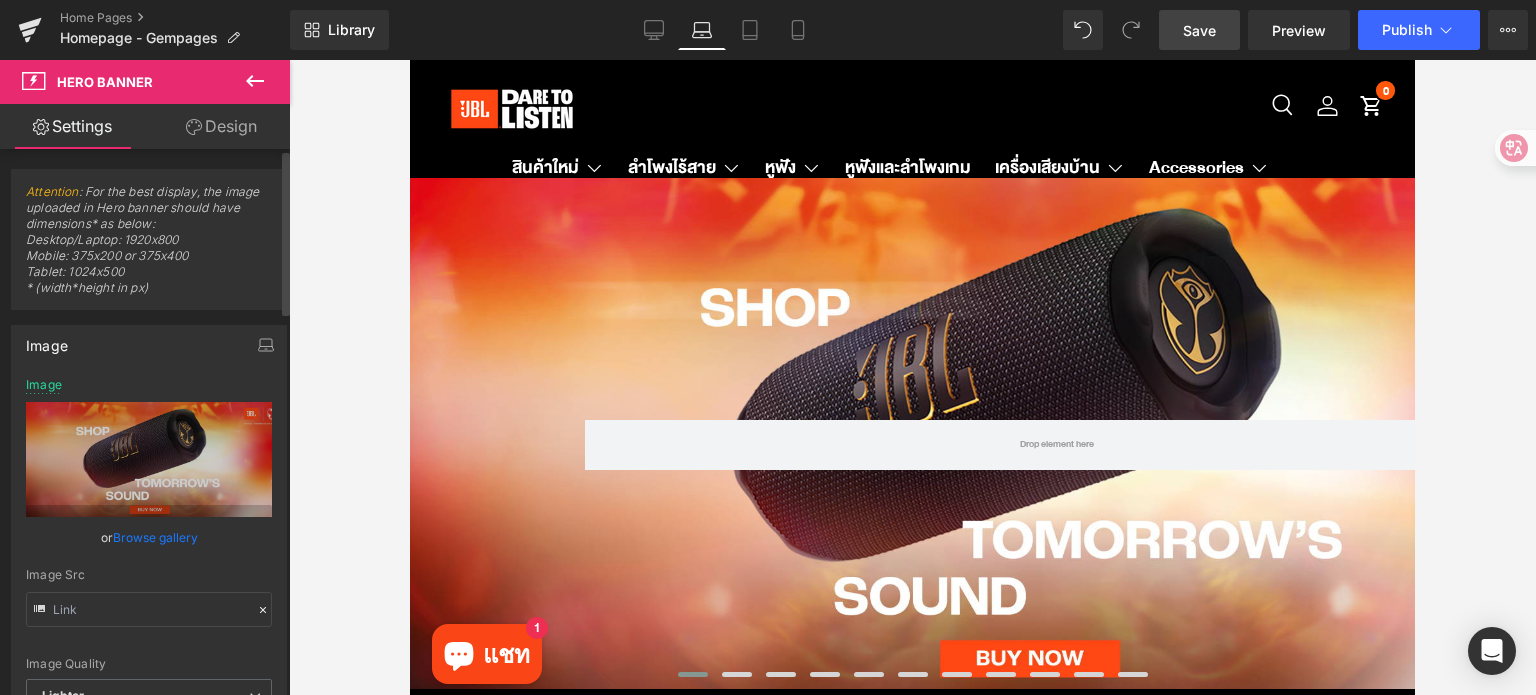 type on "[URL][DOMAIN_NAME]" 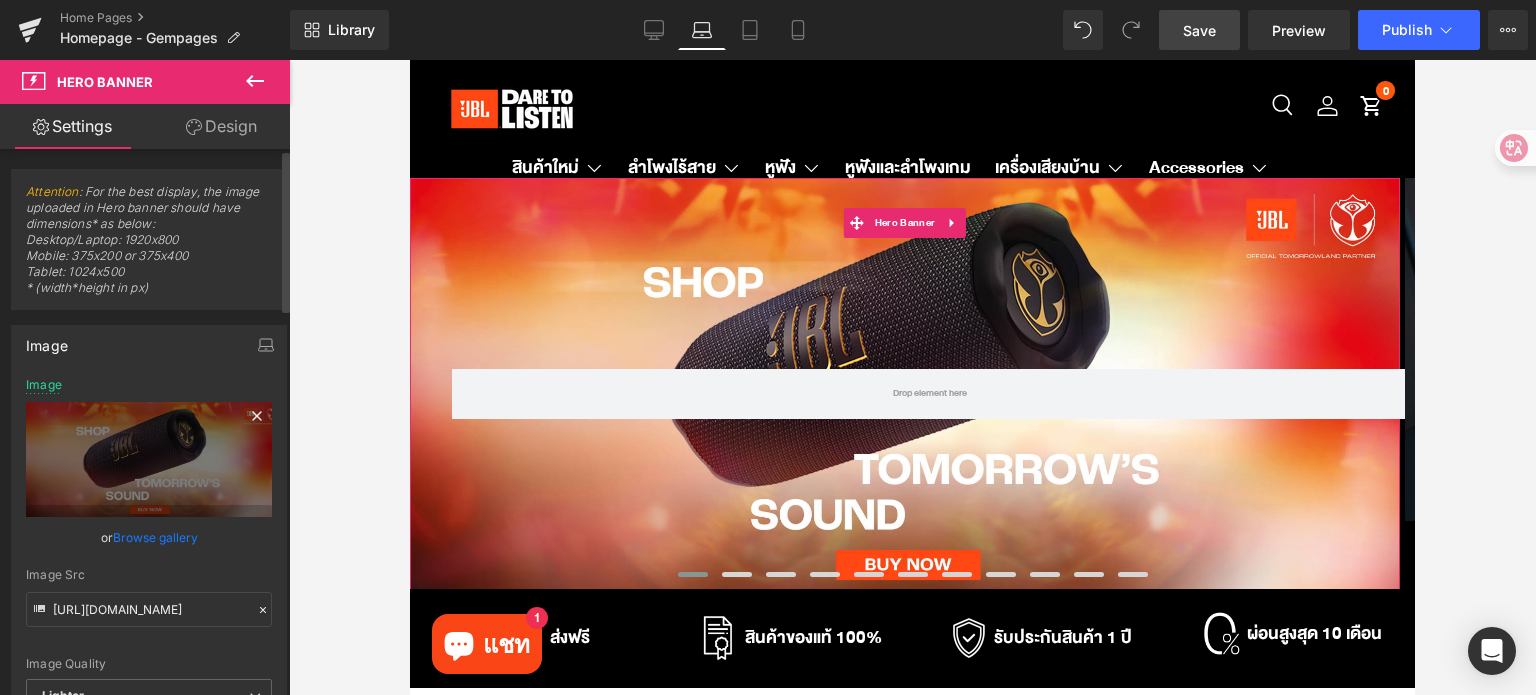 click 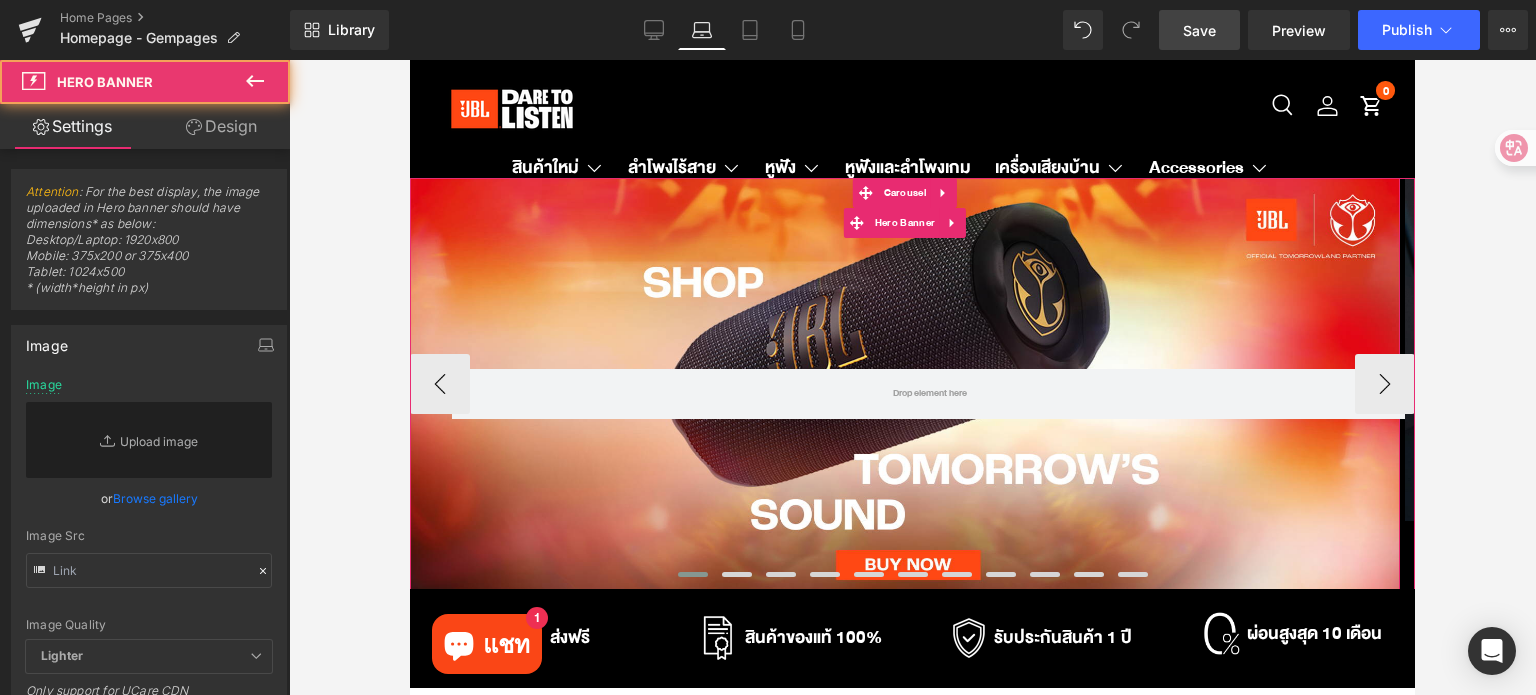click on "Row" at bounding box center [905, 384] 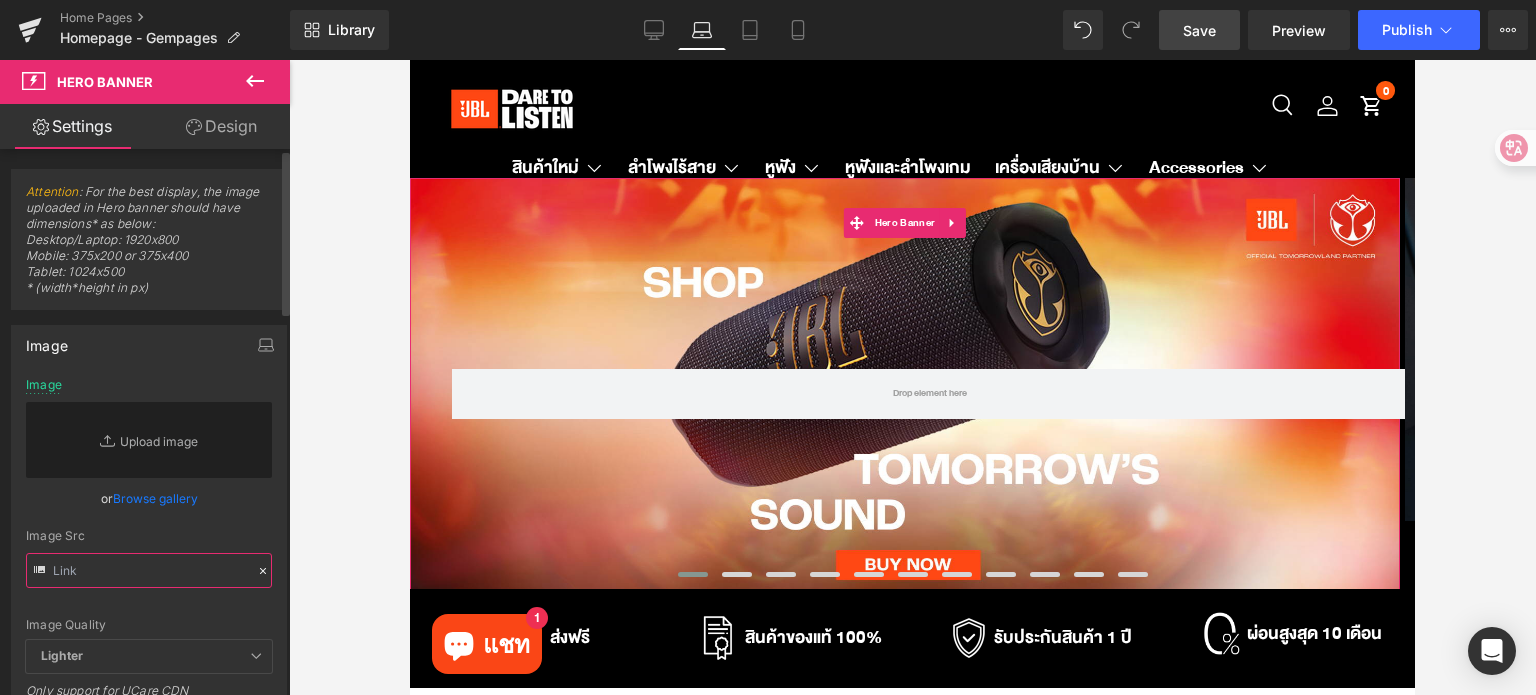 click at bounding box center (149, 570) 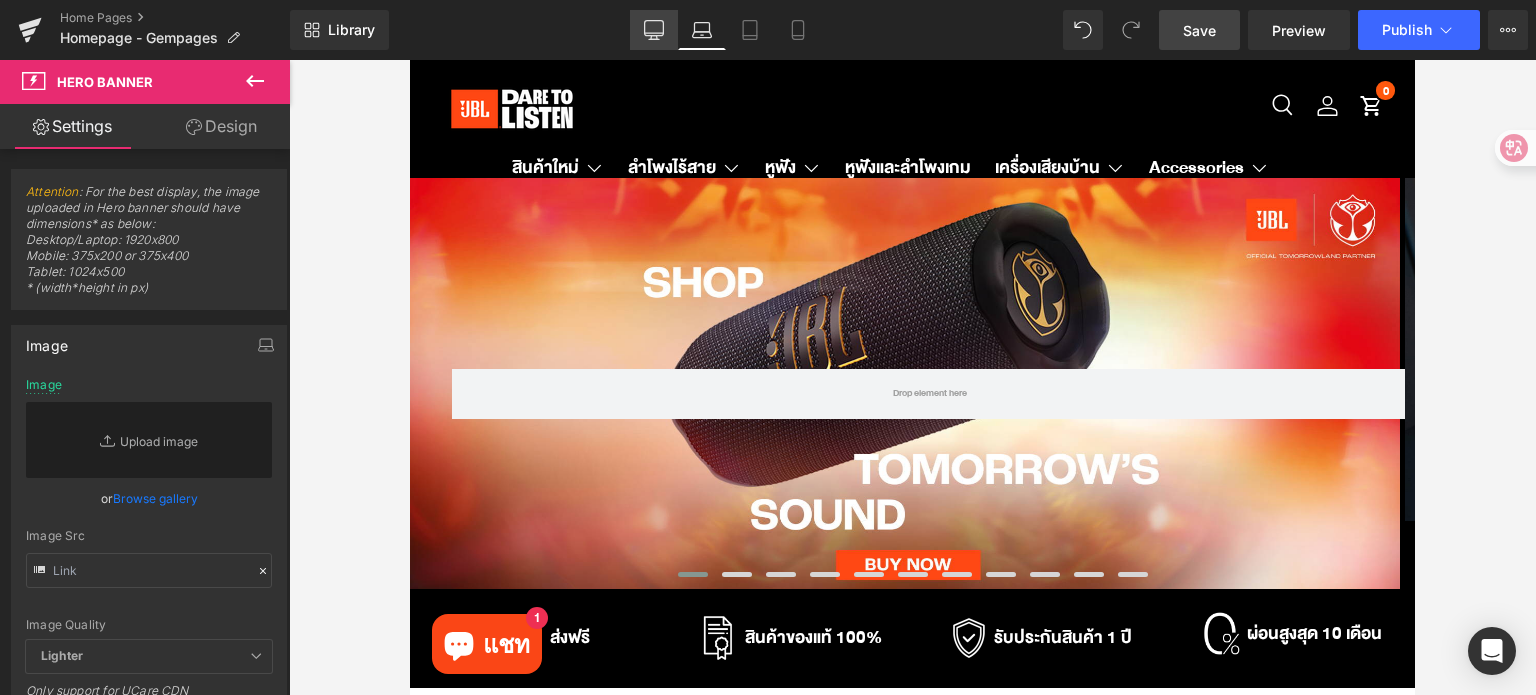 click 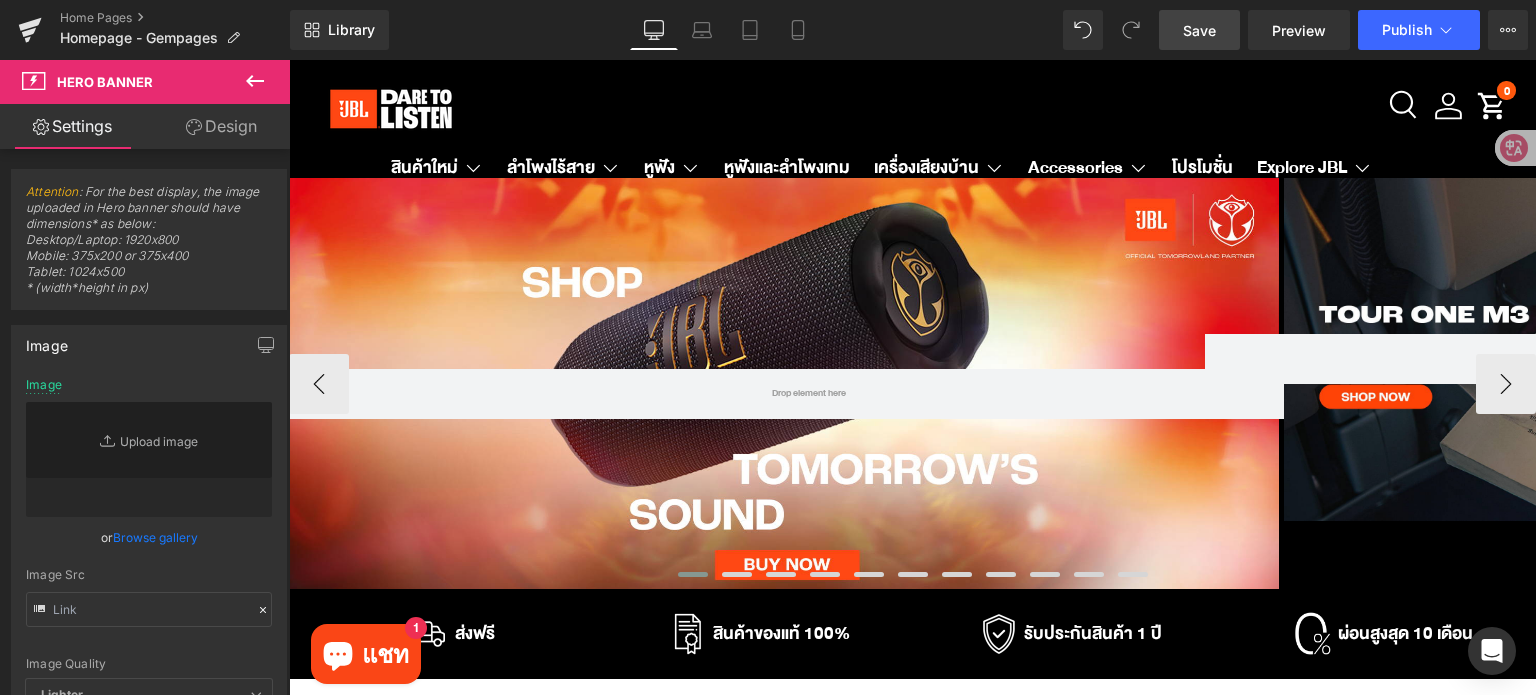 type on "[URL][DOMAIN_NAME]" 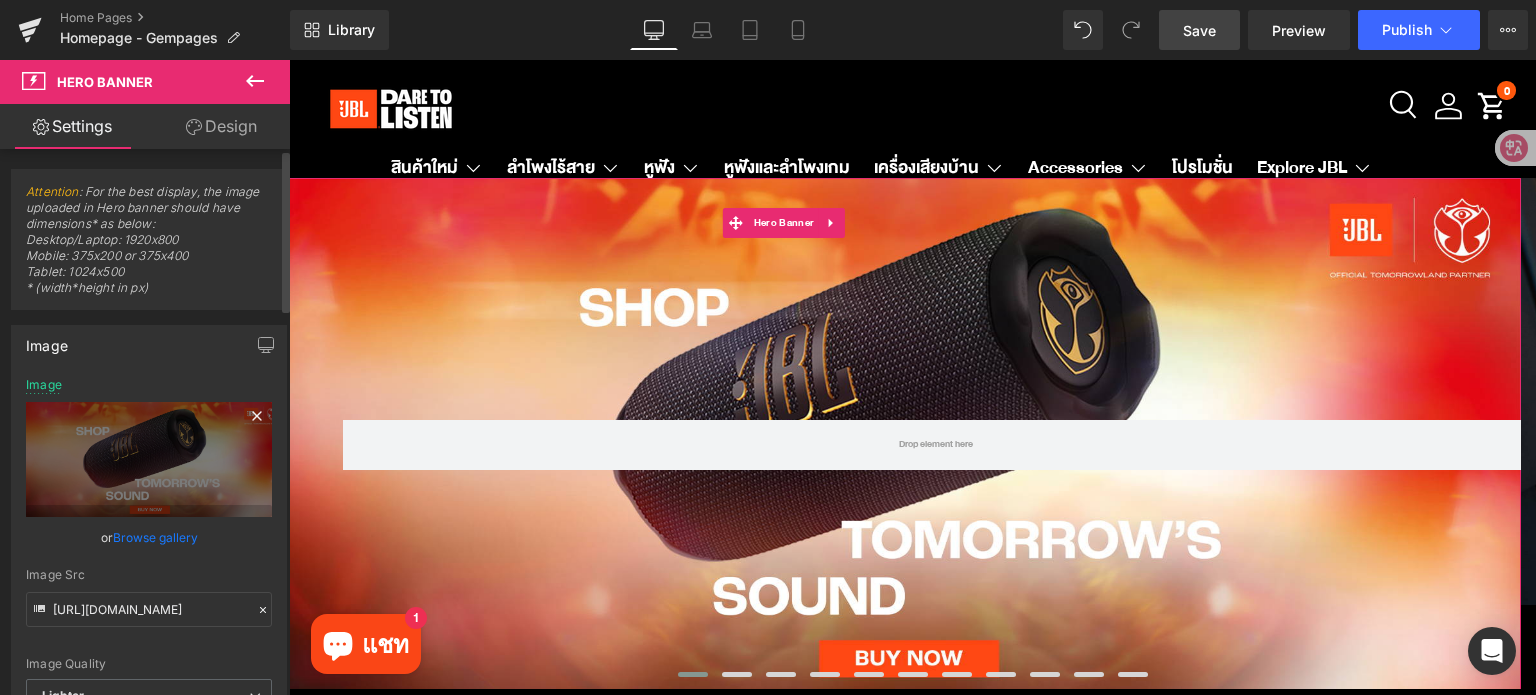 click 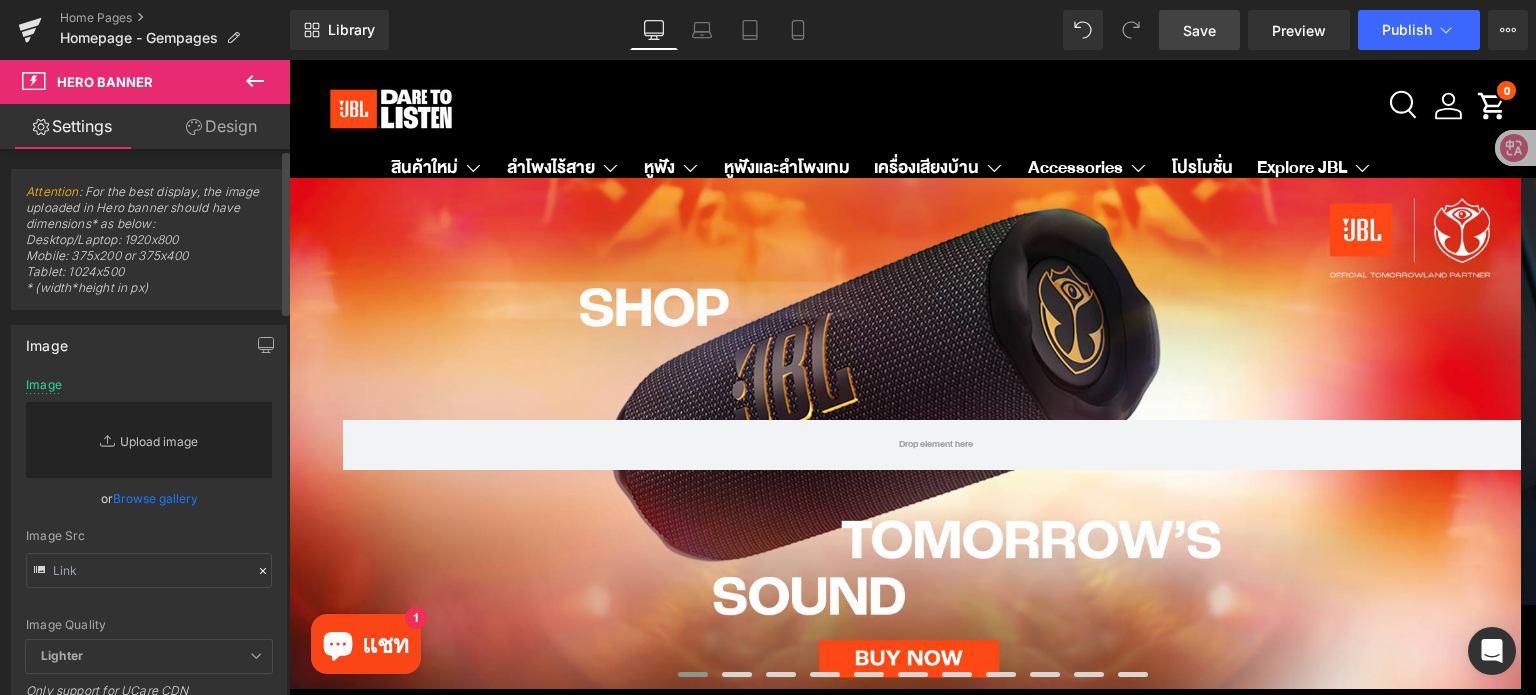 click on "Replace Image" at bounding box center (149, 440) 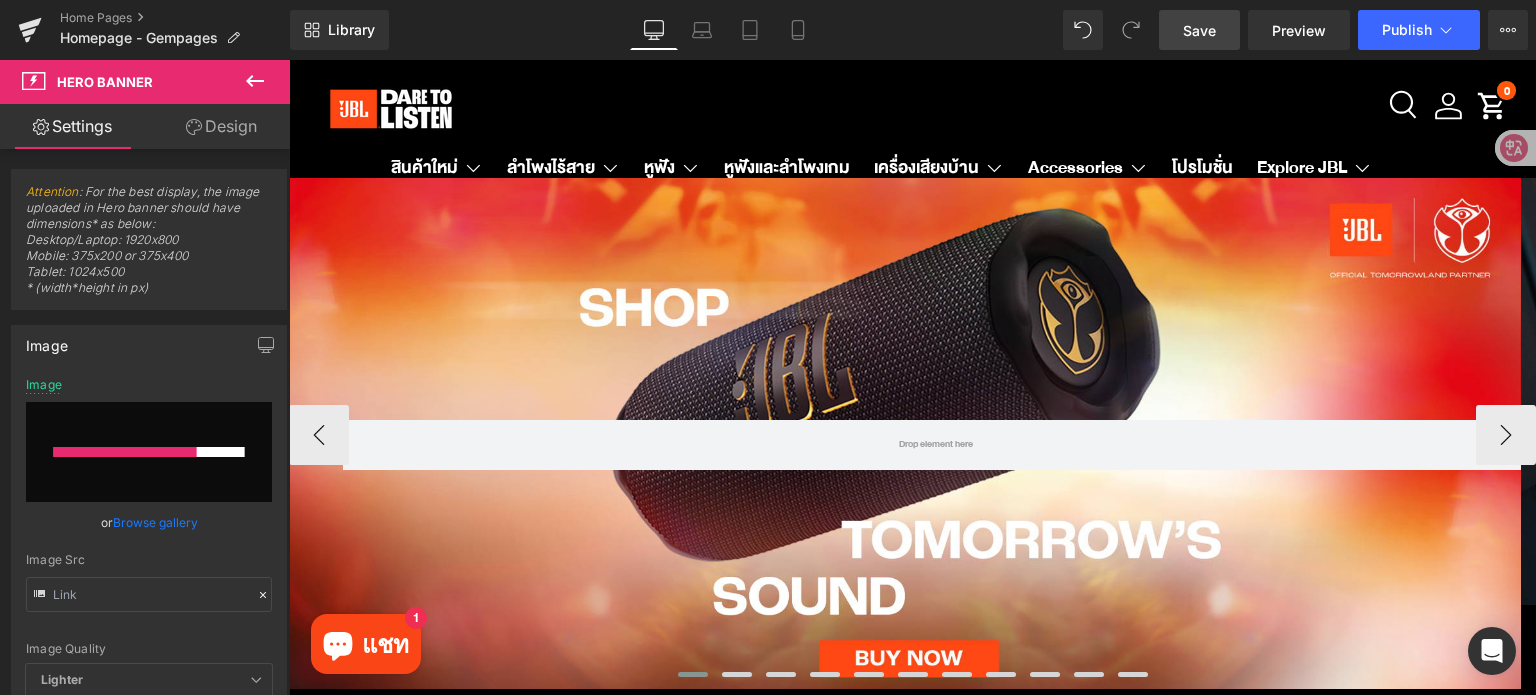 type 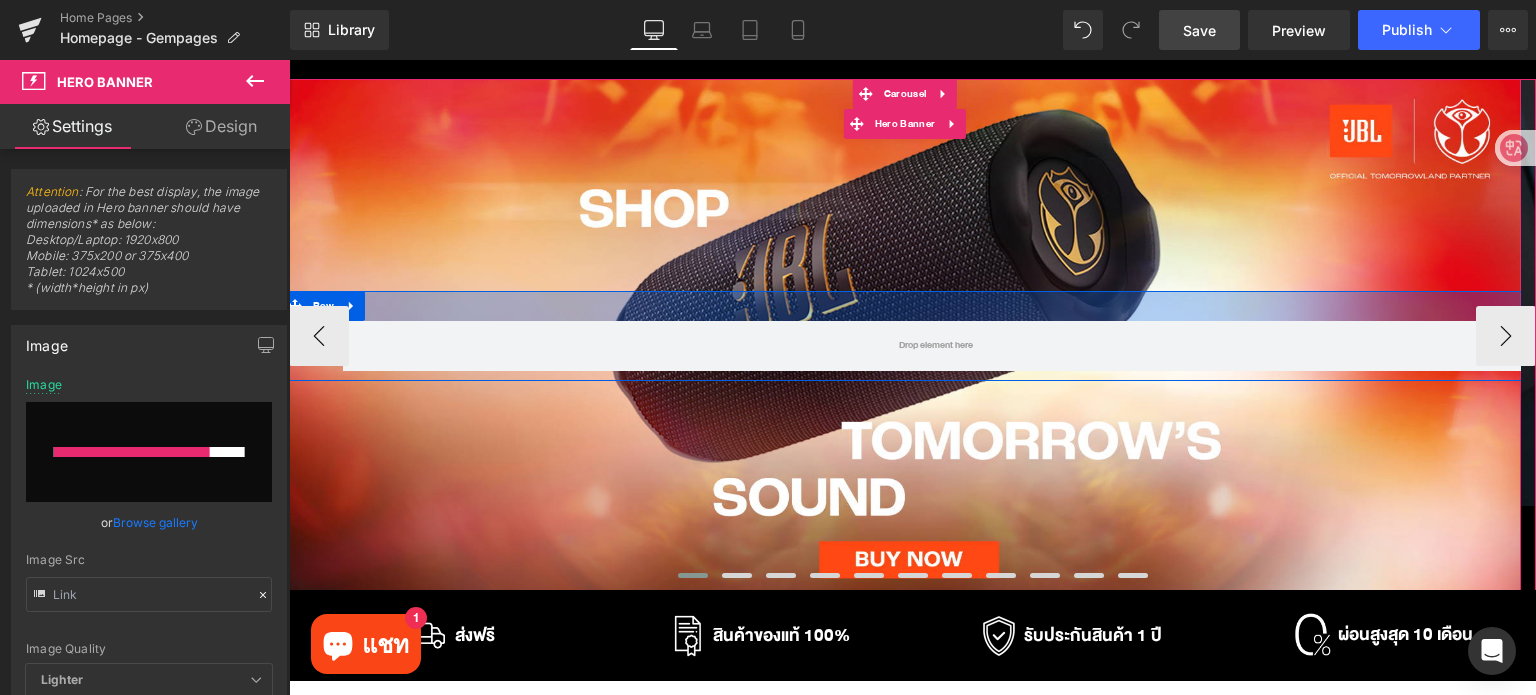 scroll, scrollTop: 100, scrollLeft: 0, axis: vertical 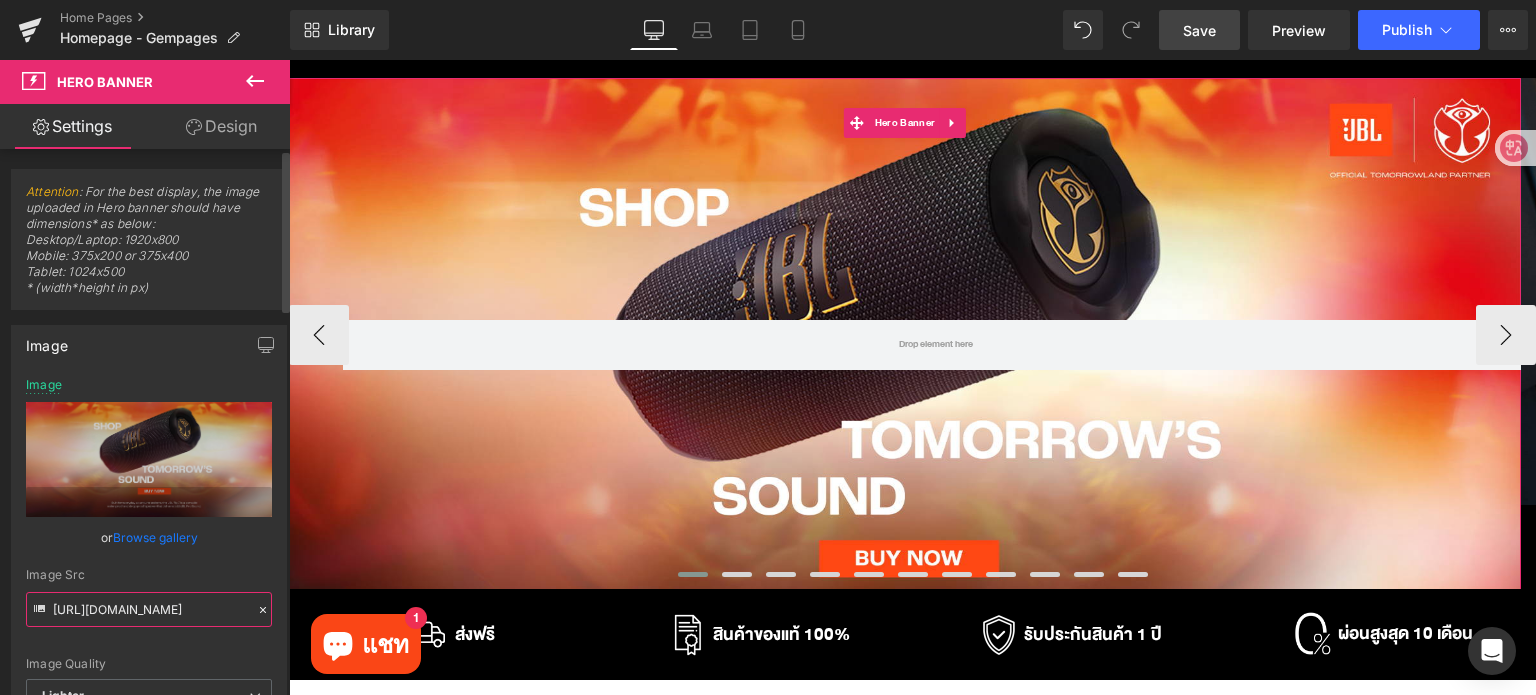 click on "[URL][DOMAIN_NAME]" at bounding box center (149, 609) 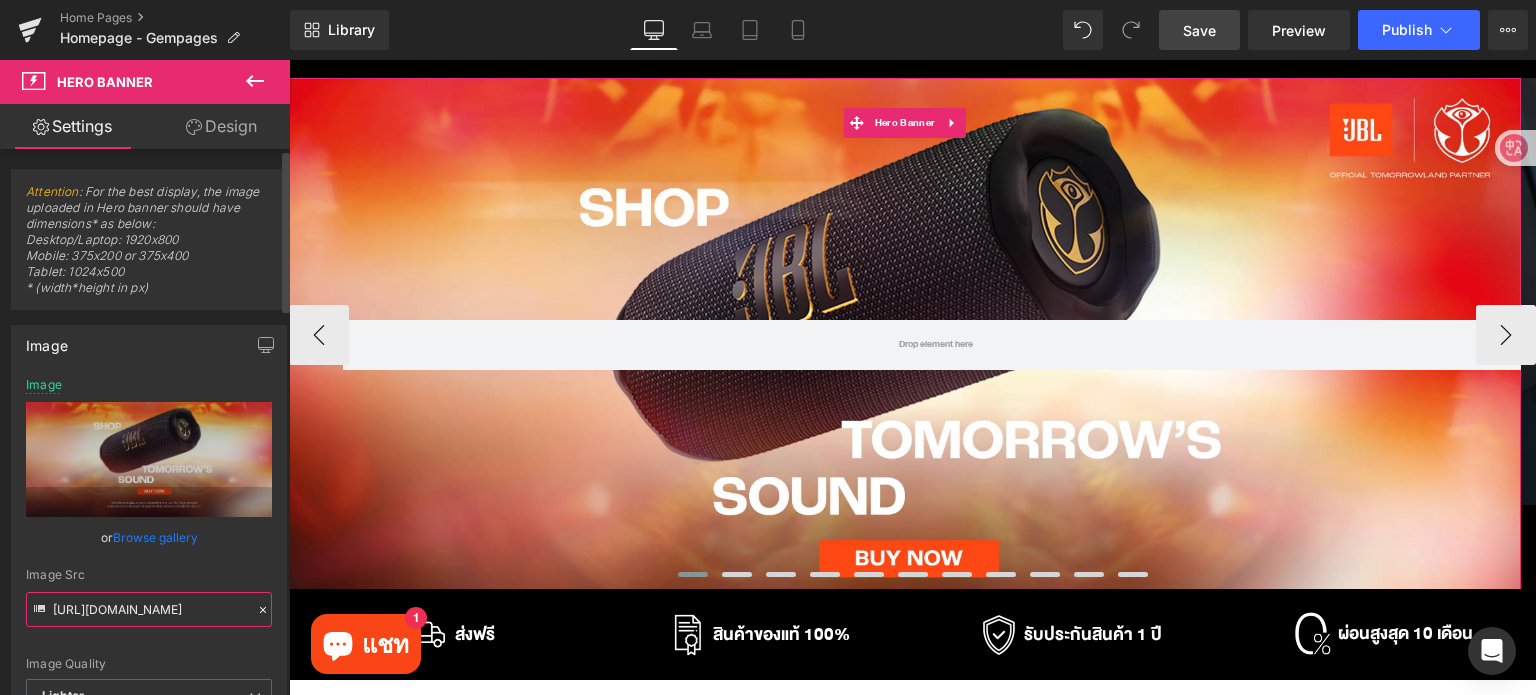 click on "[URL][DOMAIN_NAME]" at bounding box center (149, 609) 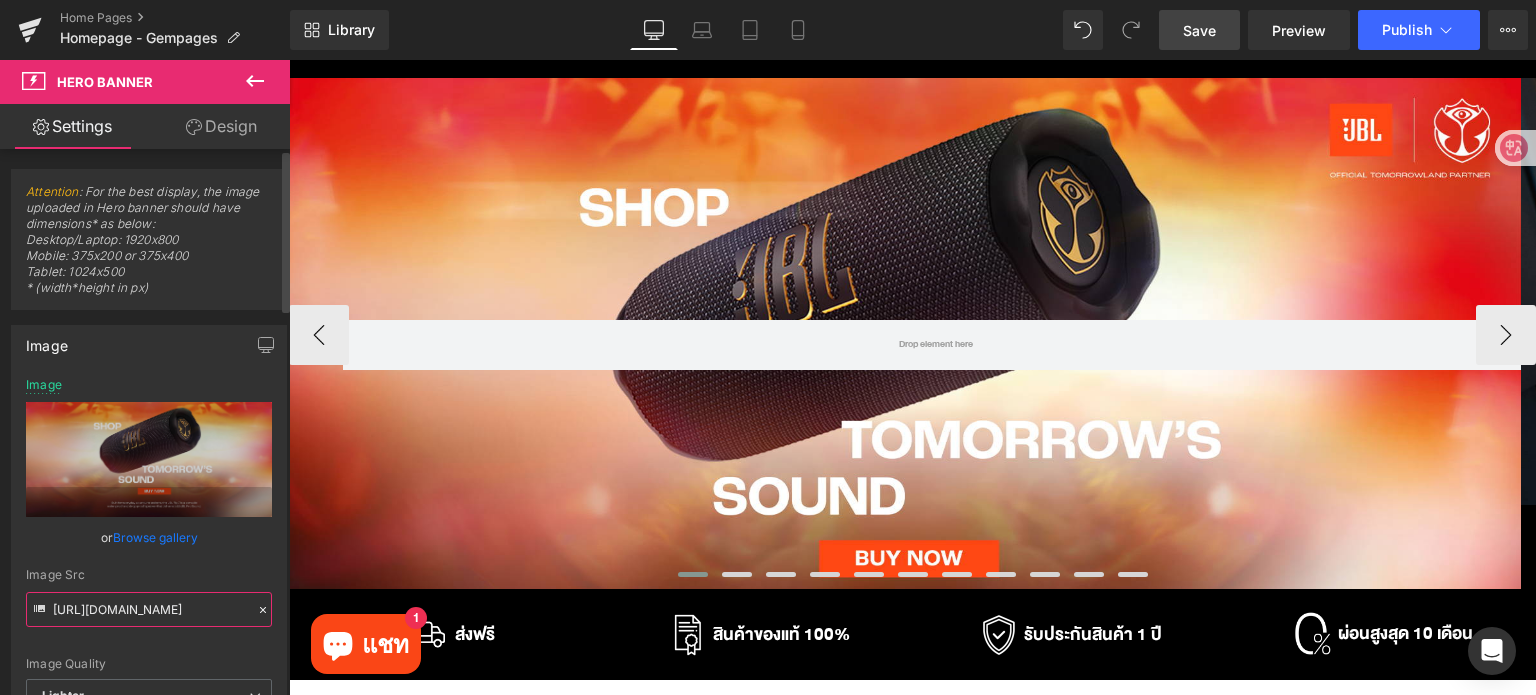 scroll, scrollTop: 0, scrollLeft: 655, axis: horizontal 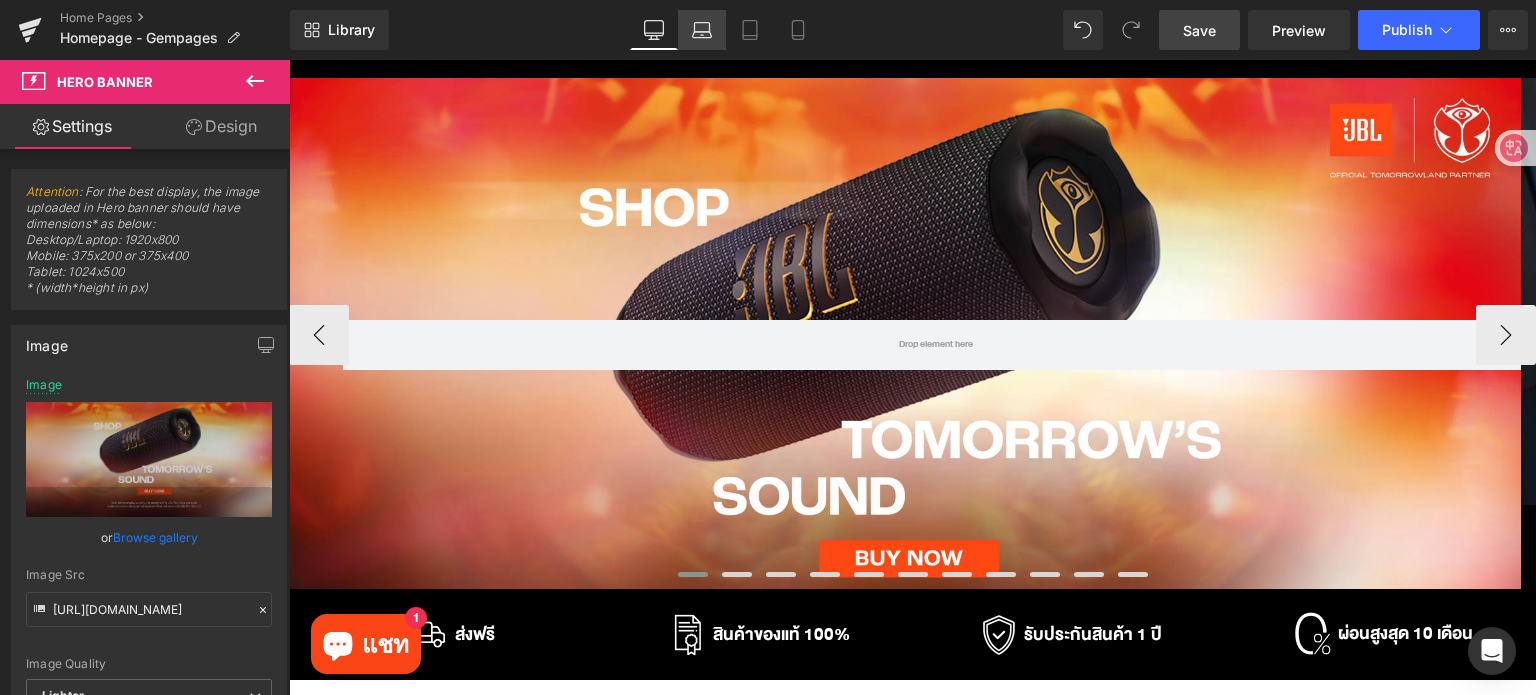 click 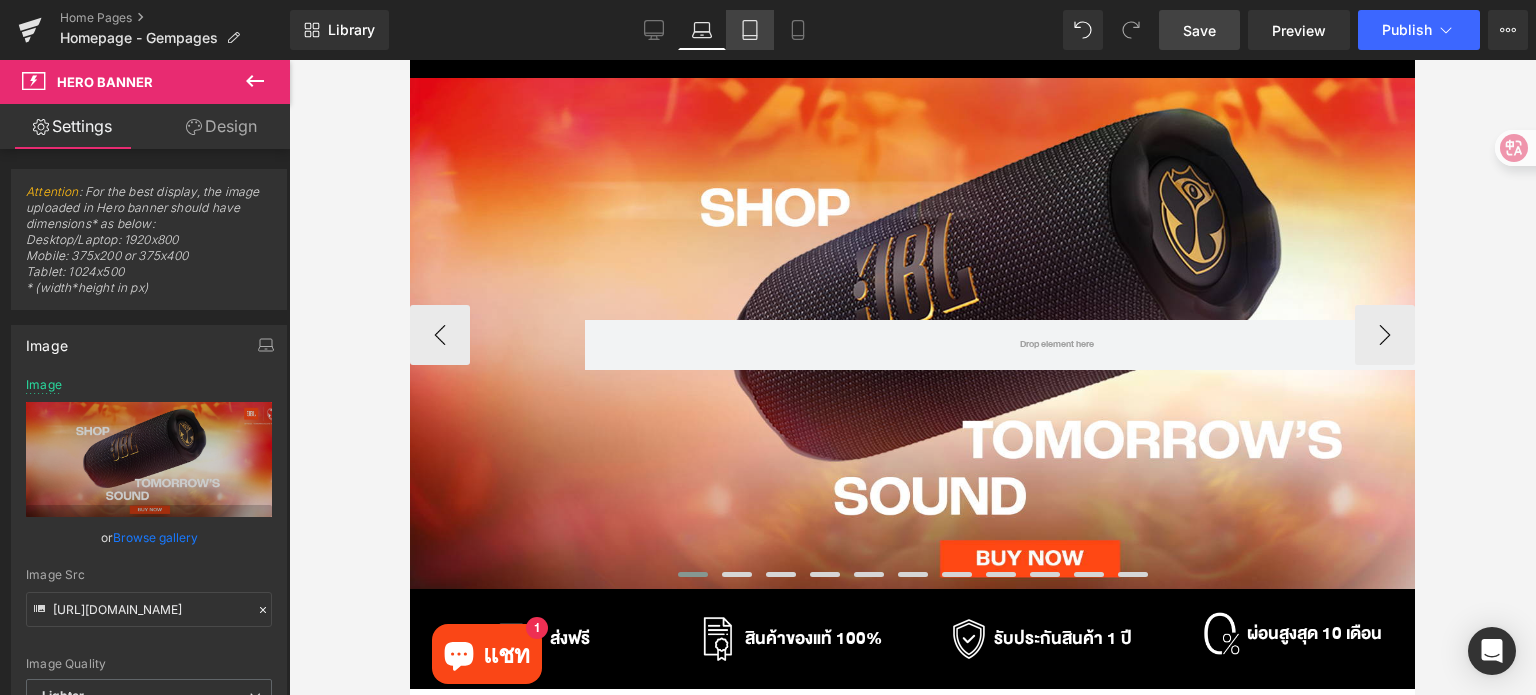type on "[URL][DOMAIN_NAME]" 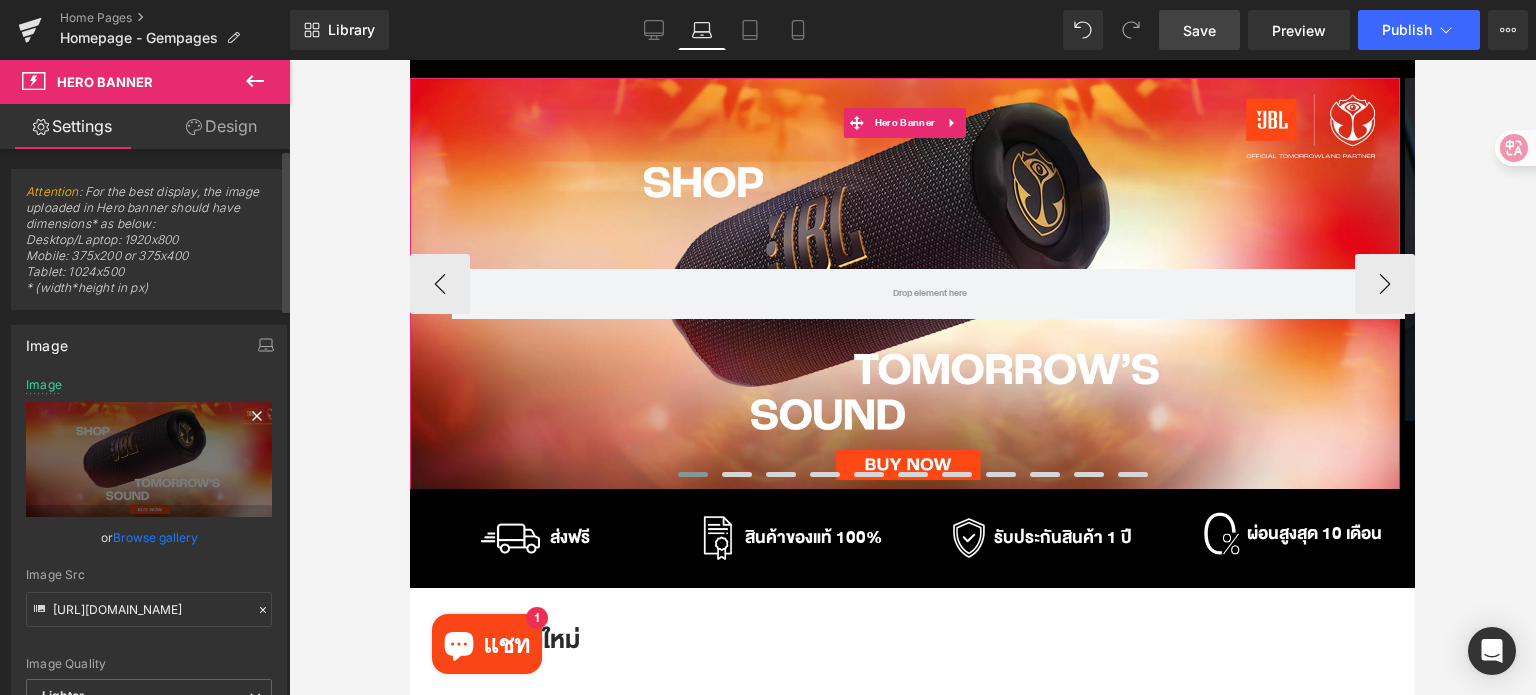 click 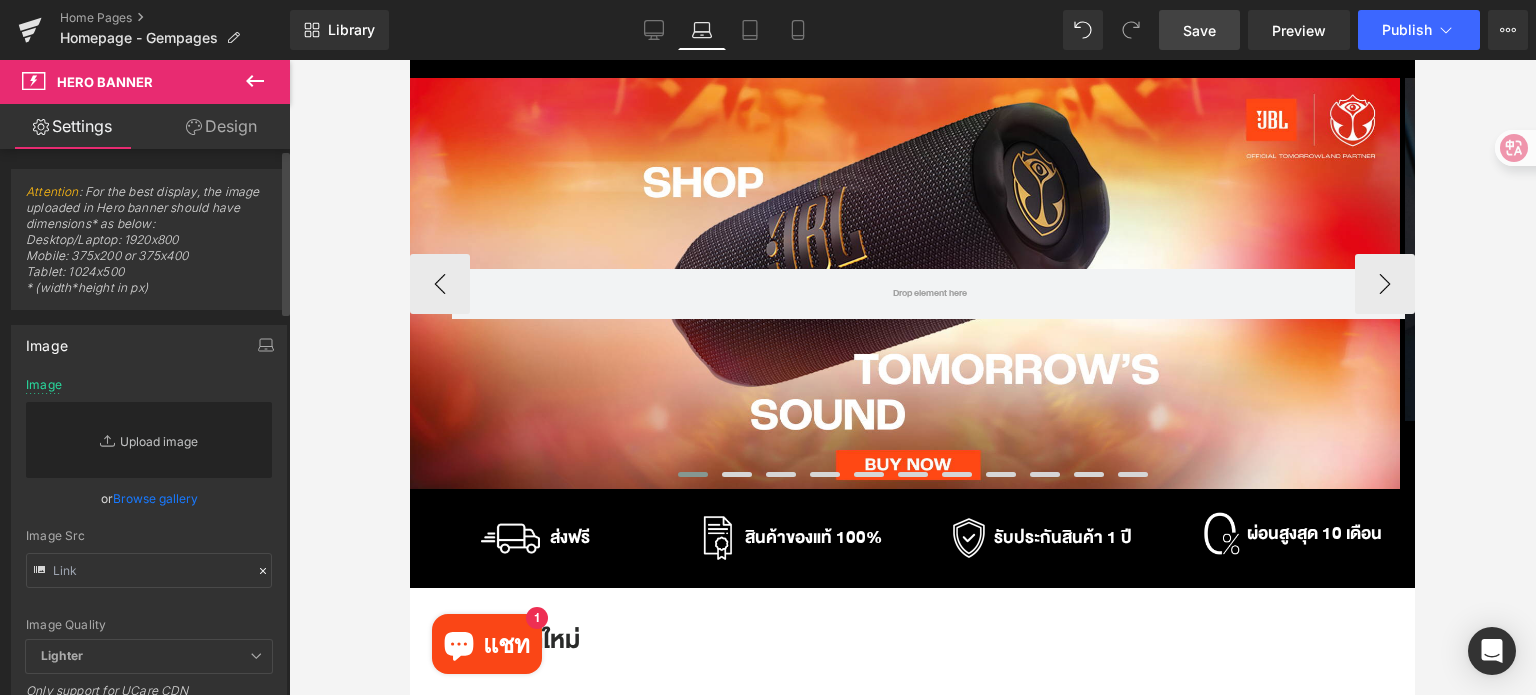 click on "Replace Image" at bounding box center [149, 440] 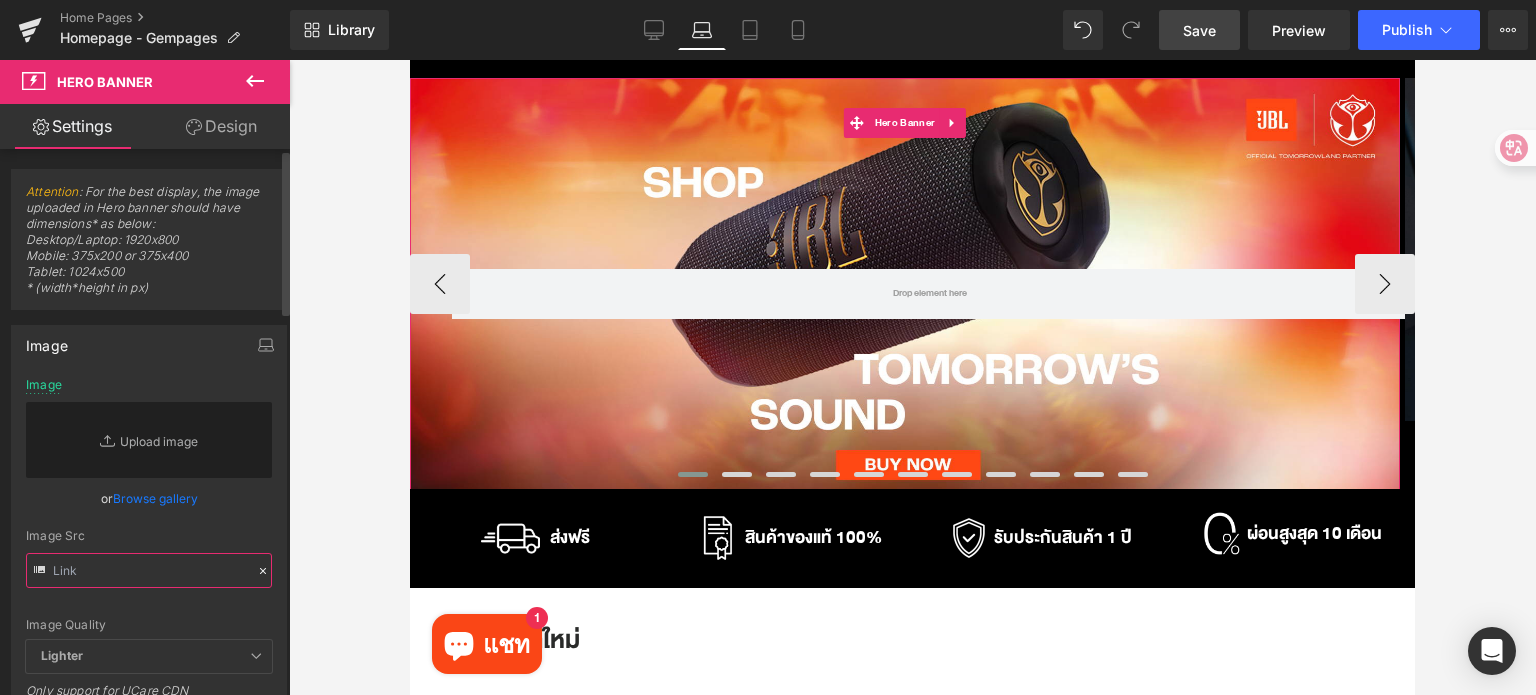 click at bounding box center [149, 570] 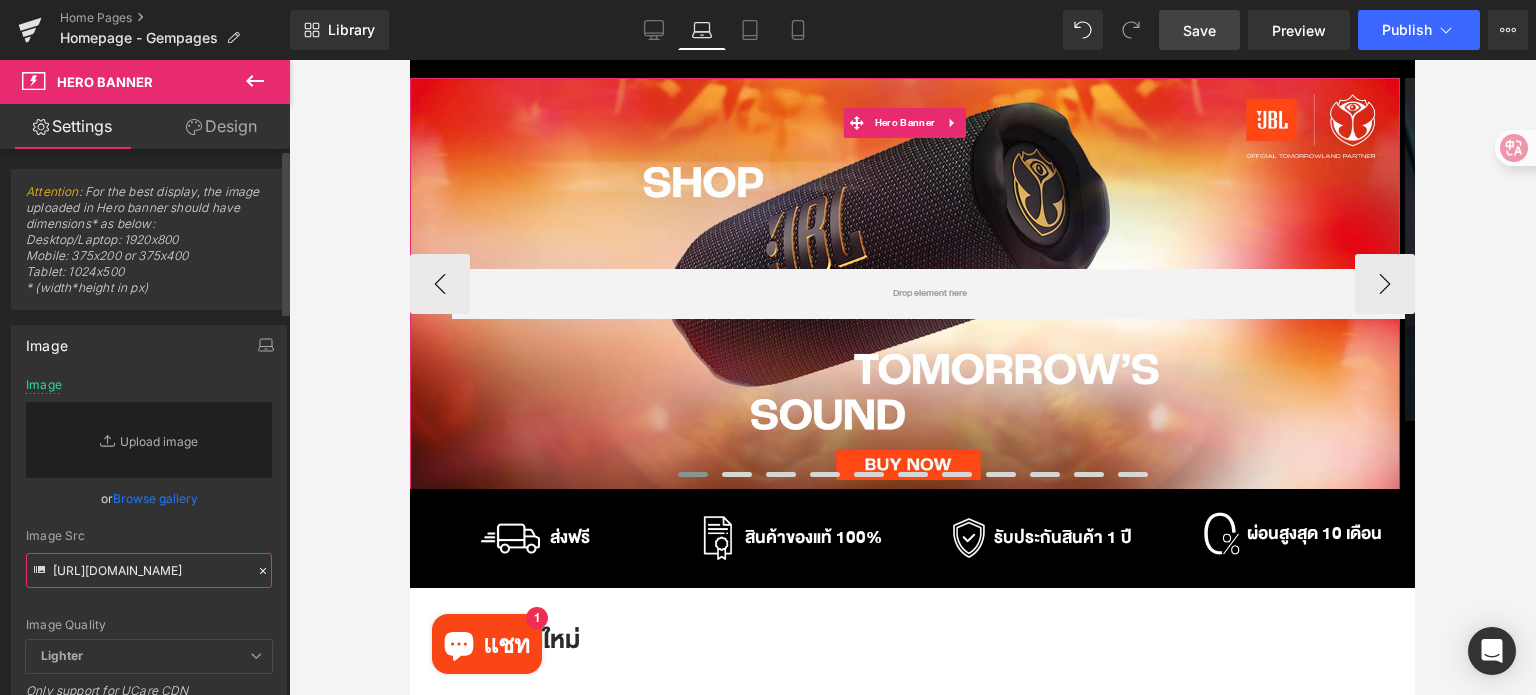 scroll, scrollTop: 0, scrollLeft: 655, axis: horizontal 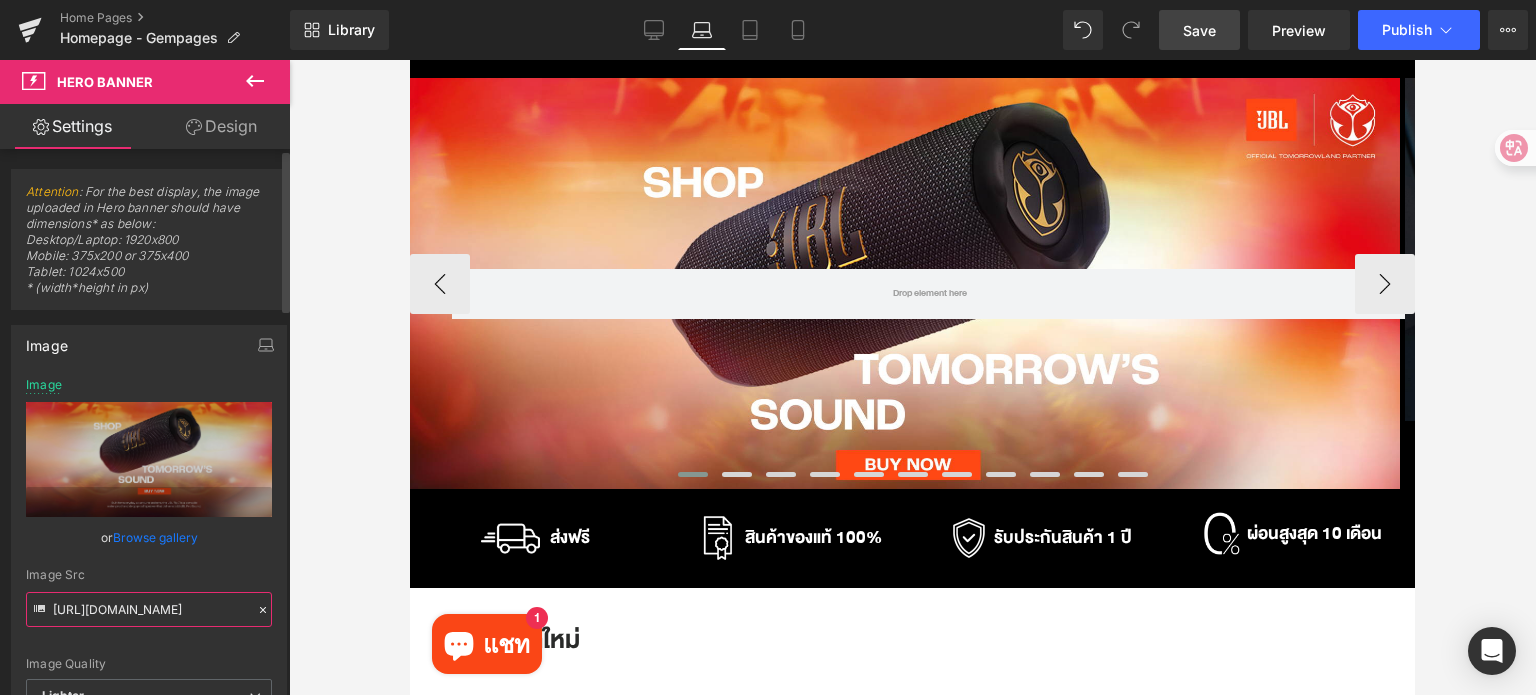 type on "[URL][DOMAIN_NAME]" 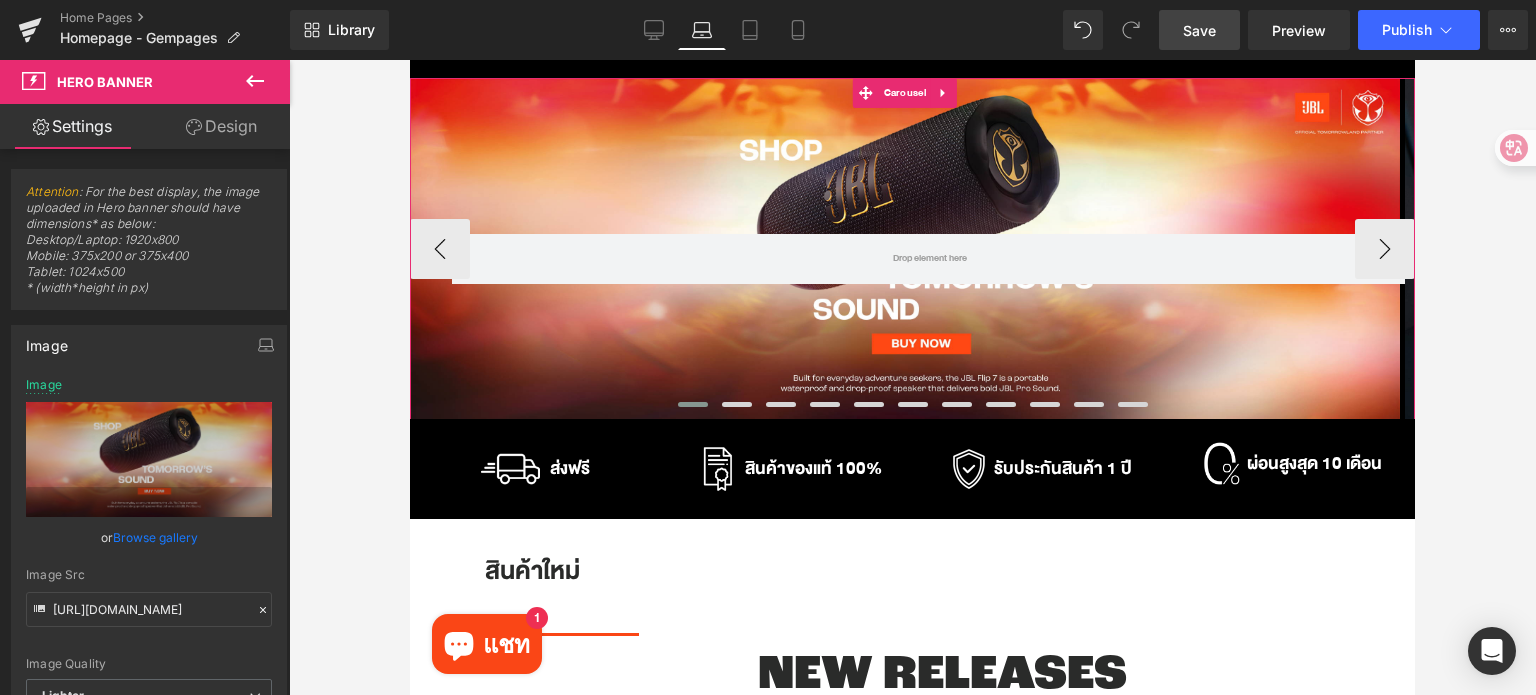 click at bounding box center [693, 404] 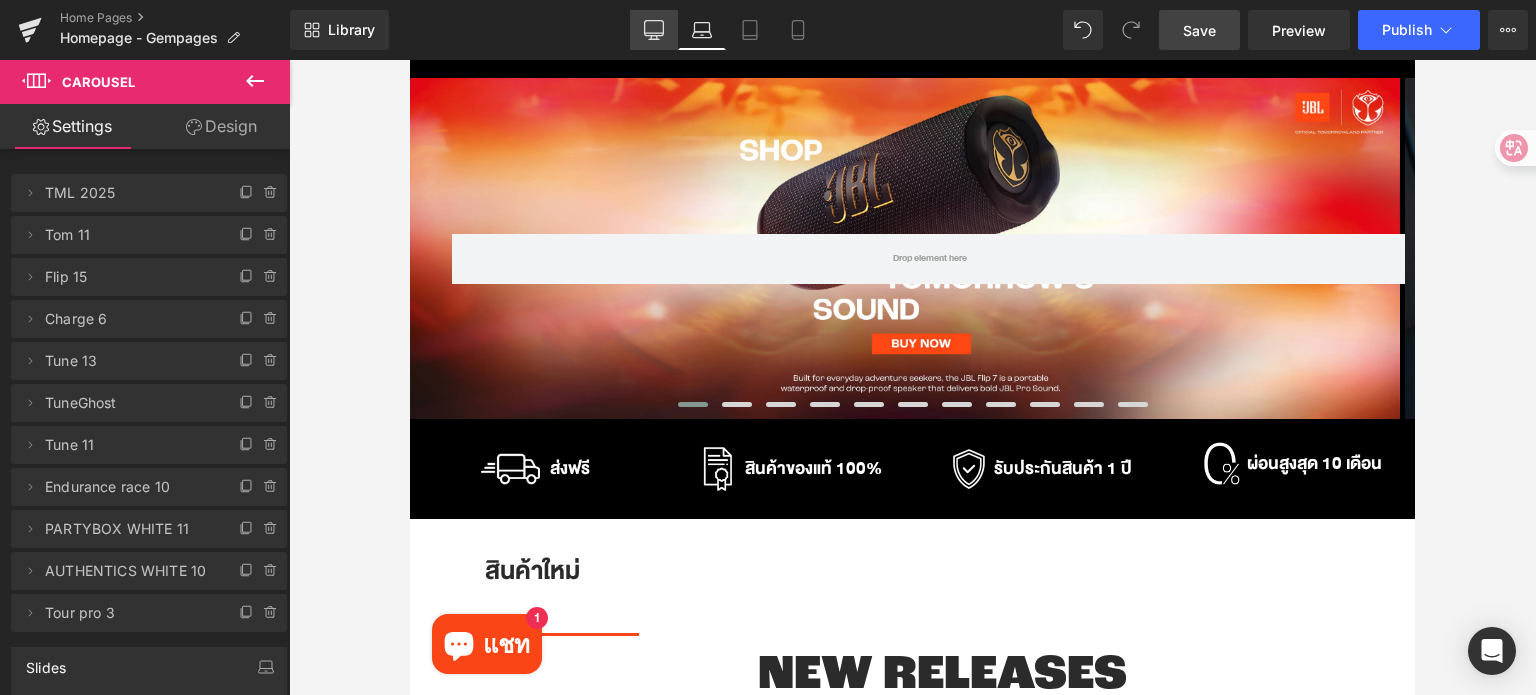 click 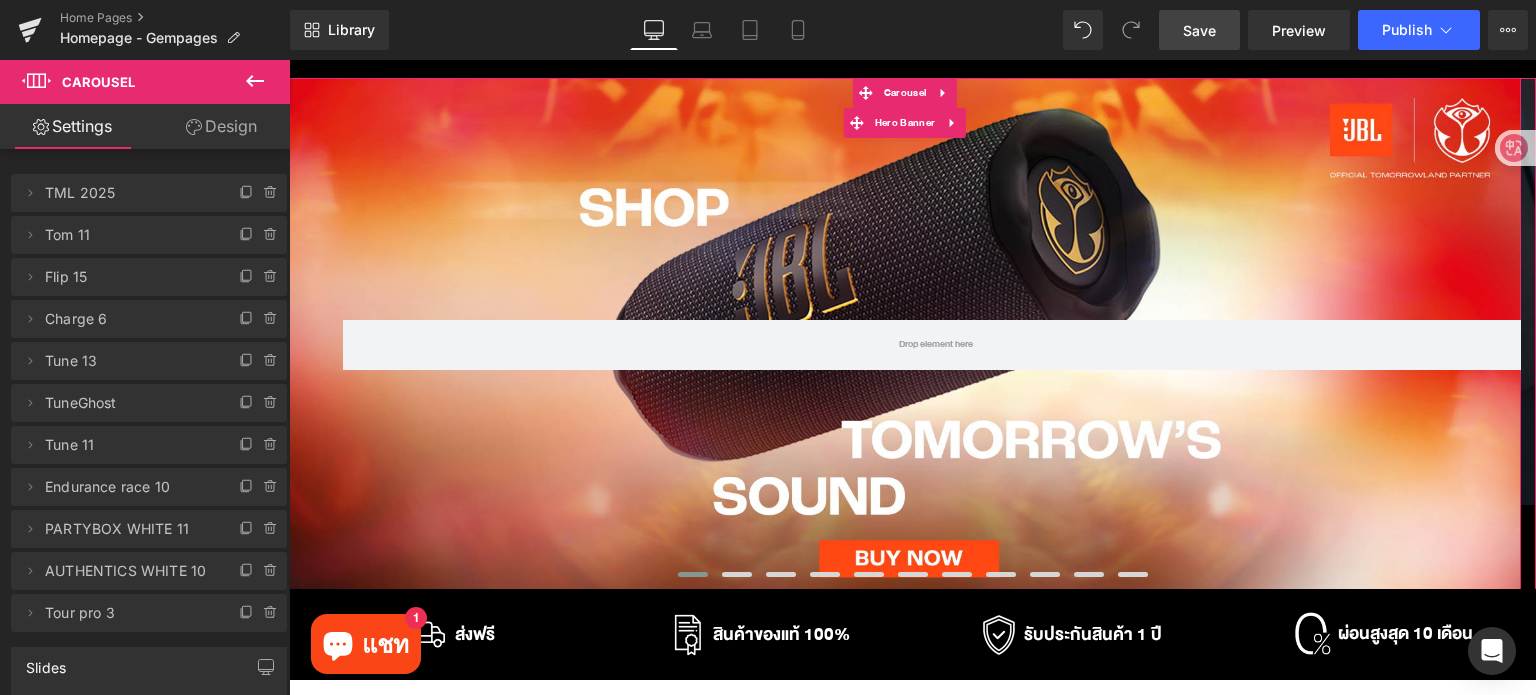 click on "Row" at bounding box center (905, 334) 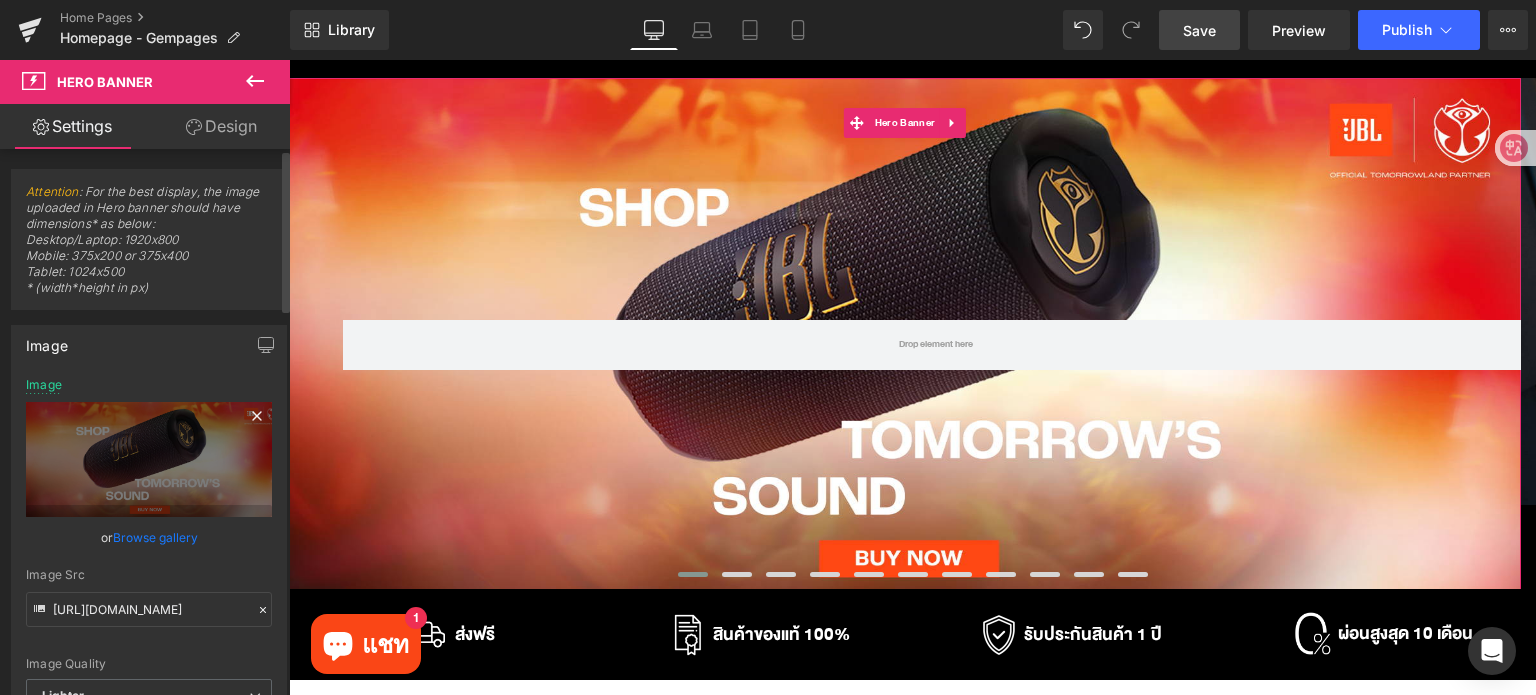 click 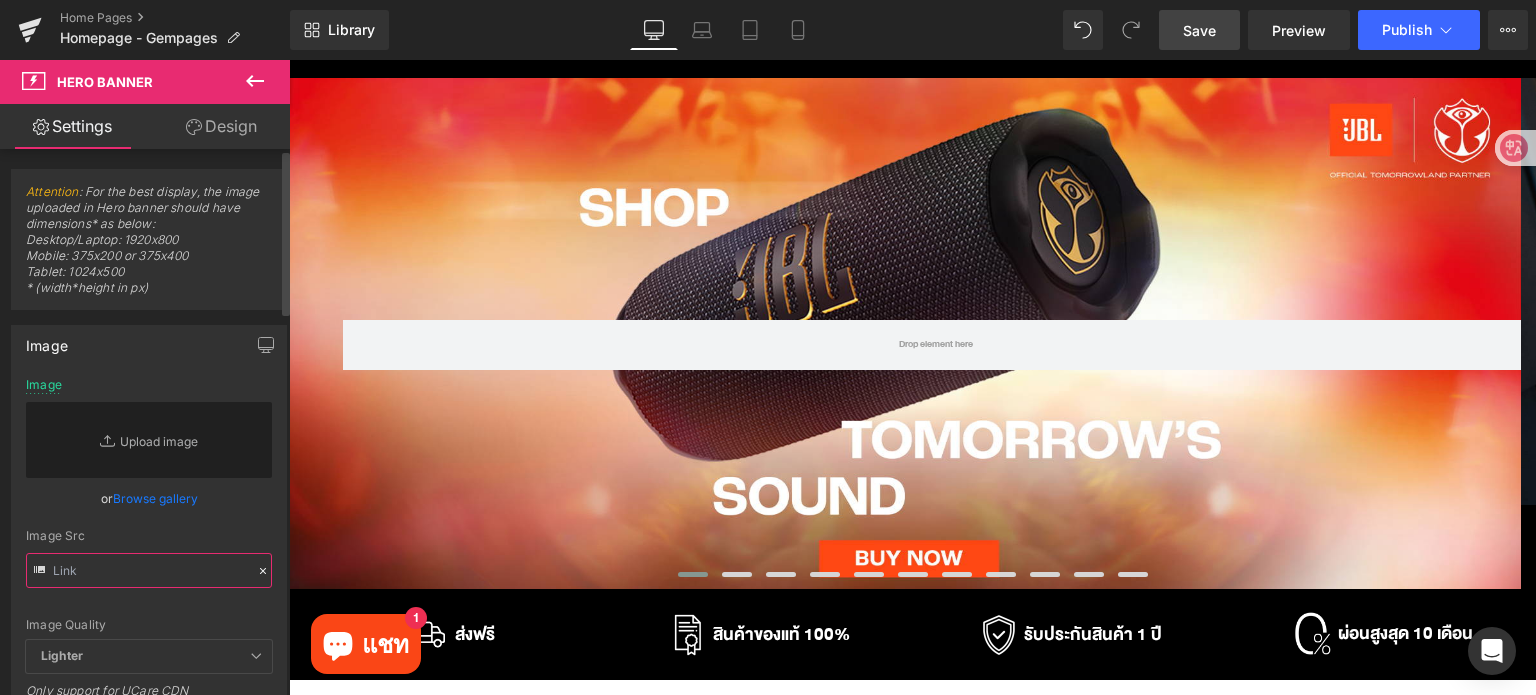 click at bounding box center (149, 570) 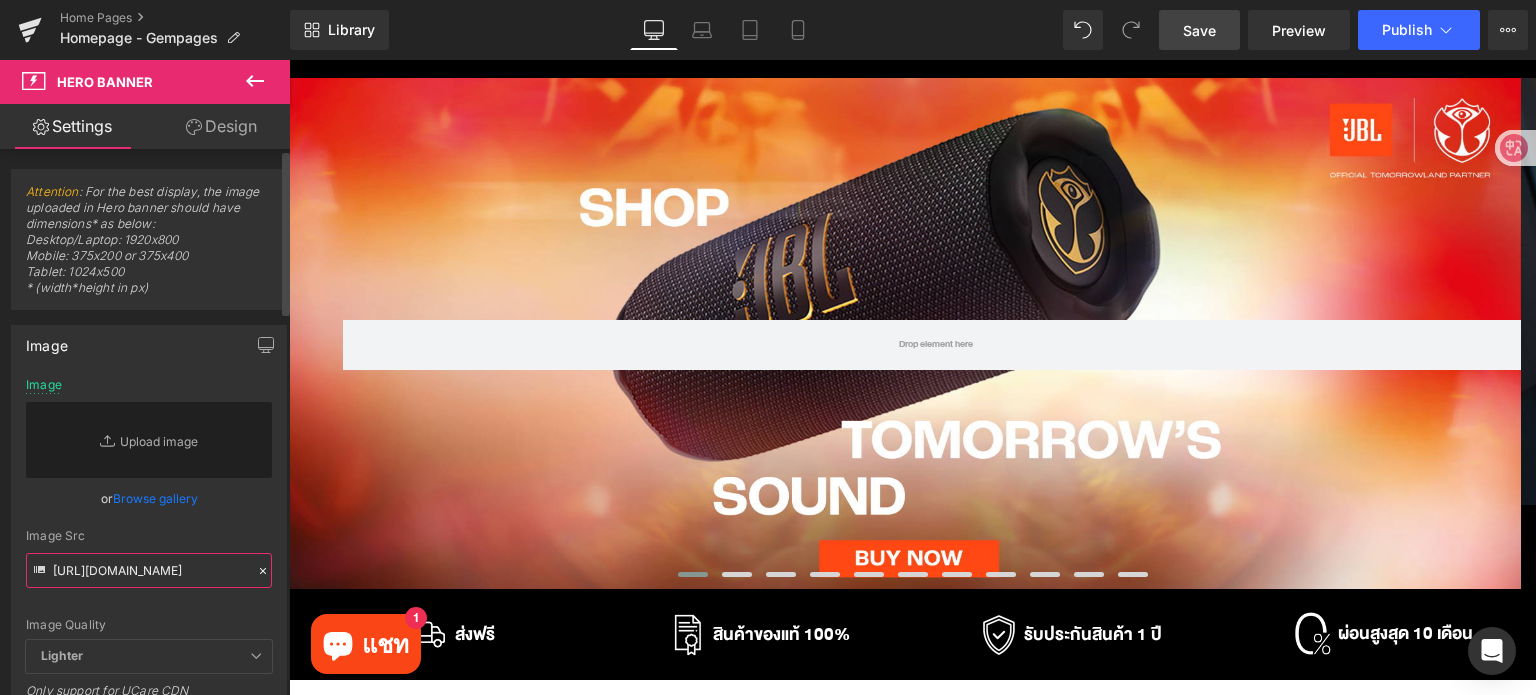 scroll, scrollTop: 0, scrollLeft: 655, axis: horizontal 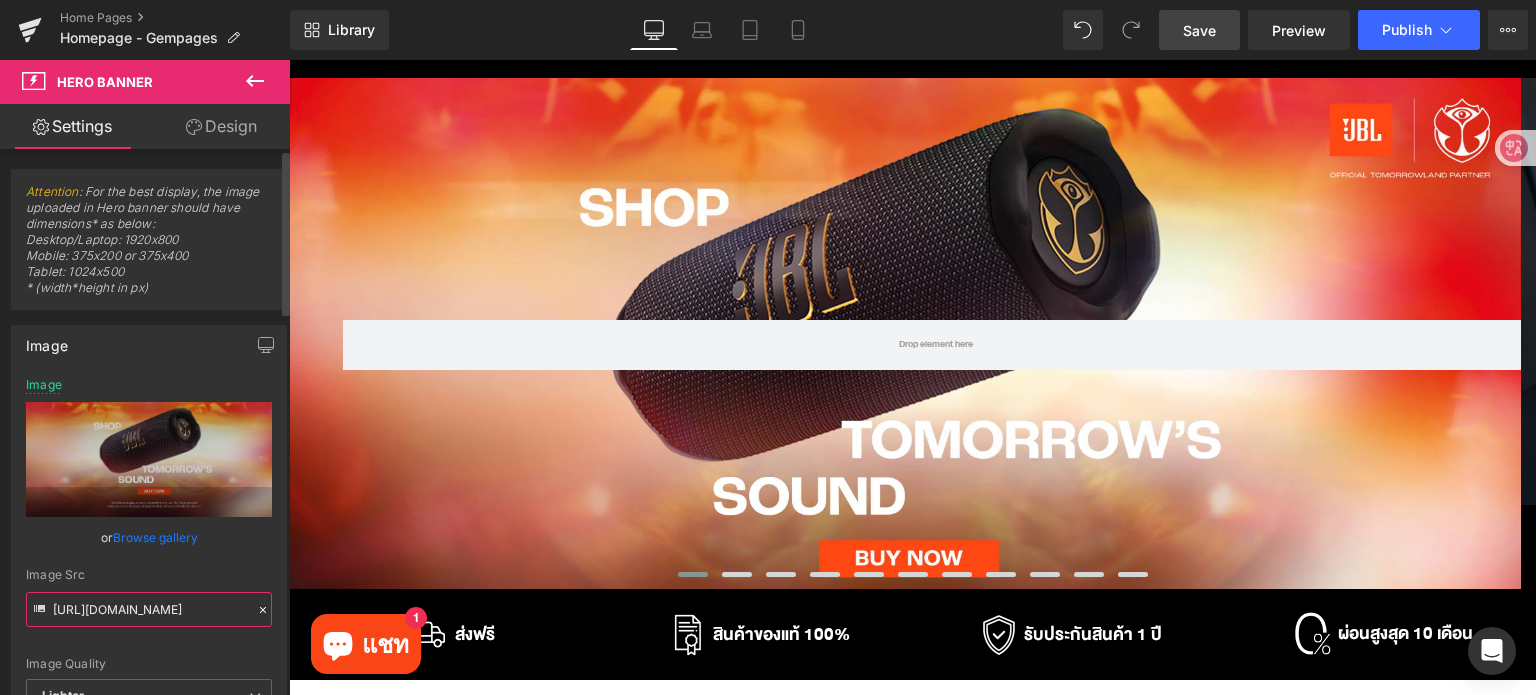 type on "[URL][DOMAIN_NAME]" 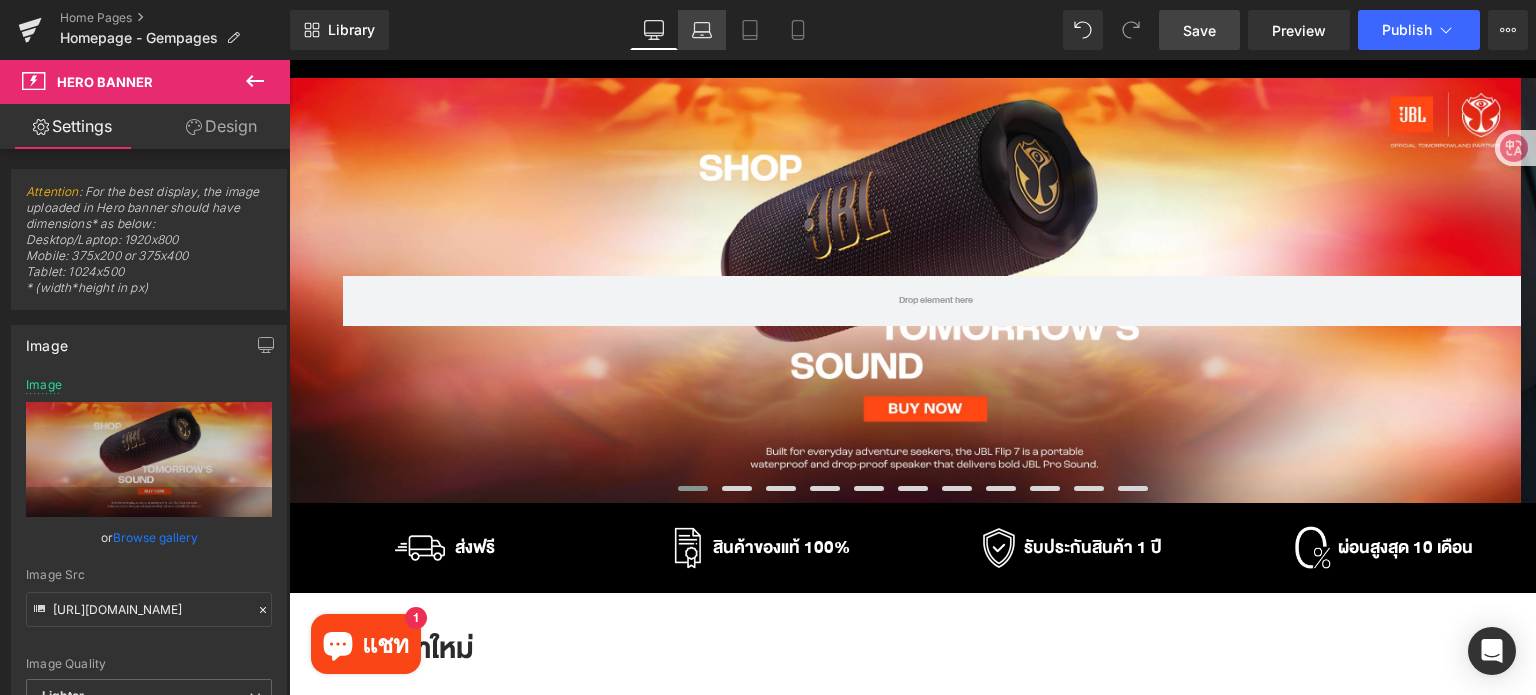scroll, scrollTop: 0, scrollLeft: 0, axis: both 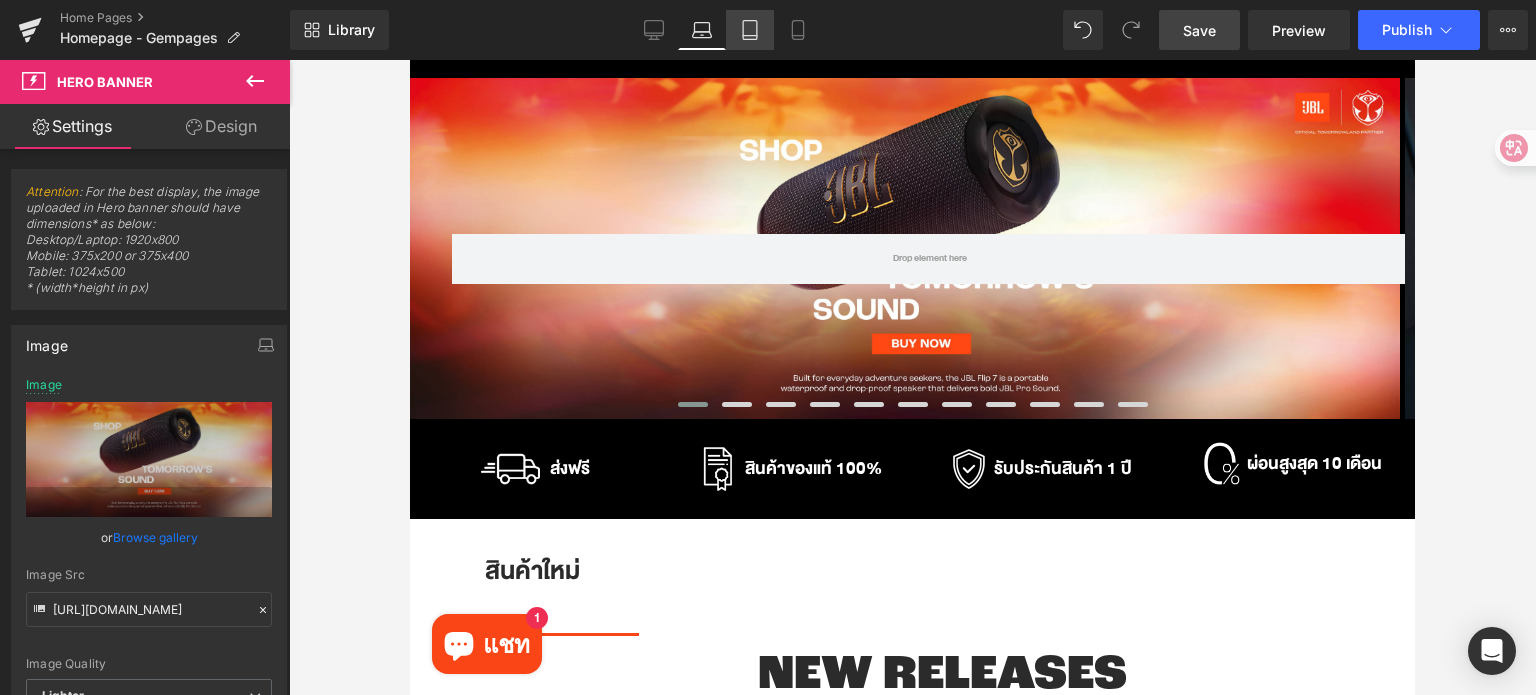 click 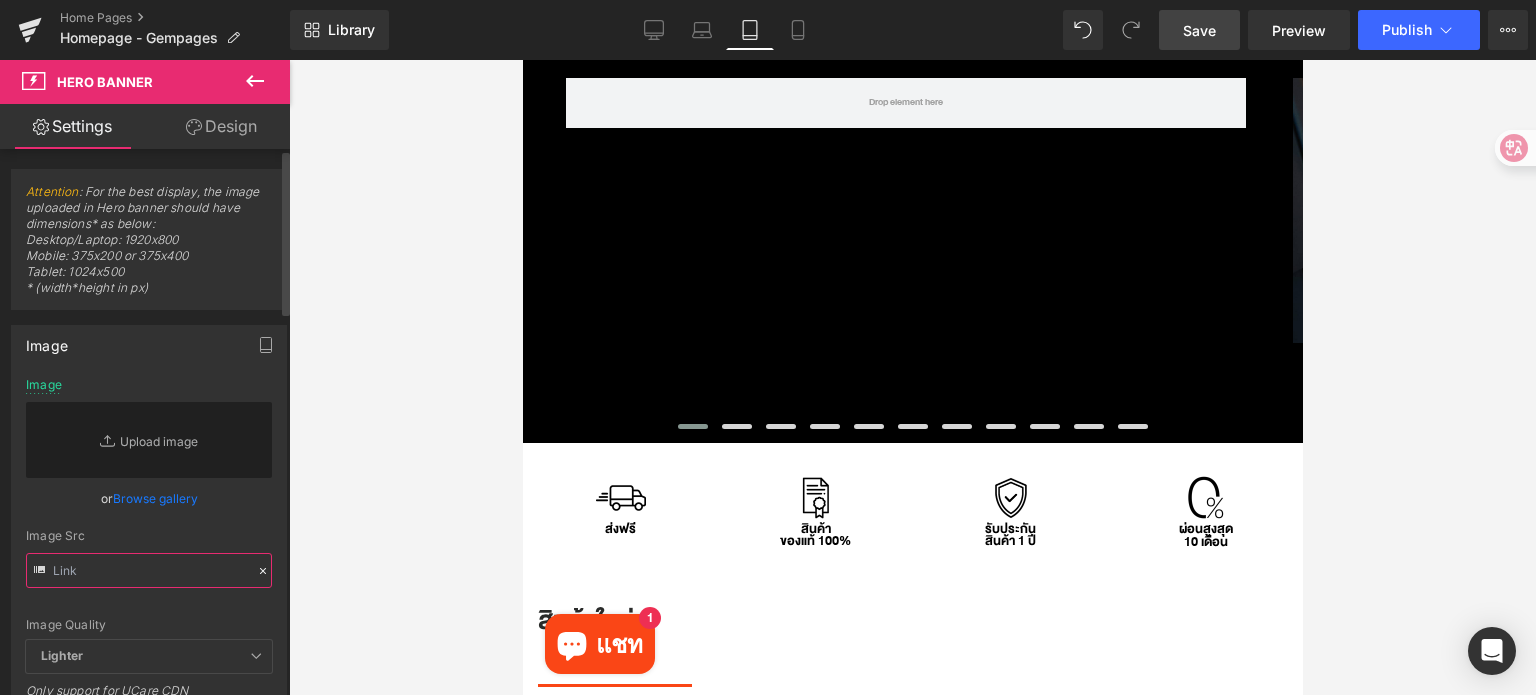 click at bounding box center [149, 570] 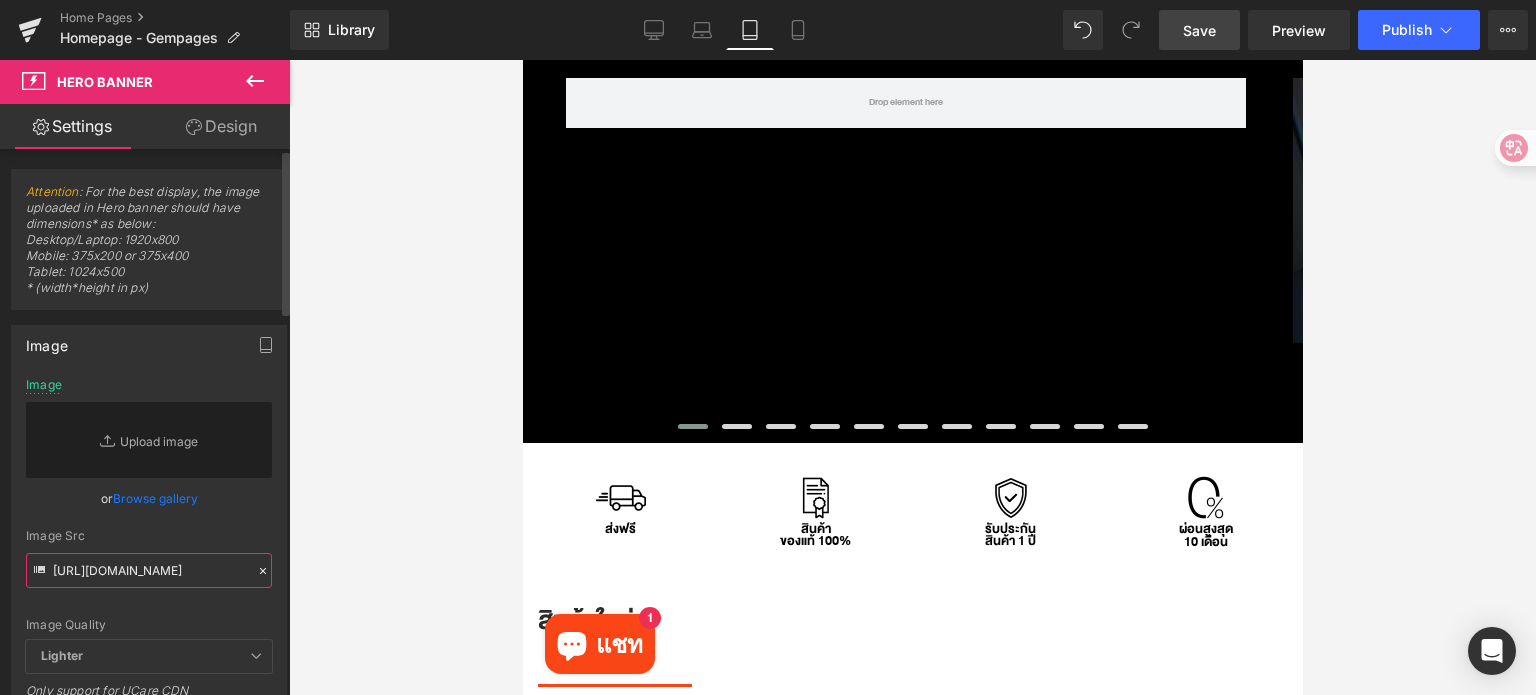 scroll, scrollTop: 0, scrollLeft: 655, axis: horizontal 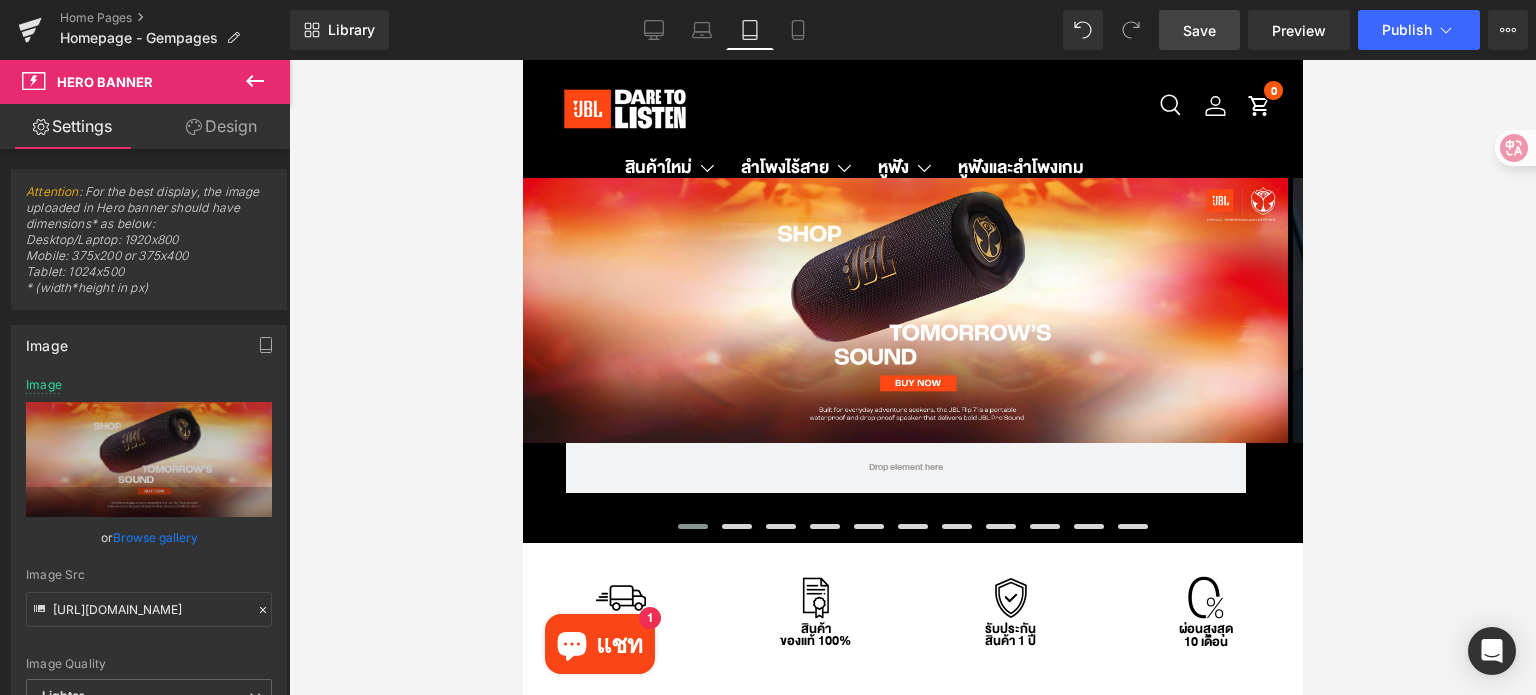 click on "Save" at bounding box center (1199, 30) 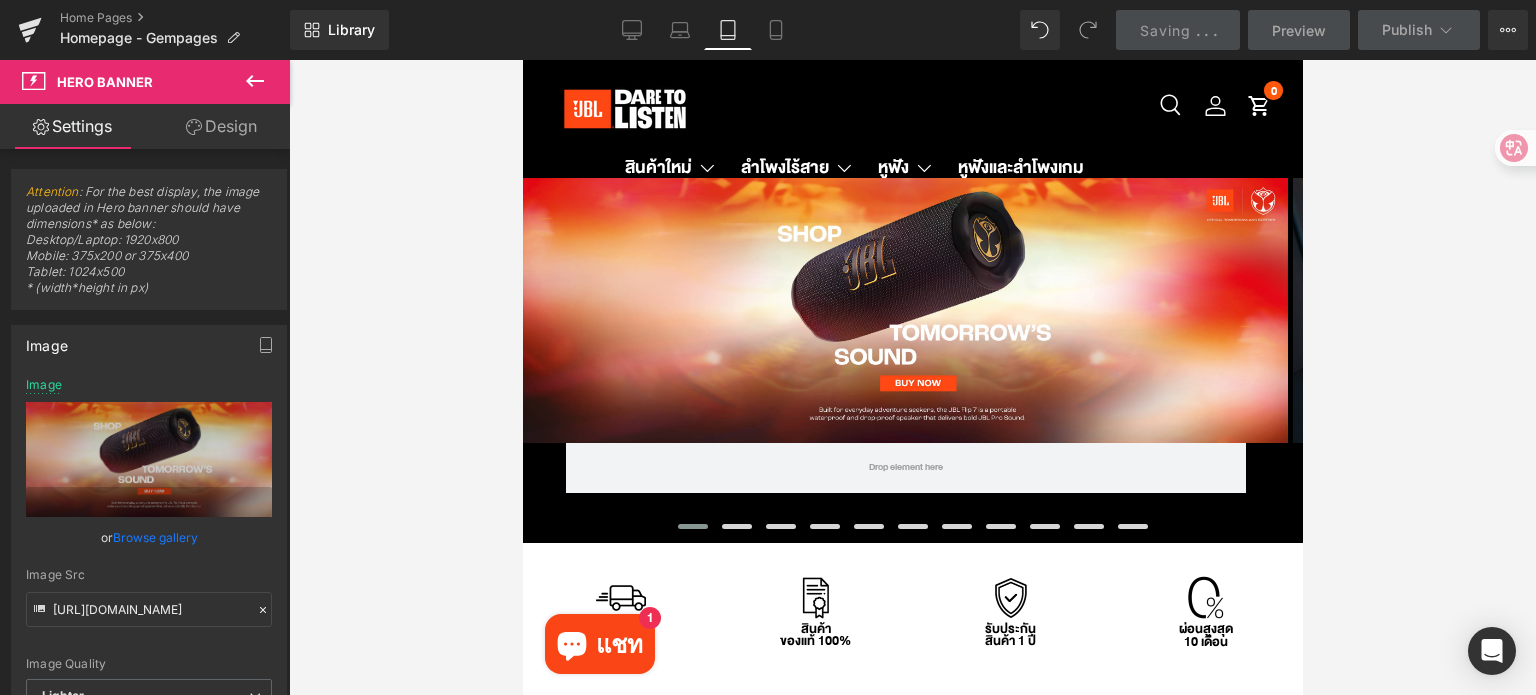 scroll, scrollTop: 0, scrollLeft: 0, axis: both 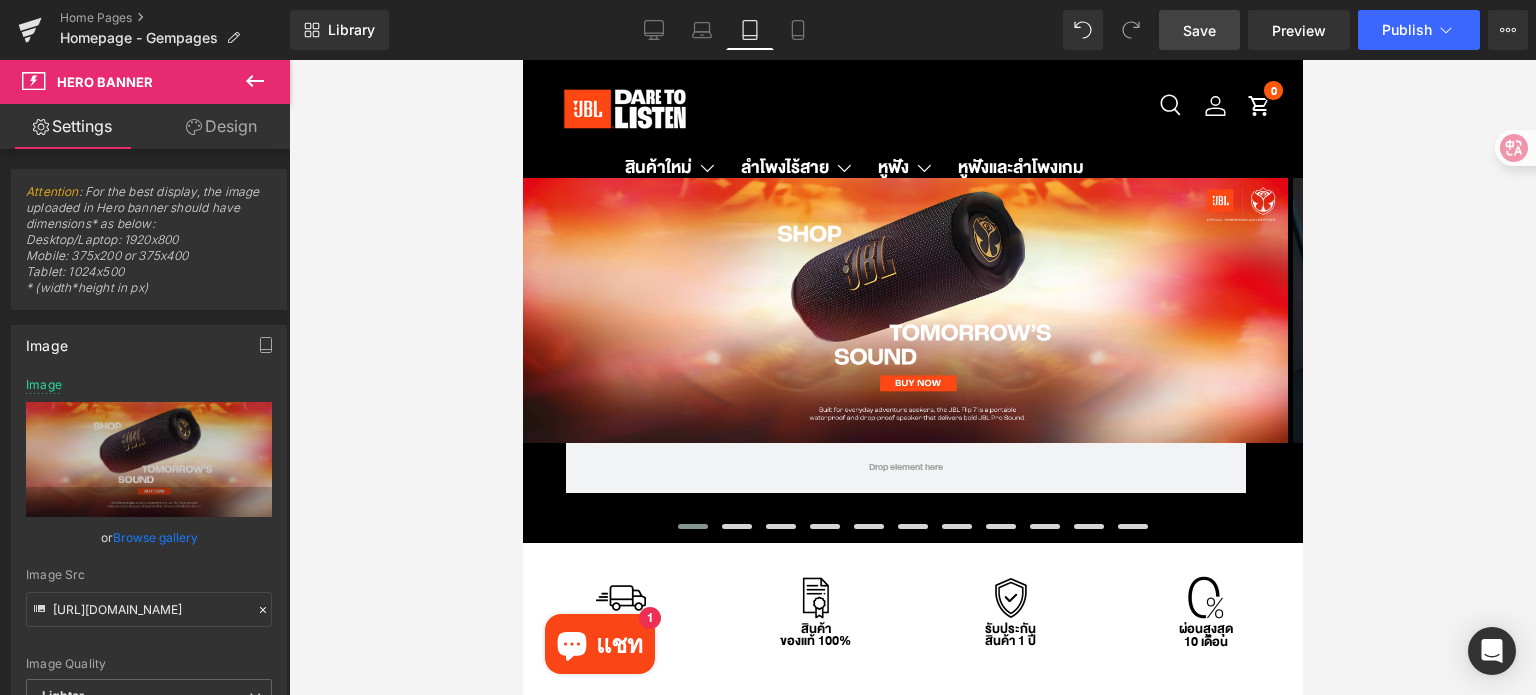 click on "Save" at bounding box center [1199, 30] 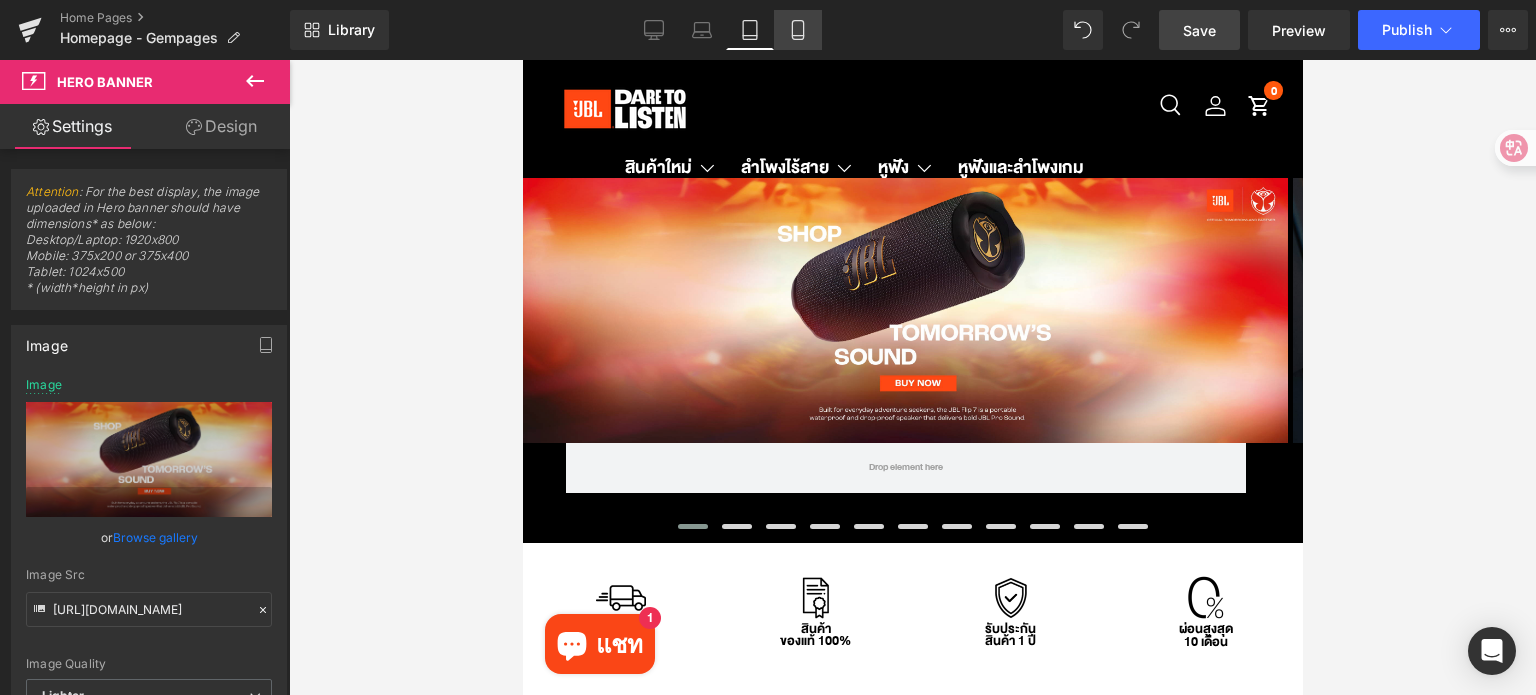 click 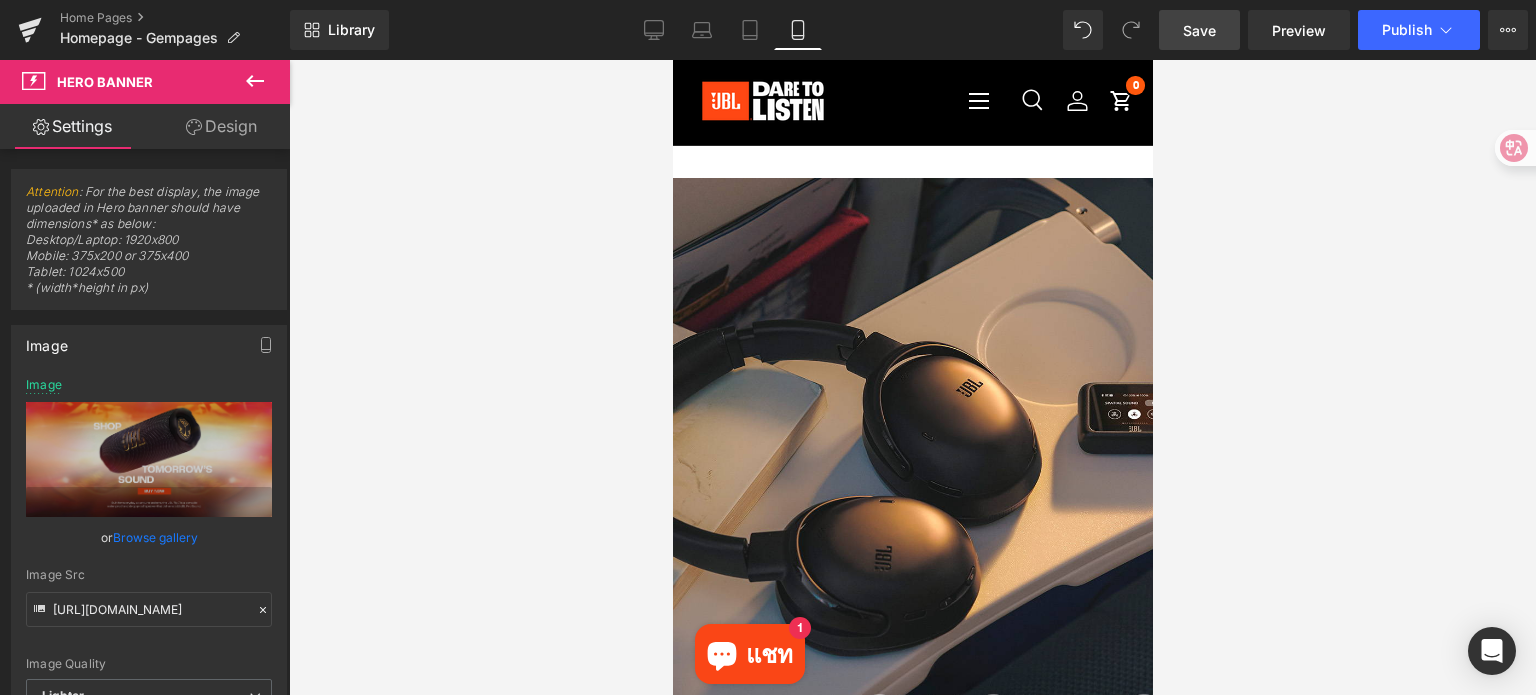 type on "[URL][DOMAIN_NAME]" 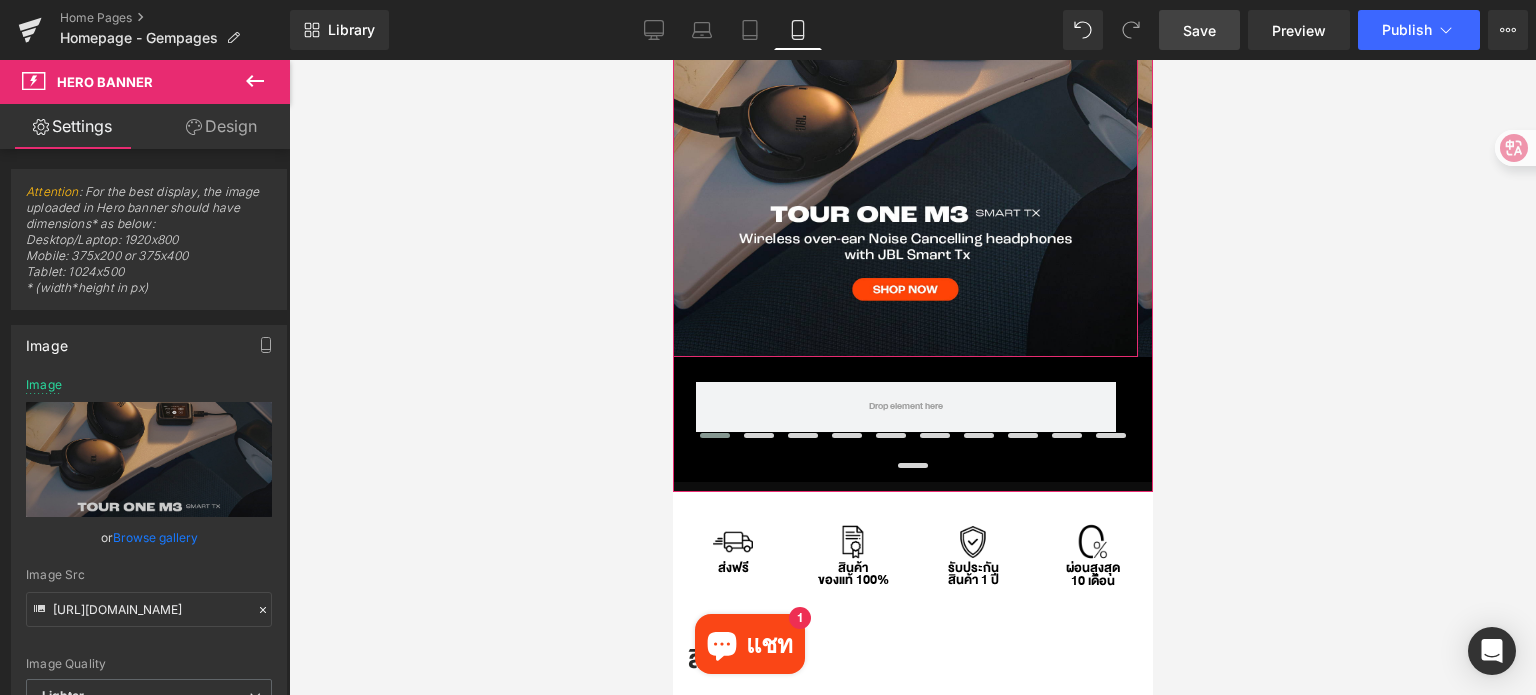scroll, scrollTop: 300, scrollLeft: 0, axis: vertical 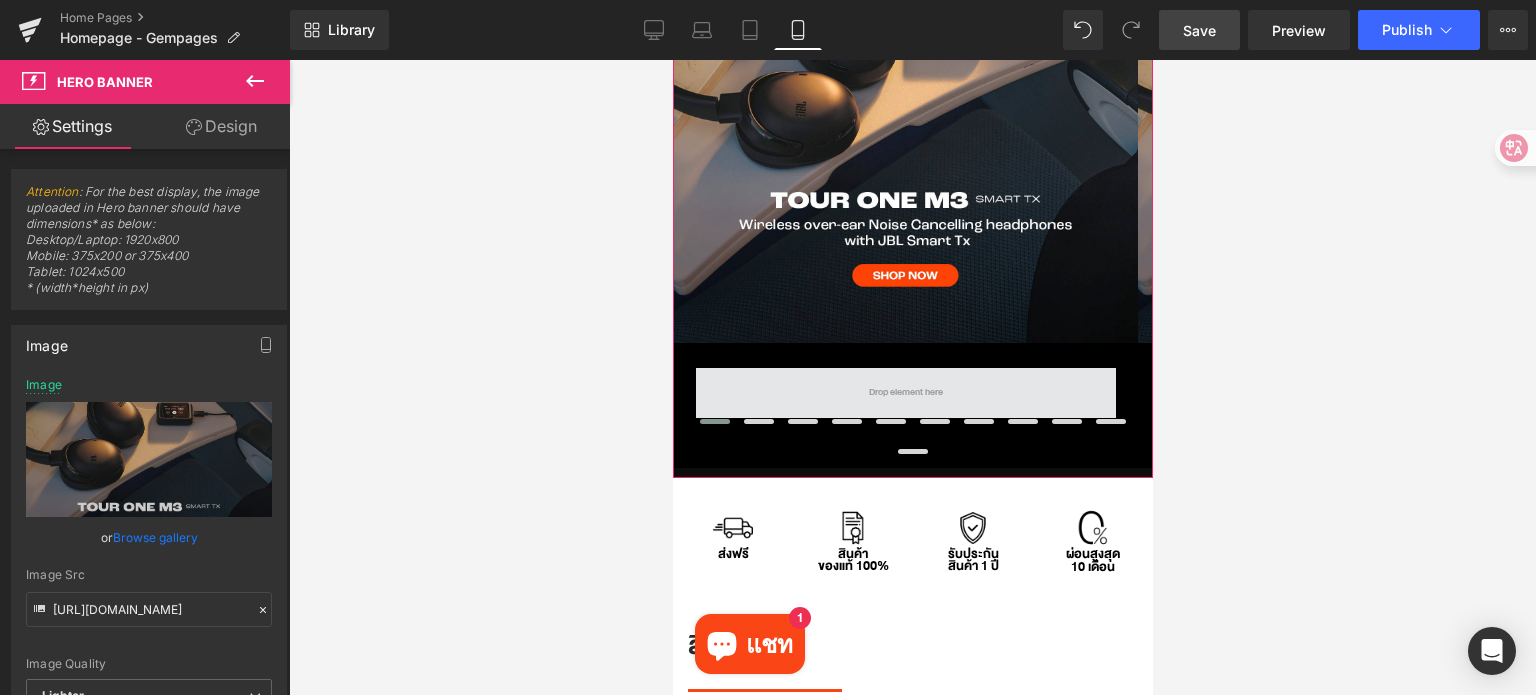 click at bounding box center (714, 421) 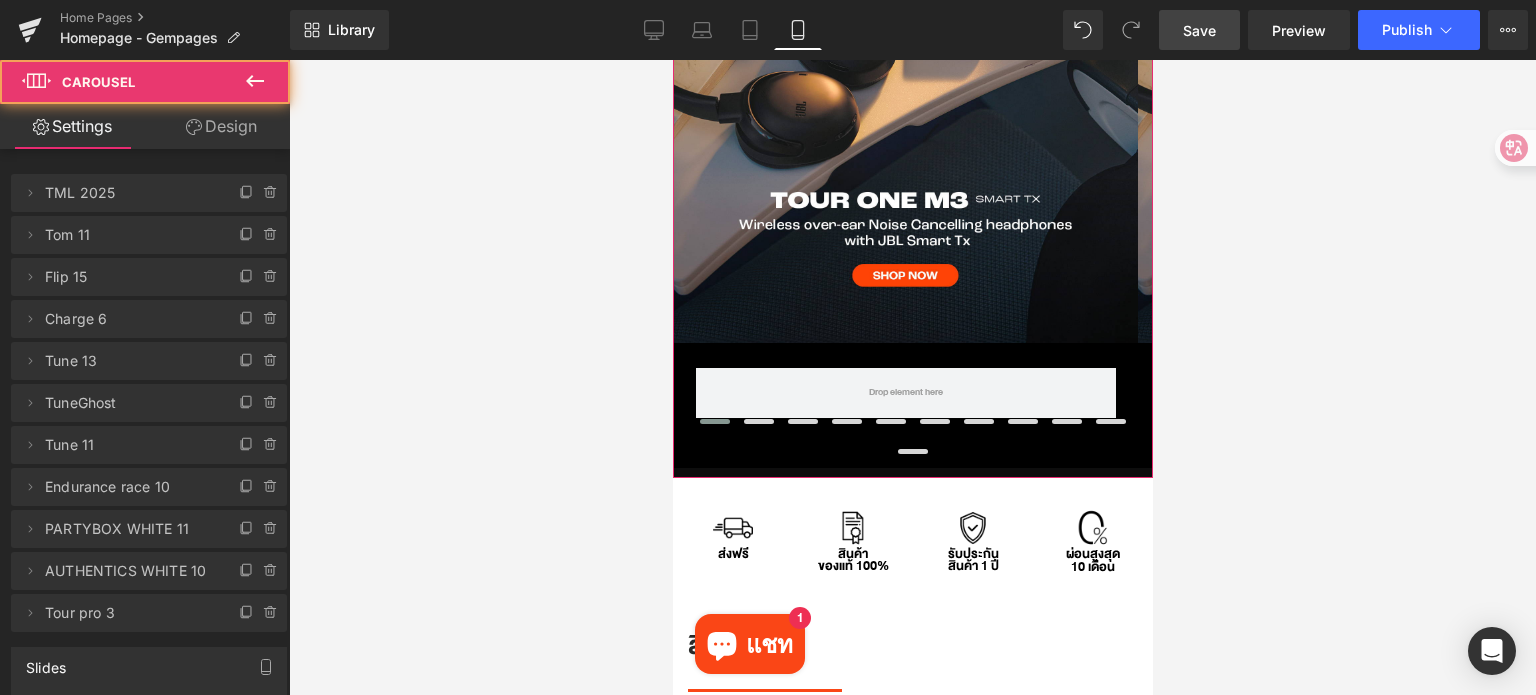 click on "Row" at bounding box center (904, 110) 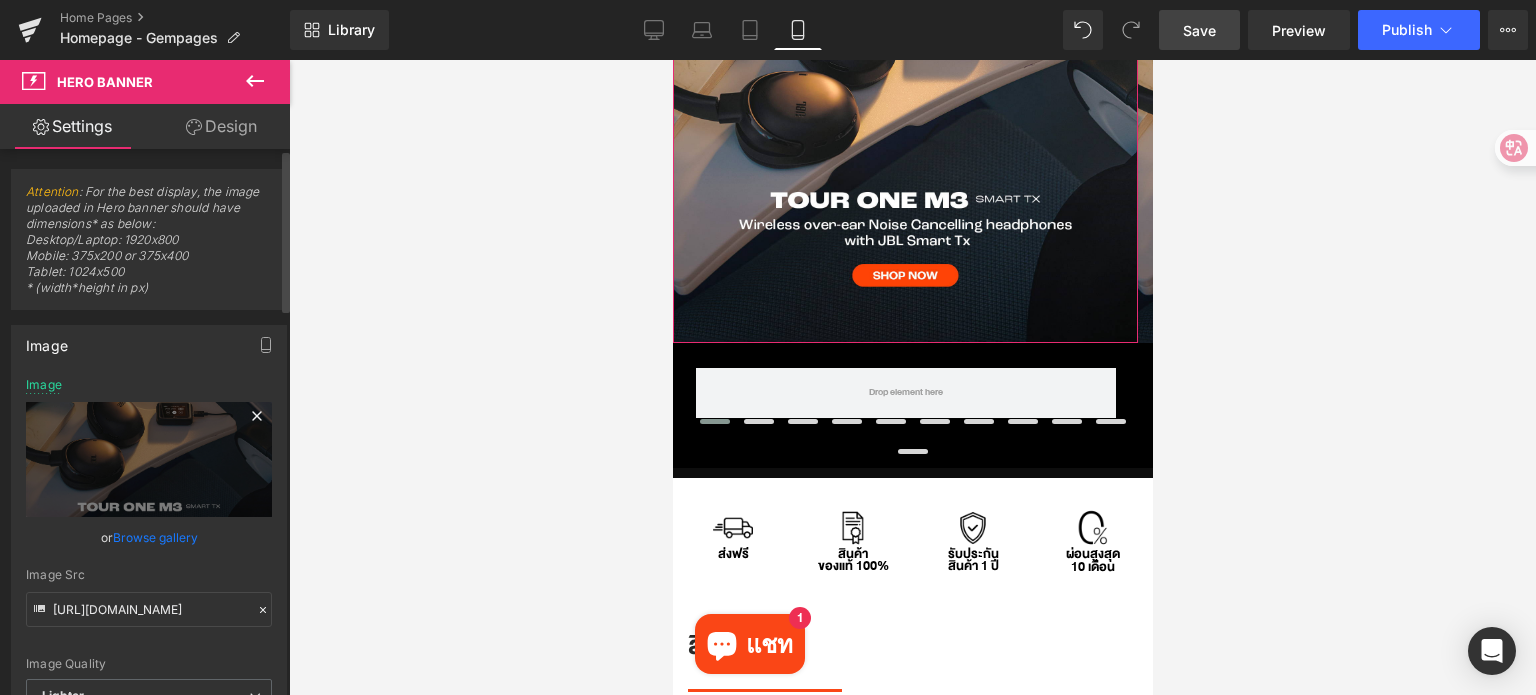 click 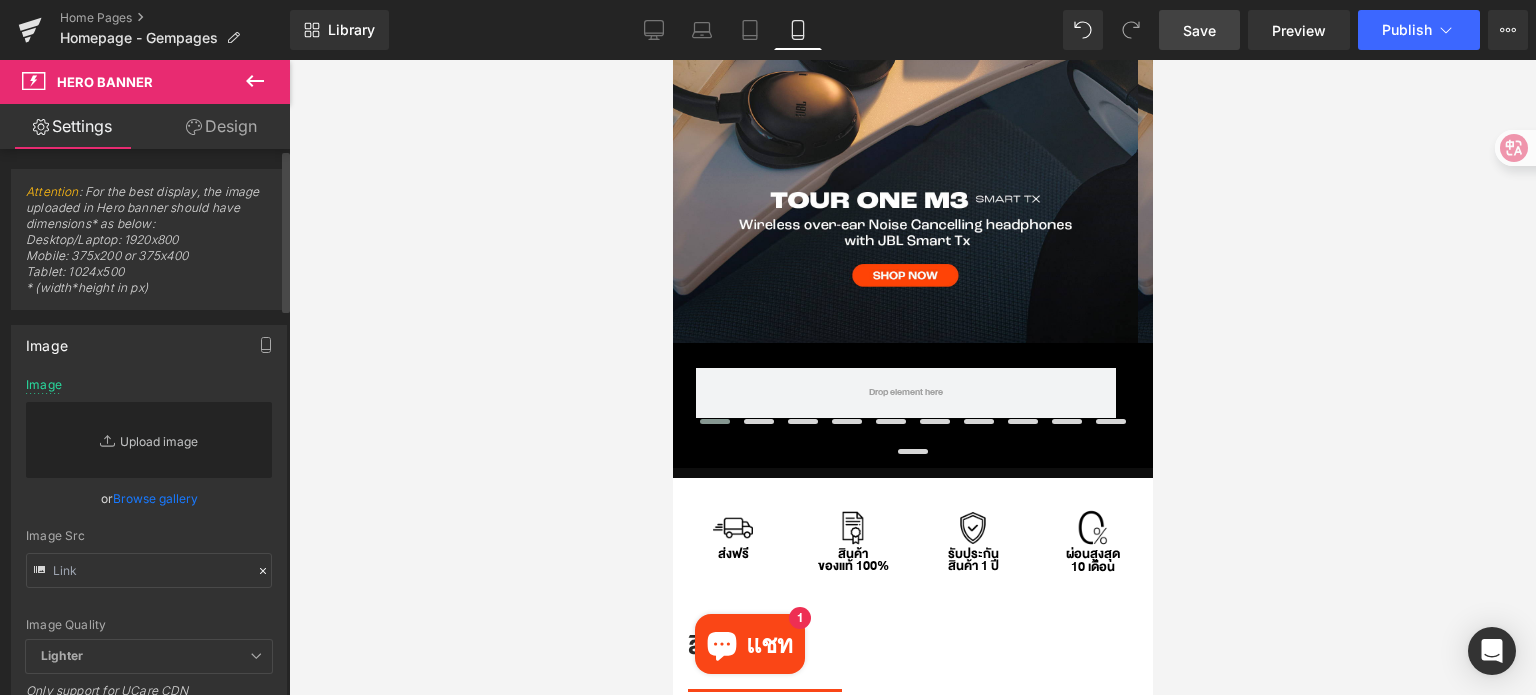click on "Replace Image" at bounding box center (149, 440) 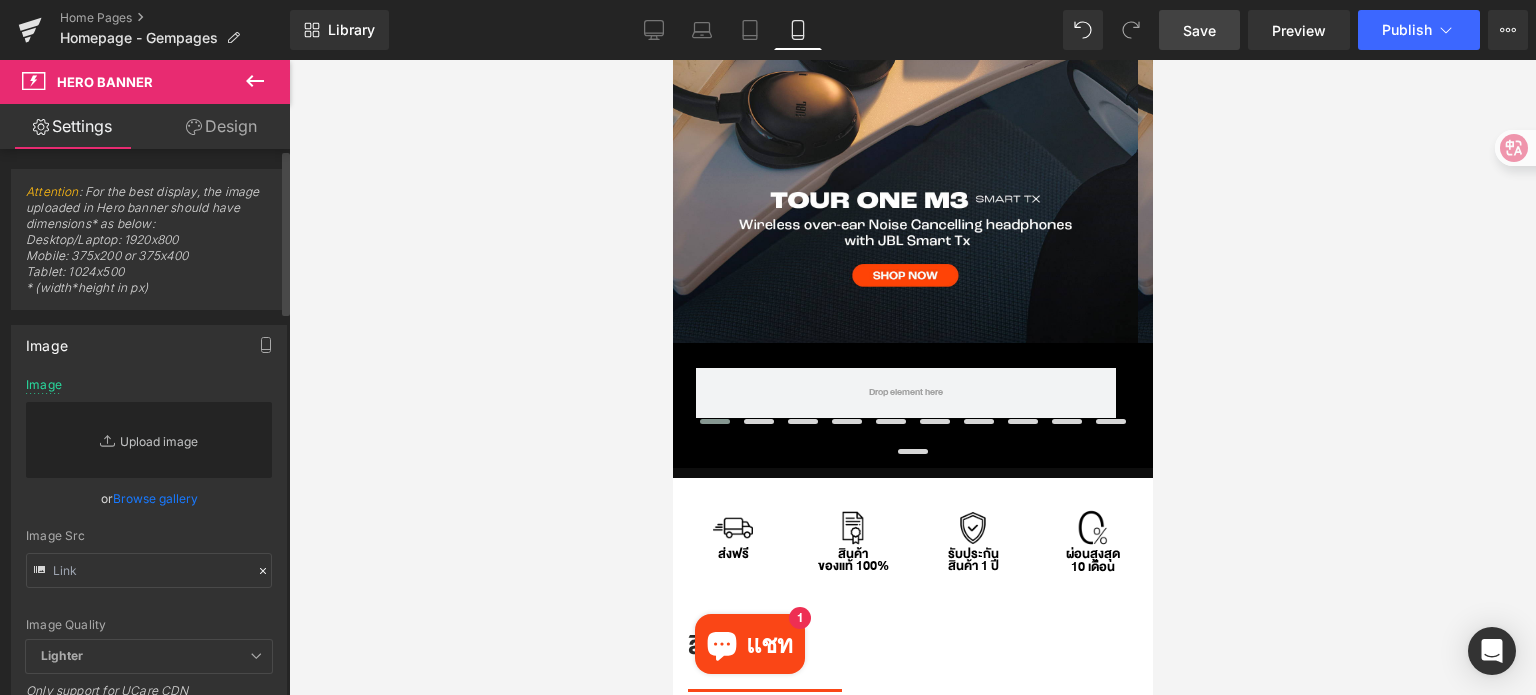 type on "C:\fakepath\mobile TML.jpg" 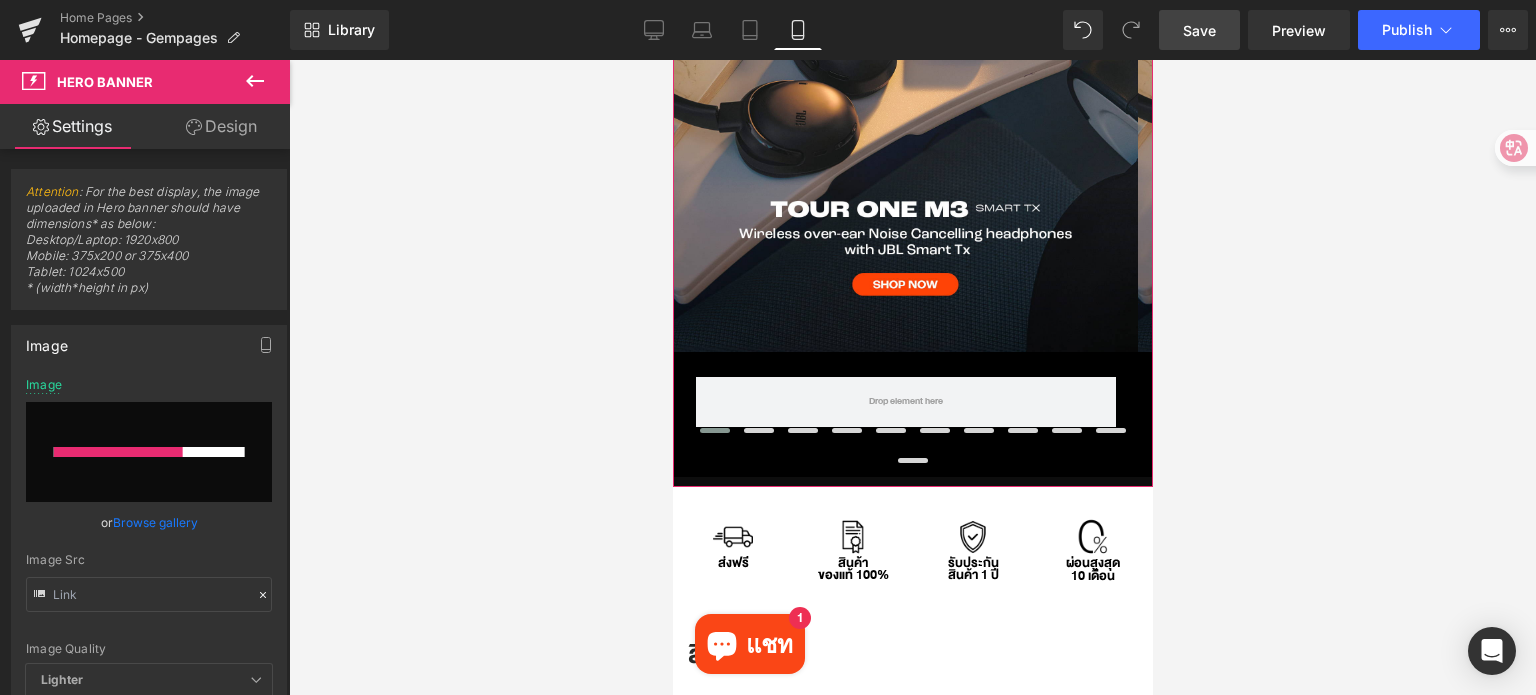 scroll, scrollTop: 300, scrollLeft: 0, axis: vertical 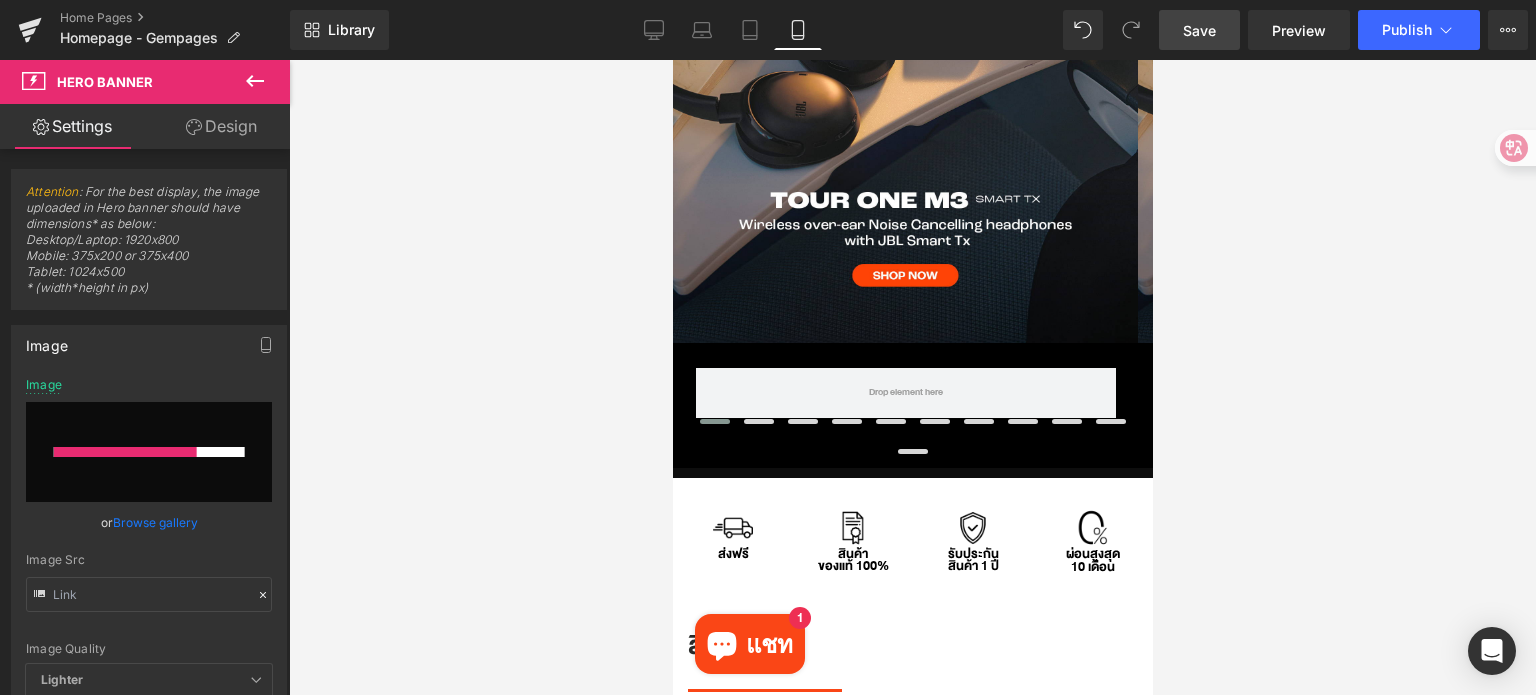 type 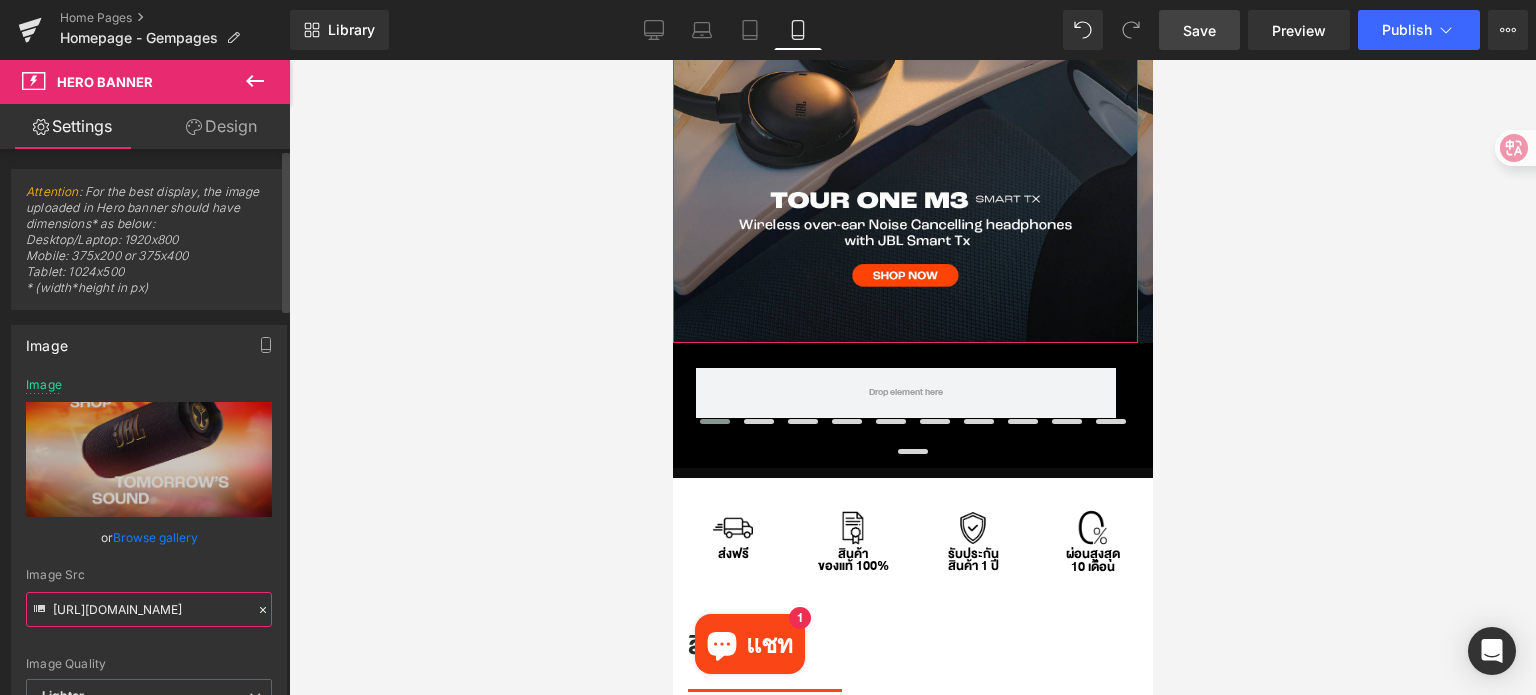 click on "[URL][DOMAIN_NAME]" at bounding box center [149, 609] 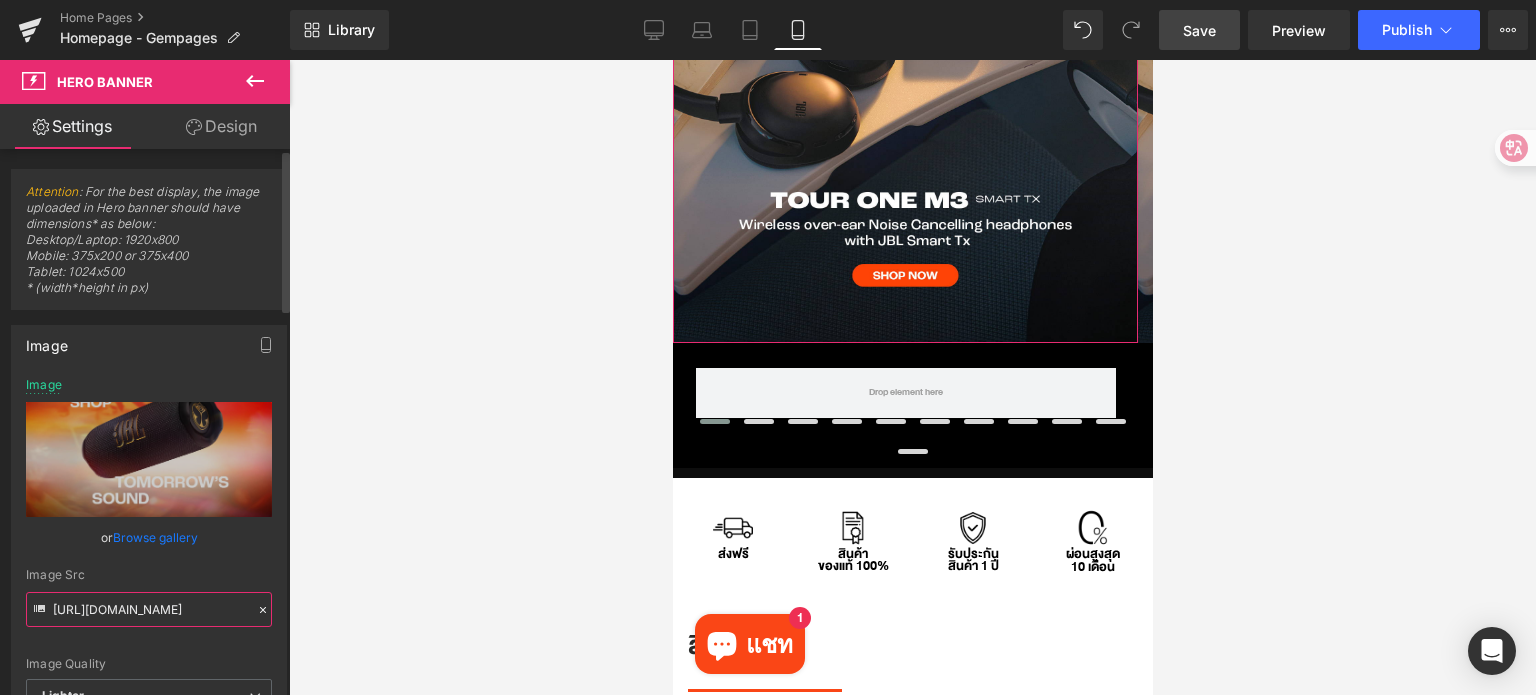 click on "[URL][DOMAIN_NAME]" at bounding box center [149, 609] 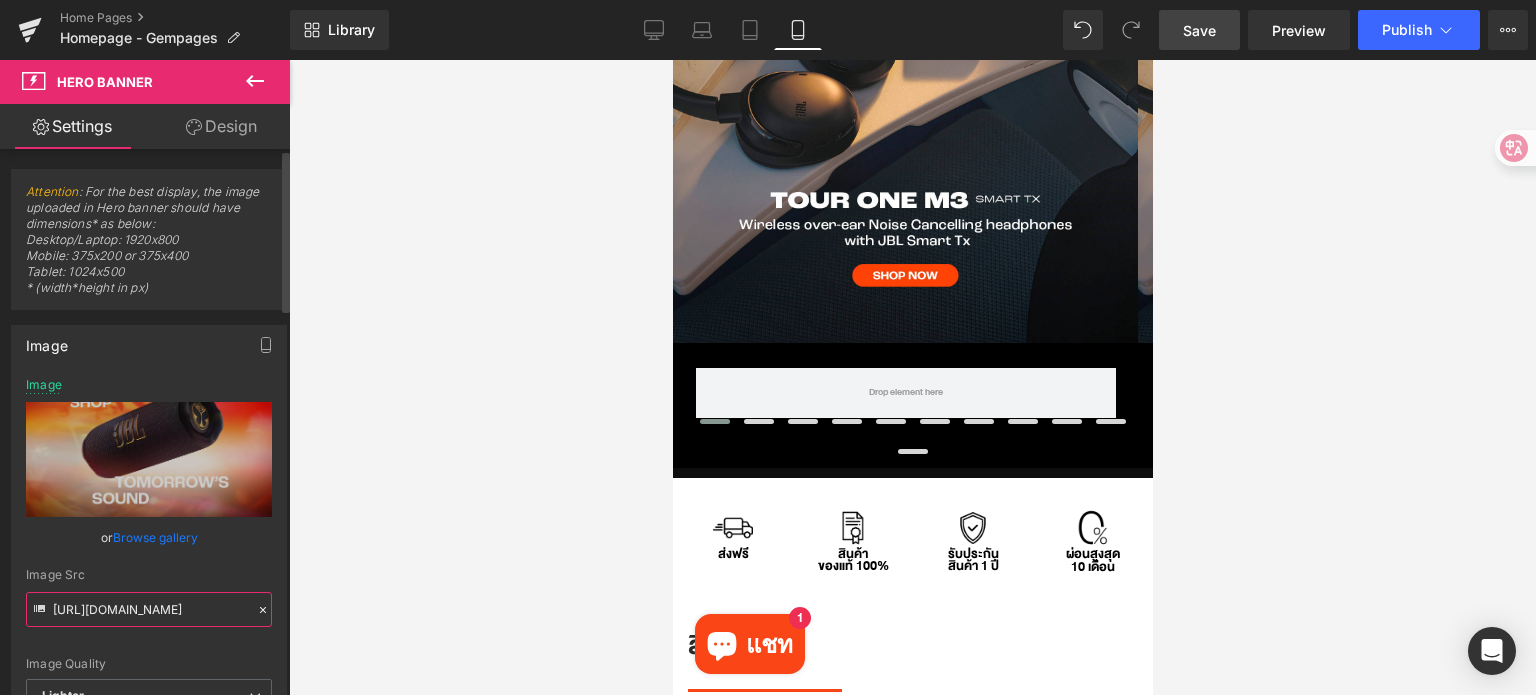 click on "[URL][DOMAIN_NAME]" at bounding box center [149, 609] 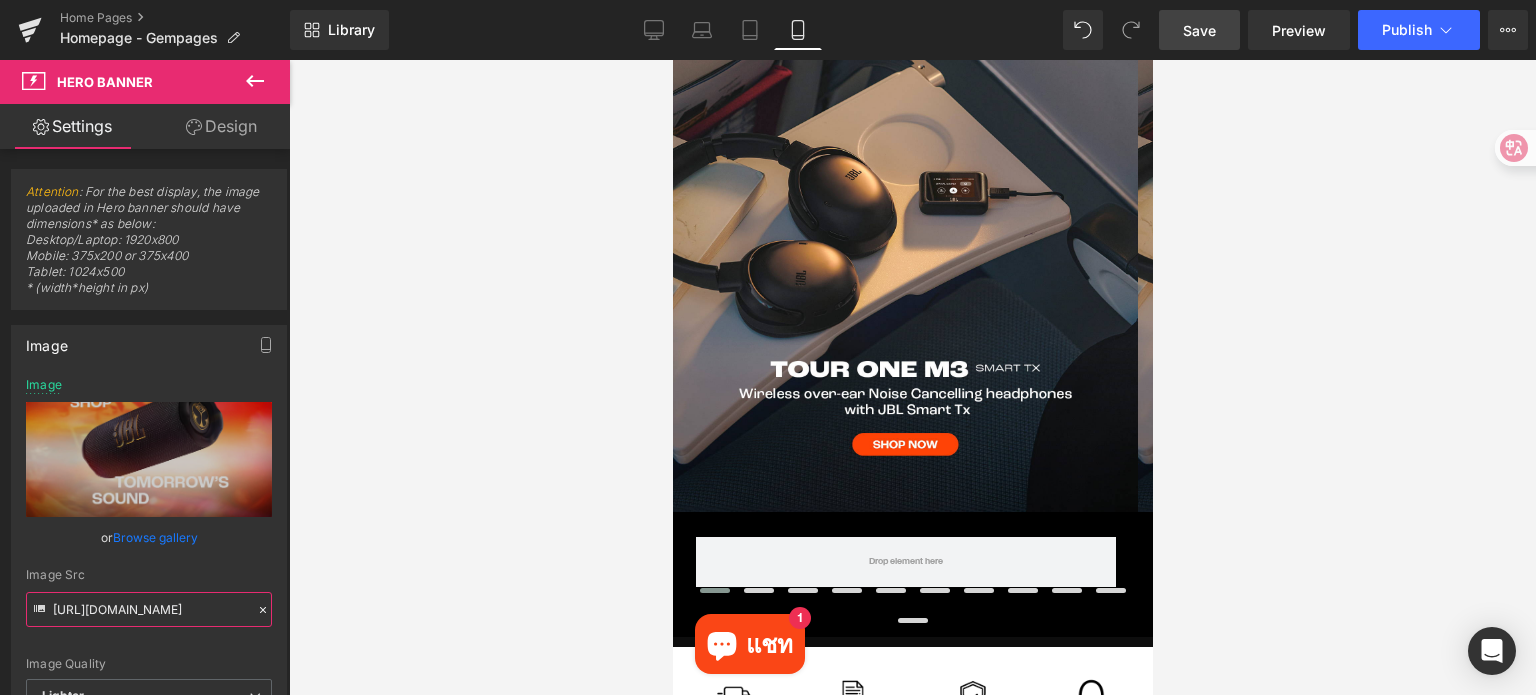 scroll, scrollTop: 0, scrollLeft: 0, axis: both 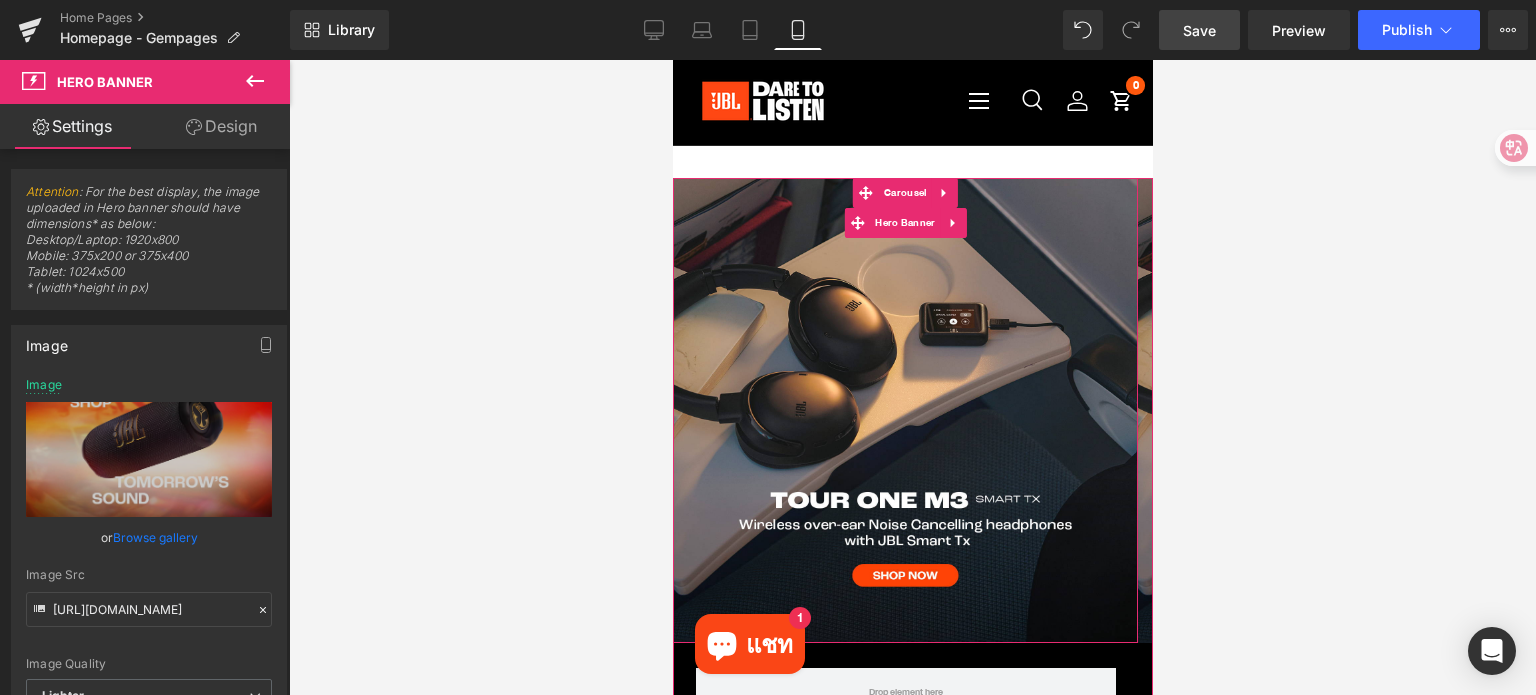 click on "Row" at bounding box center (904, 411) 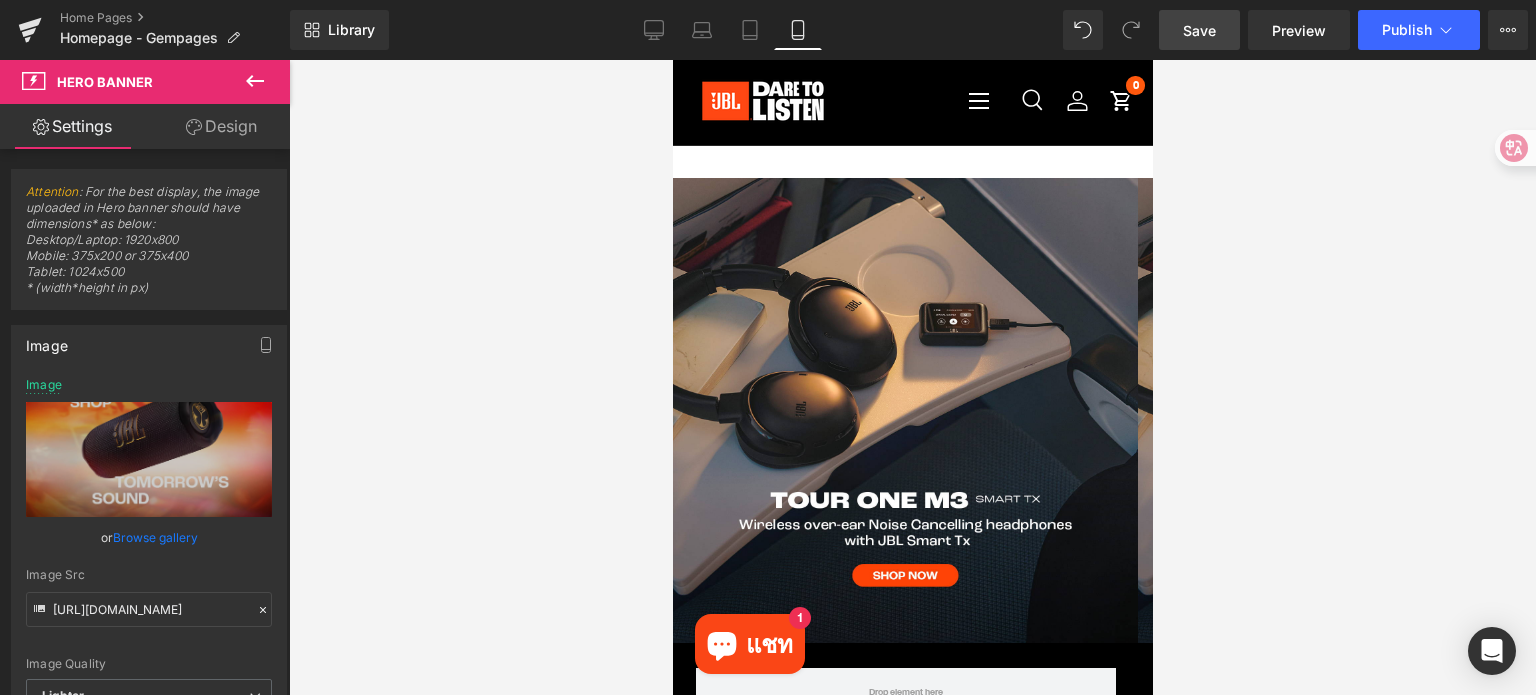 click on "Save" at bounding box center (1199, 30) 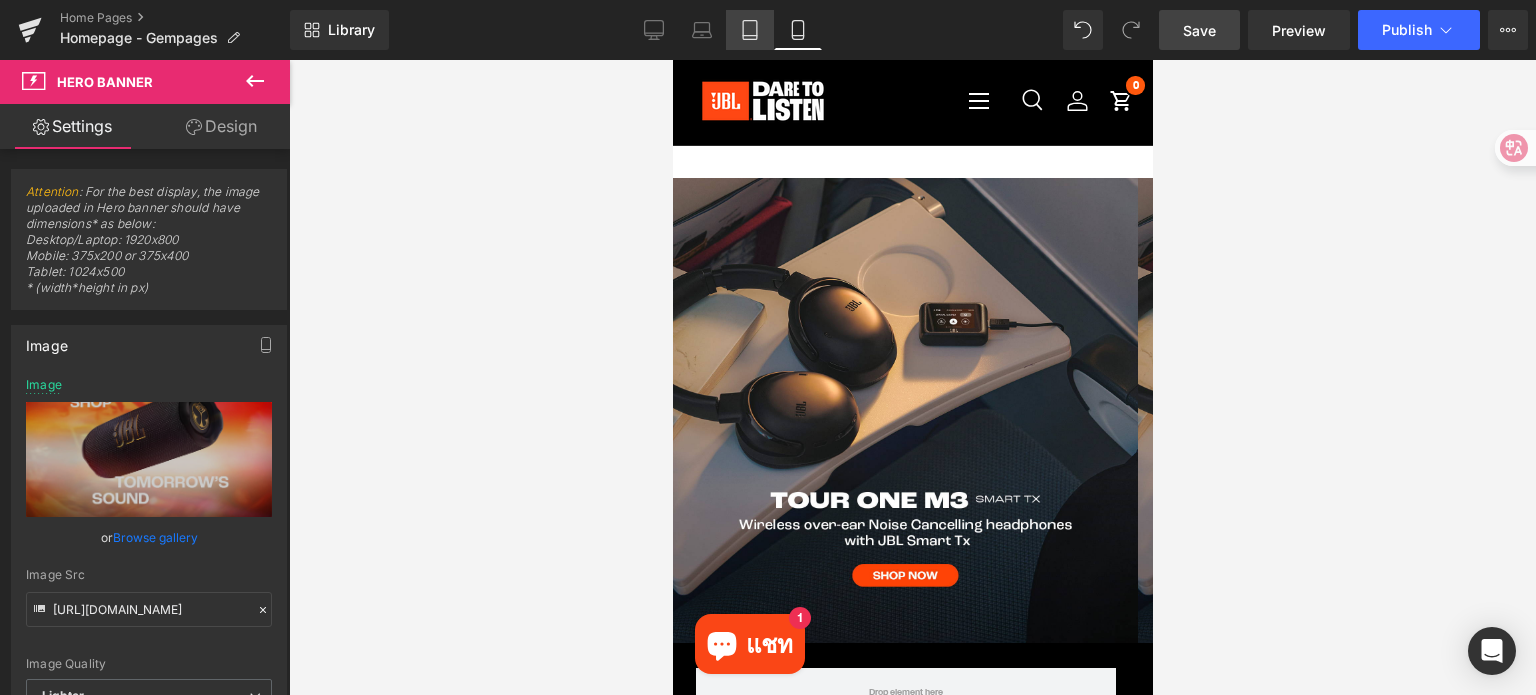 click 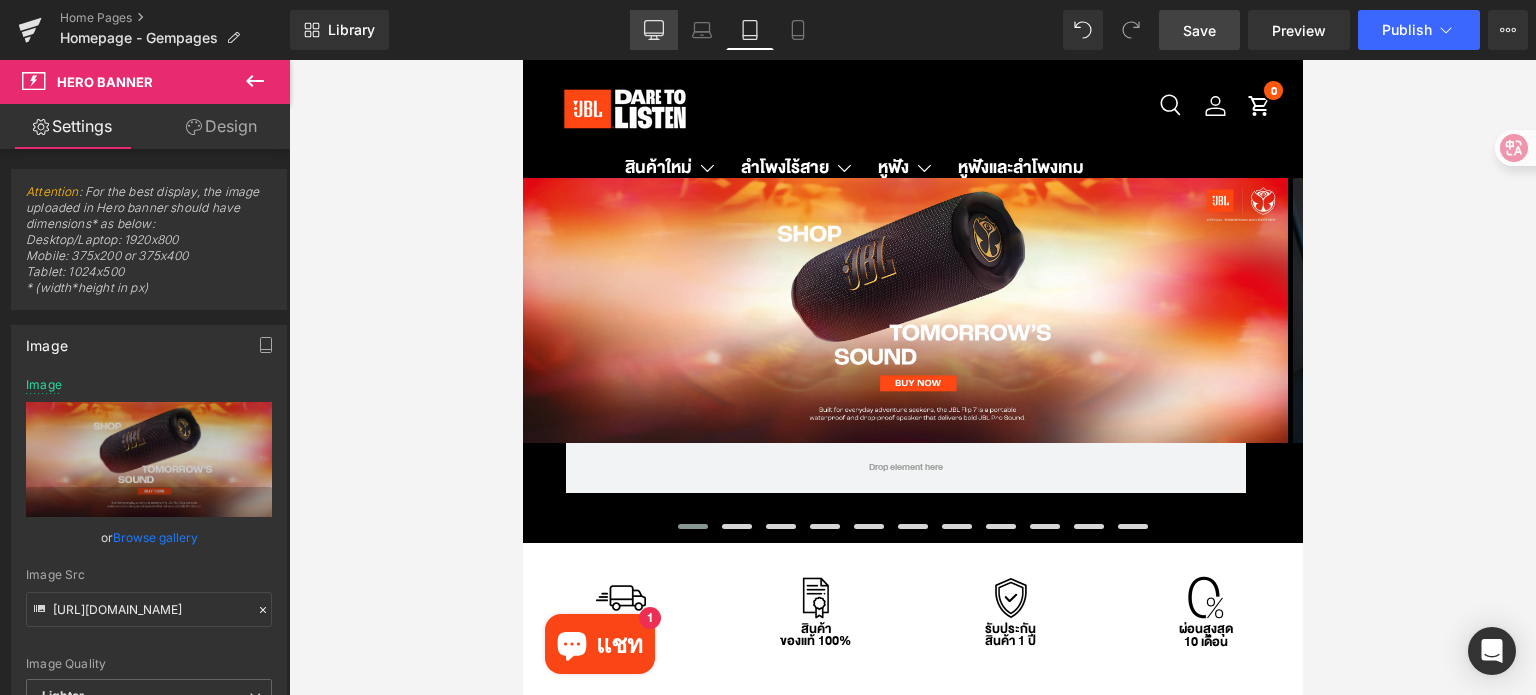 click on "Desktop" at bounding box center (654, 30) 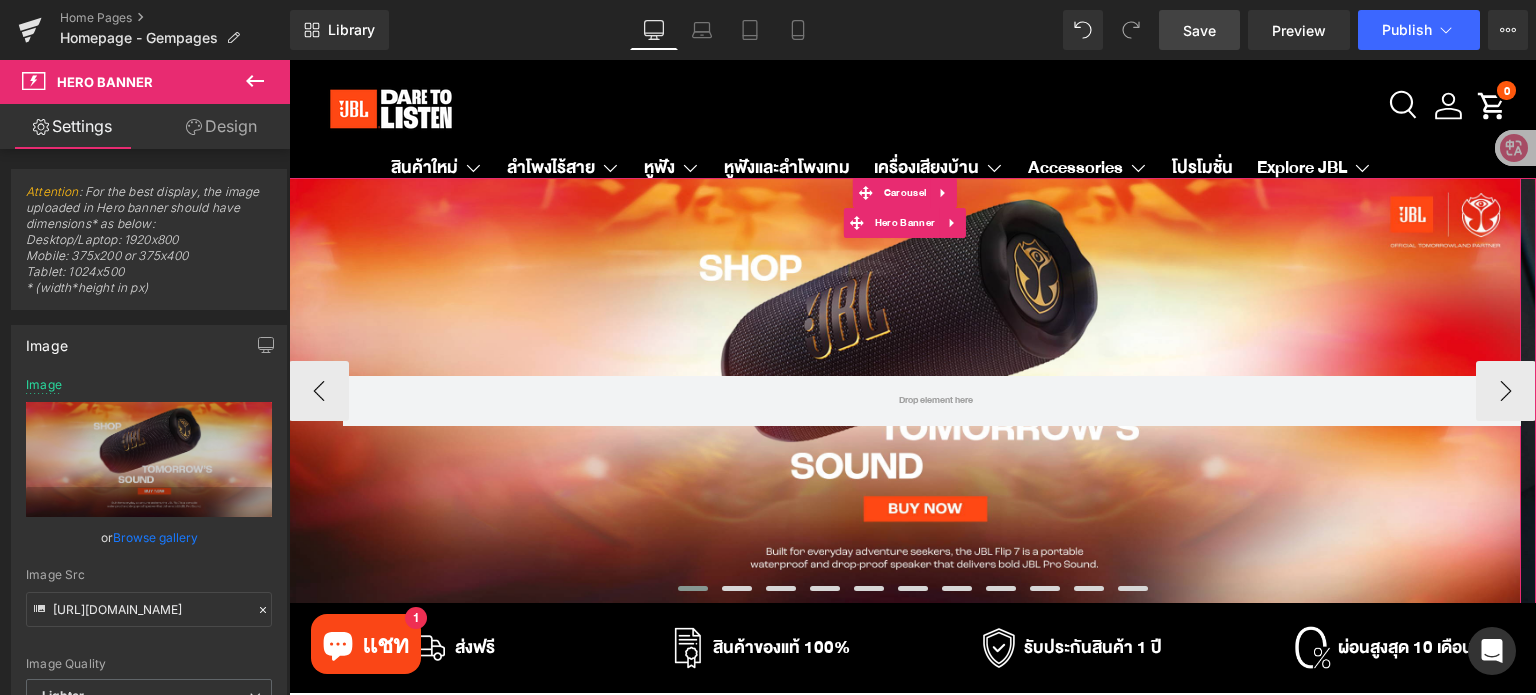 click on "Row" at bounding box center [905, 391] 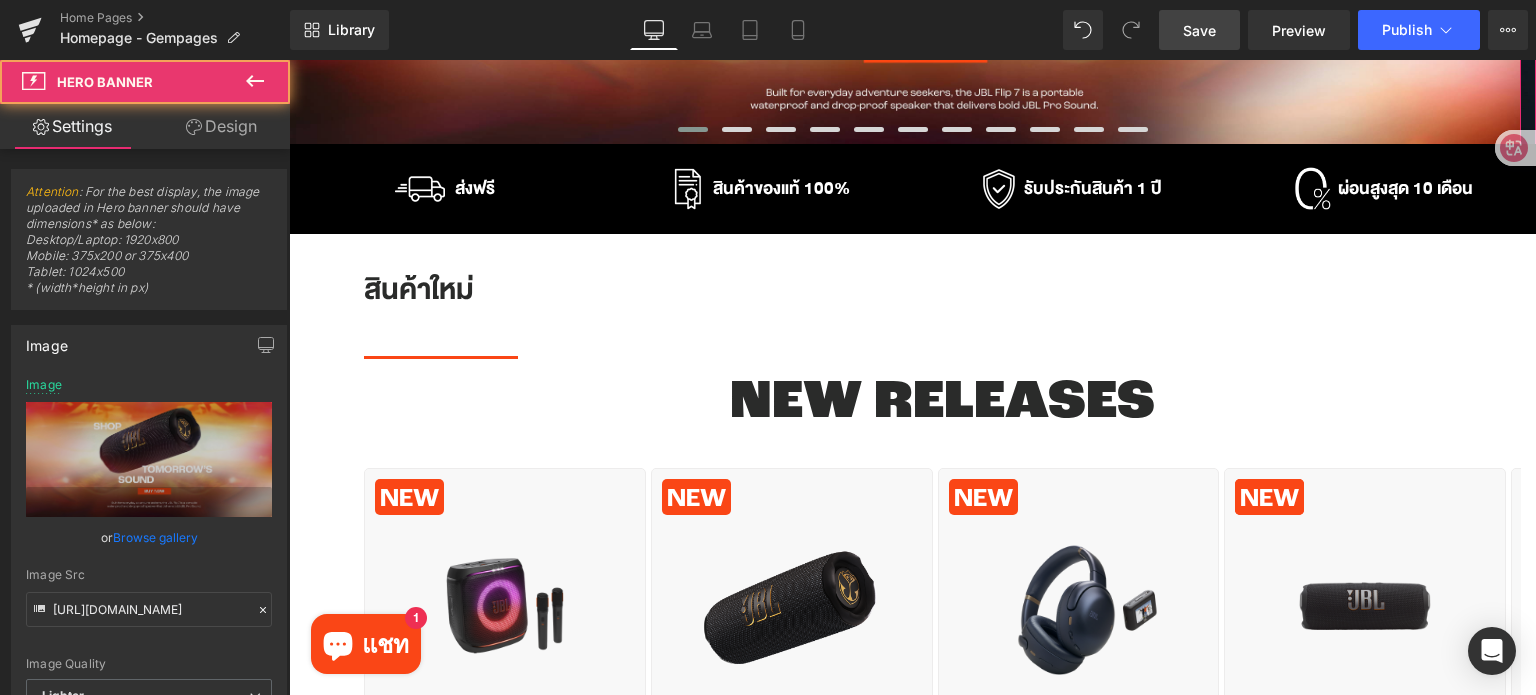 scroll, scrollTop: 500, scrollLeft: 0, axis: vertical 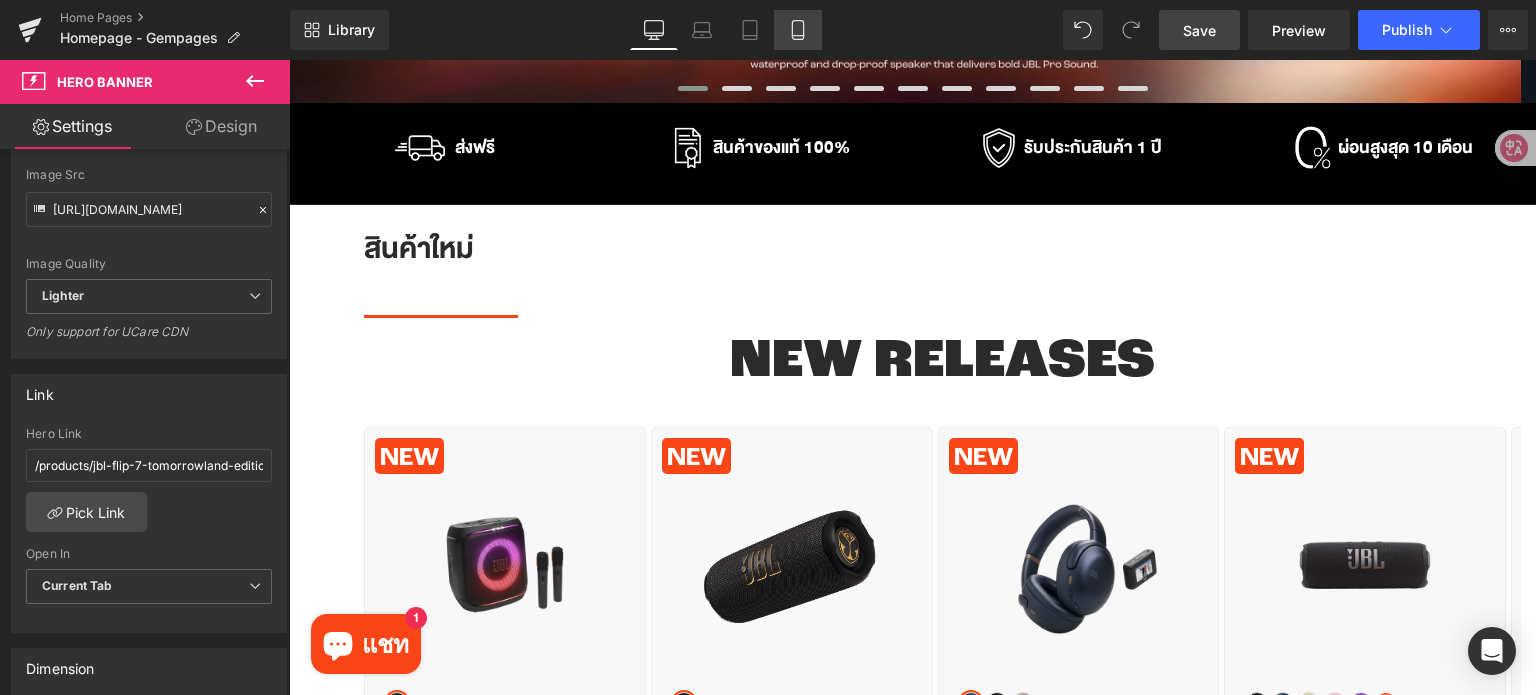drag, startPoint x: 788, startPoint y: 27, endPoint x: 332, endPoint y: 139, distance: 469.55298 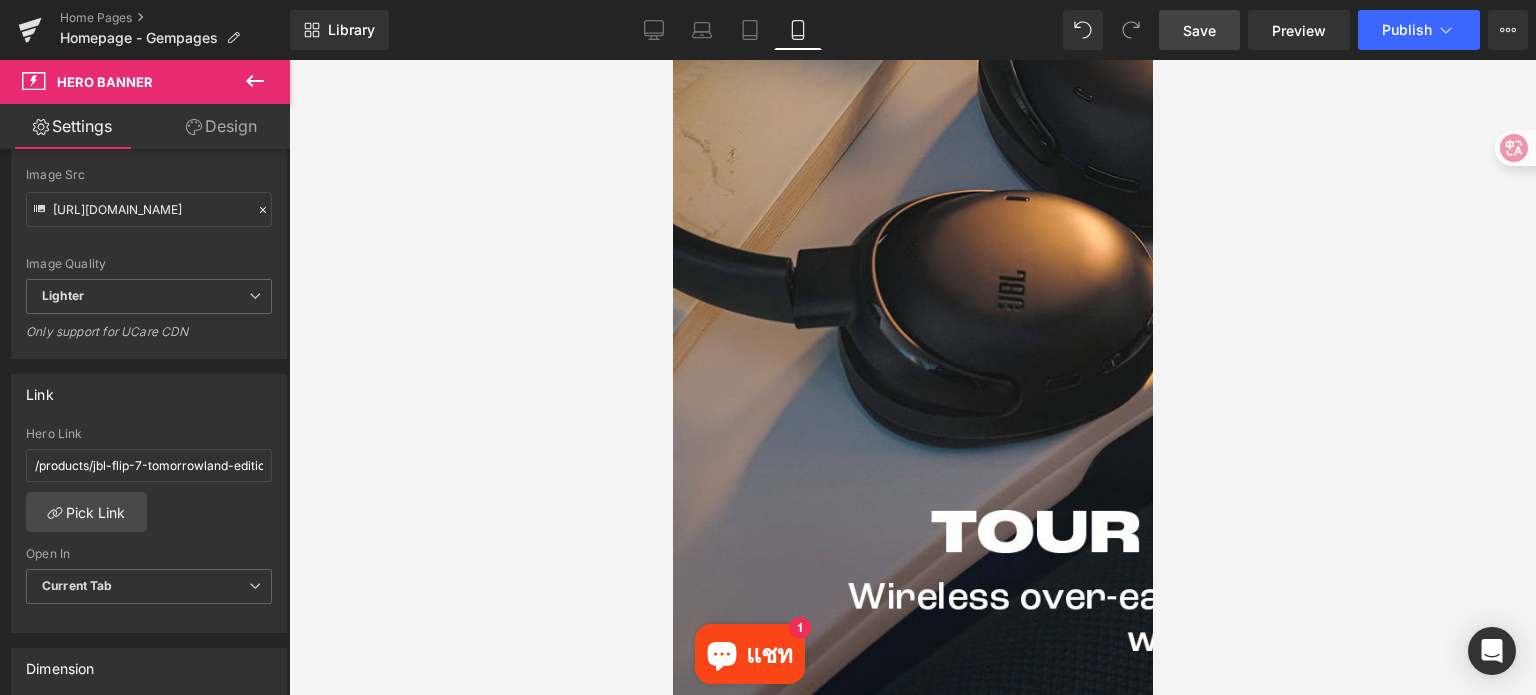 type on "[URL][DOMAIN_NAME]" 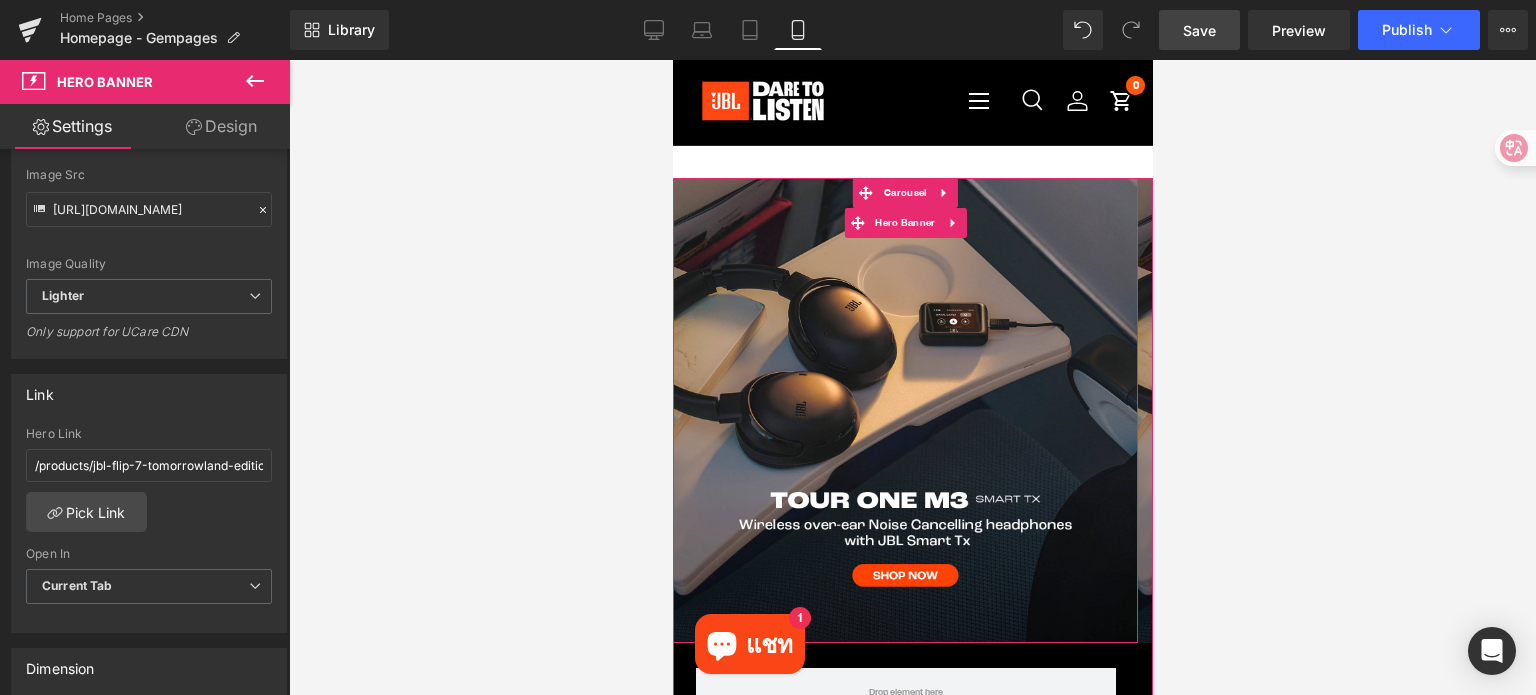 click on "Row" at bounding box center [904, 411] 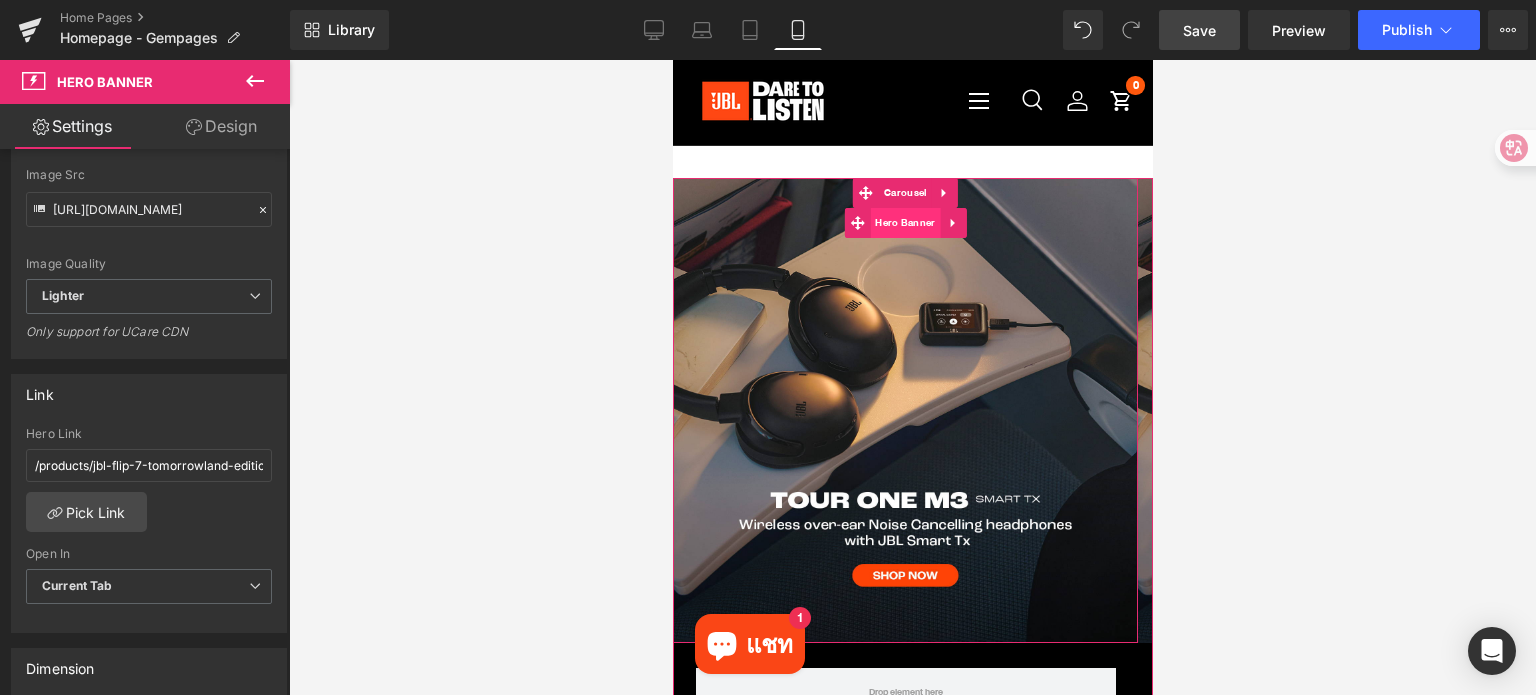 click on "Hero Banner" at bounding box center (904, 223) 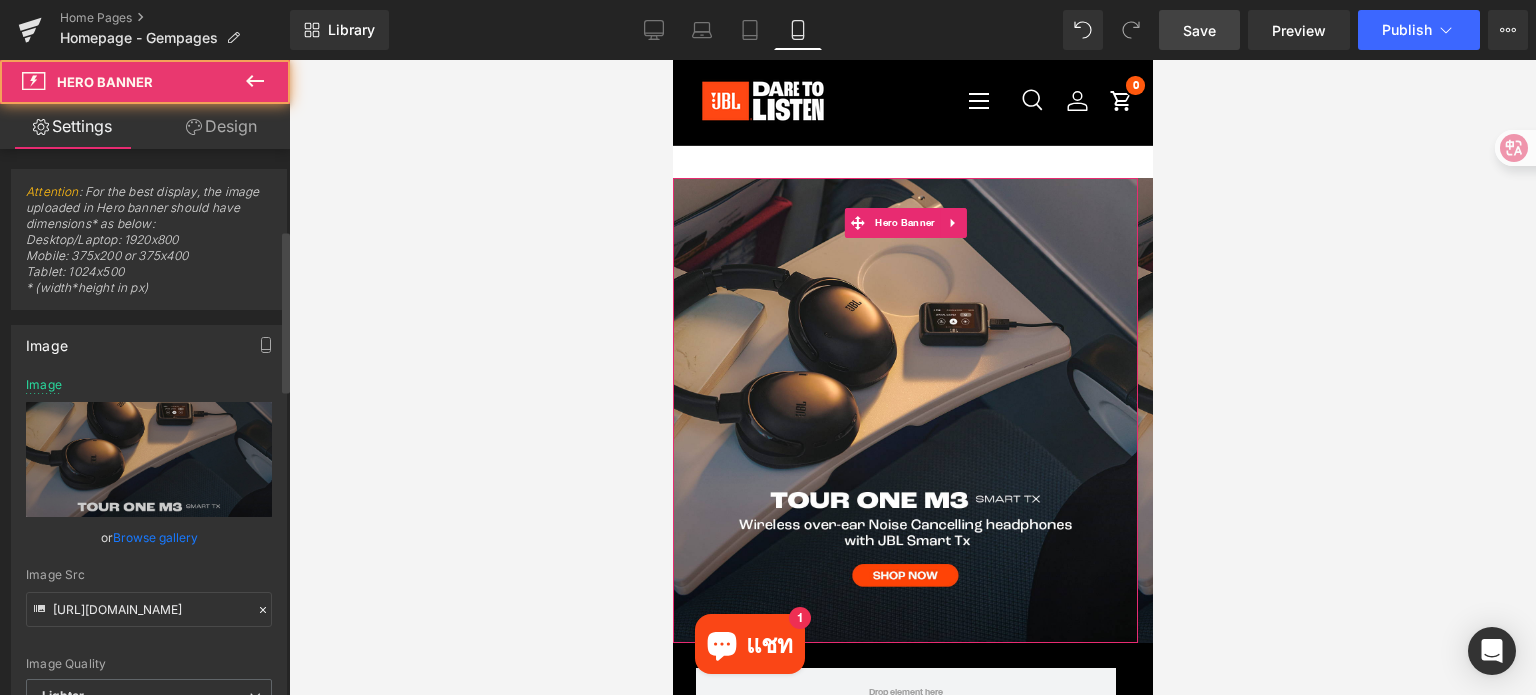 scroll, scrollTop: 0, scrollLeft: 0, axis: both 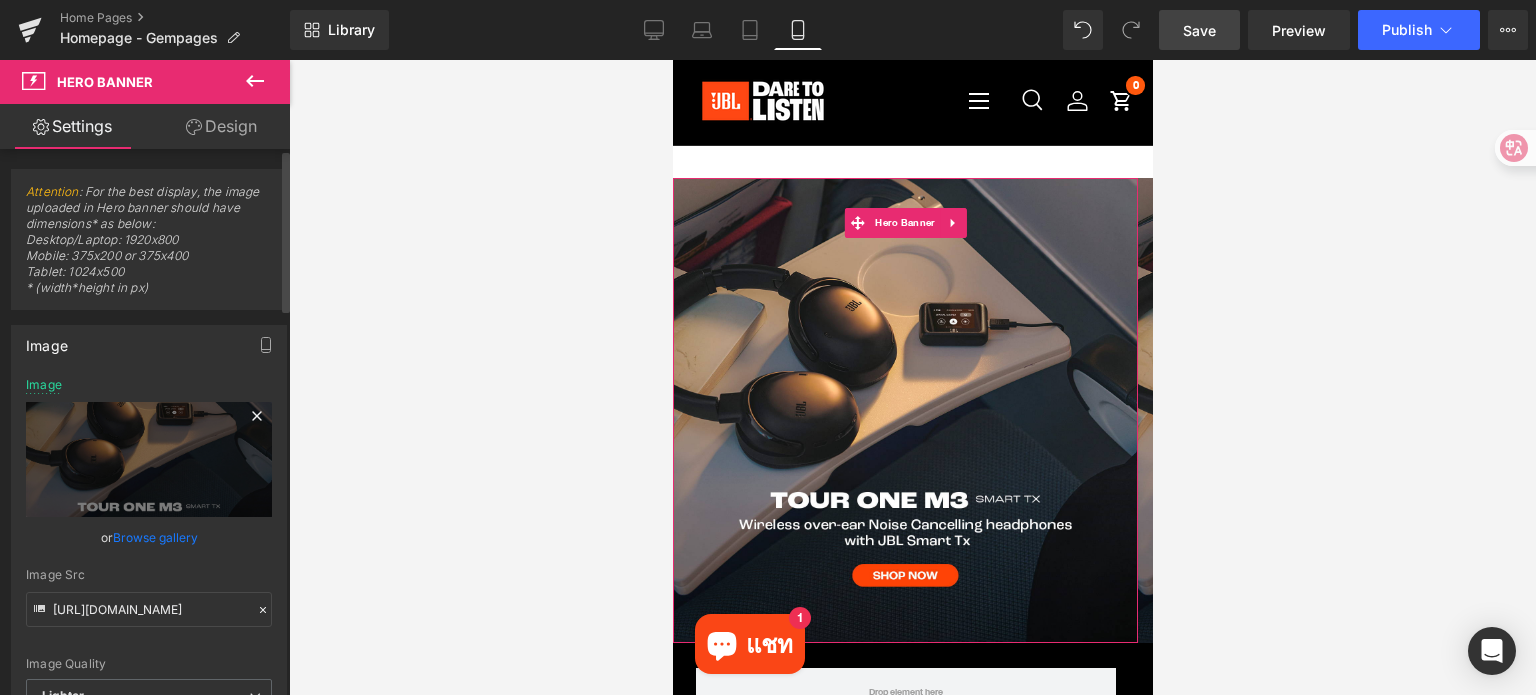click 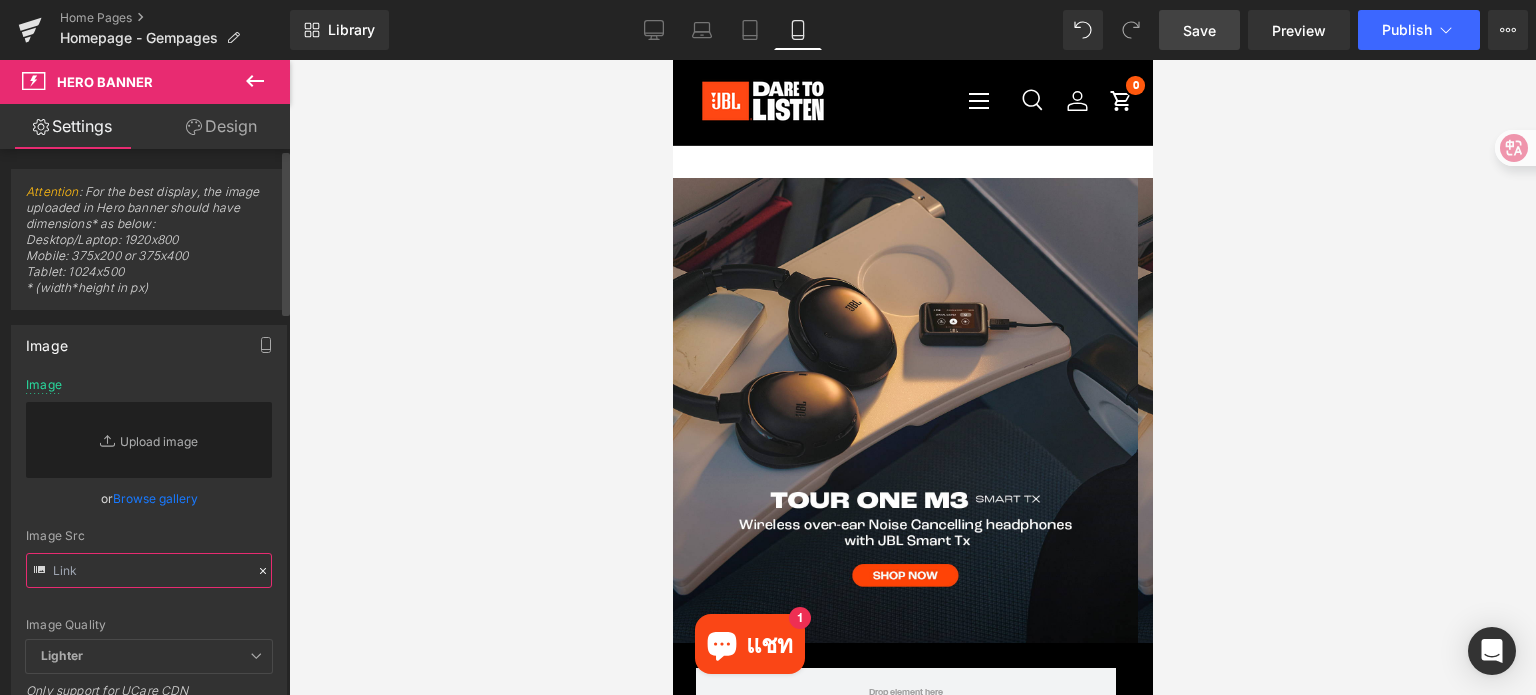 click at bounding box center (149, 570) 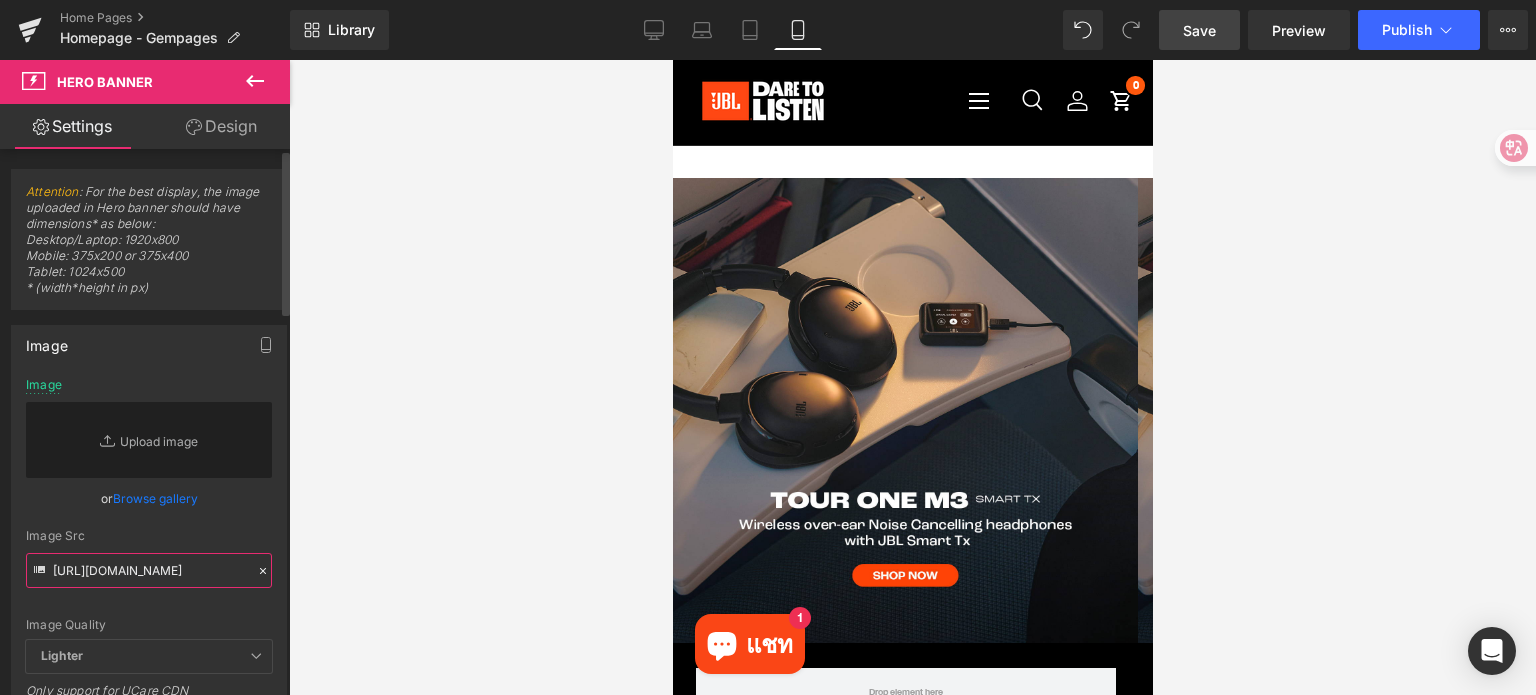 scroll, scrollTop: 0, scrollLeft: 602, axis: horizontal 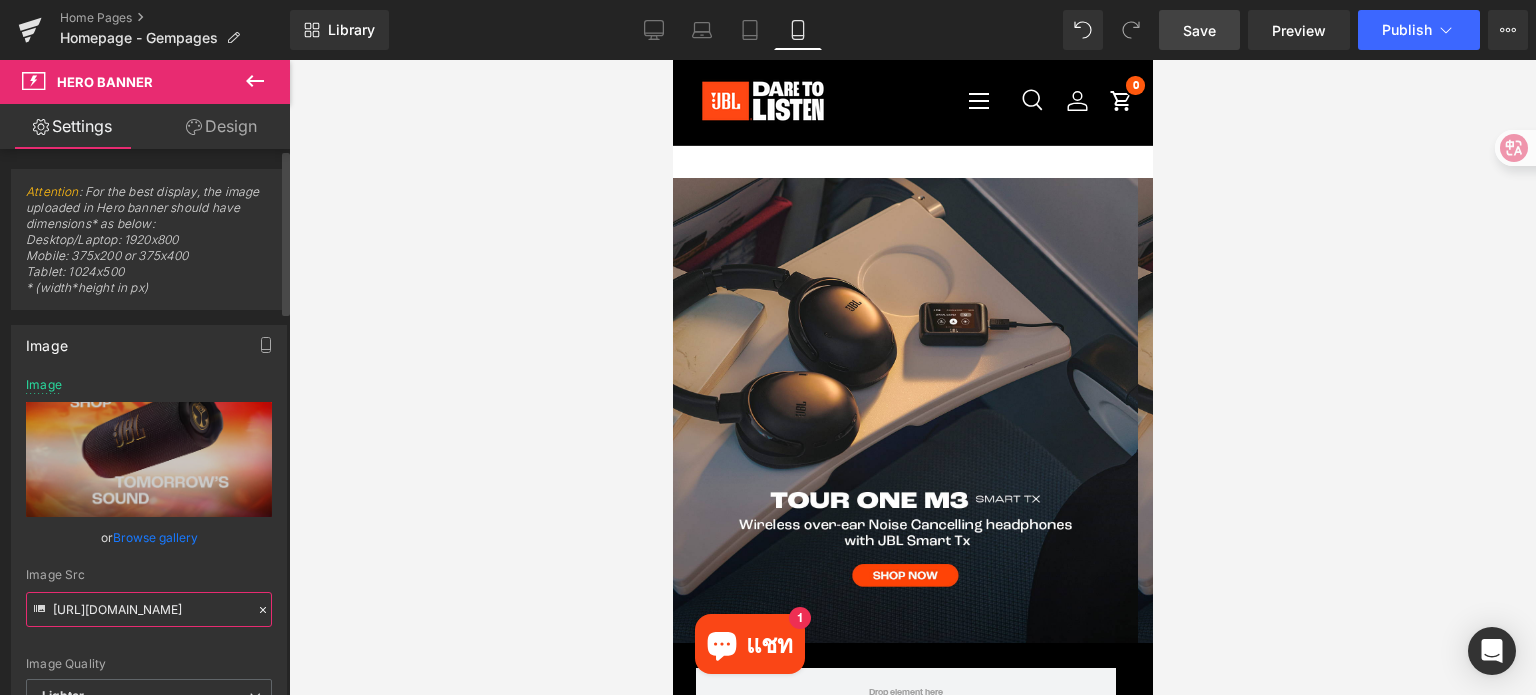 type on "[URL][DOMAIN_NAME]" 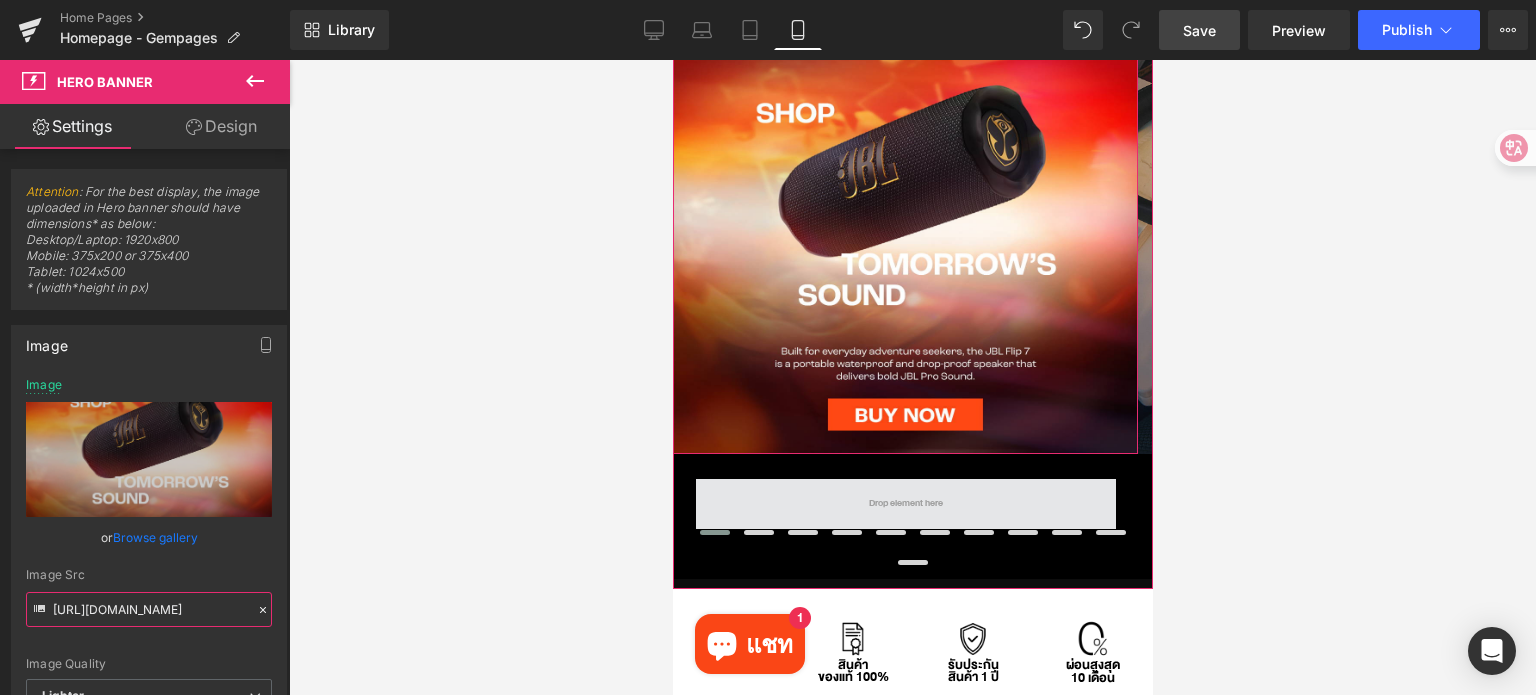 scroll, scrollTop: 200, scrollLeft: 0, axis: vertical 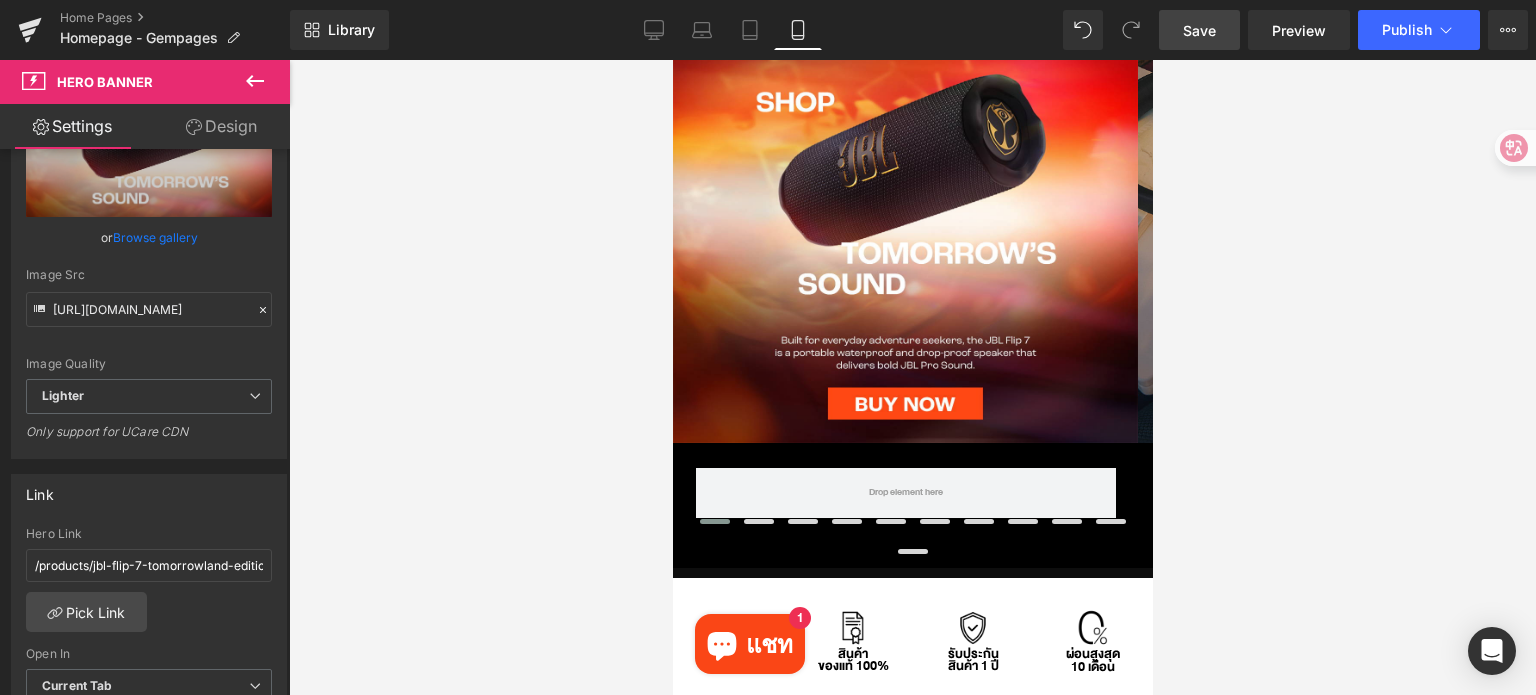 click on "Save" at bounding box center [1199, 30] 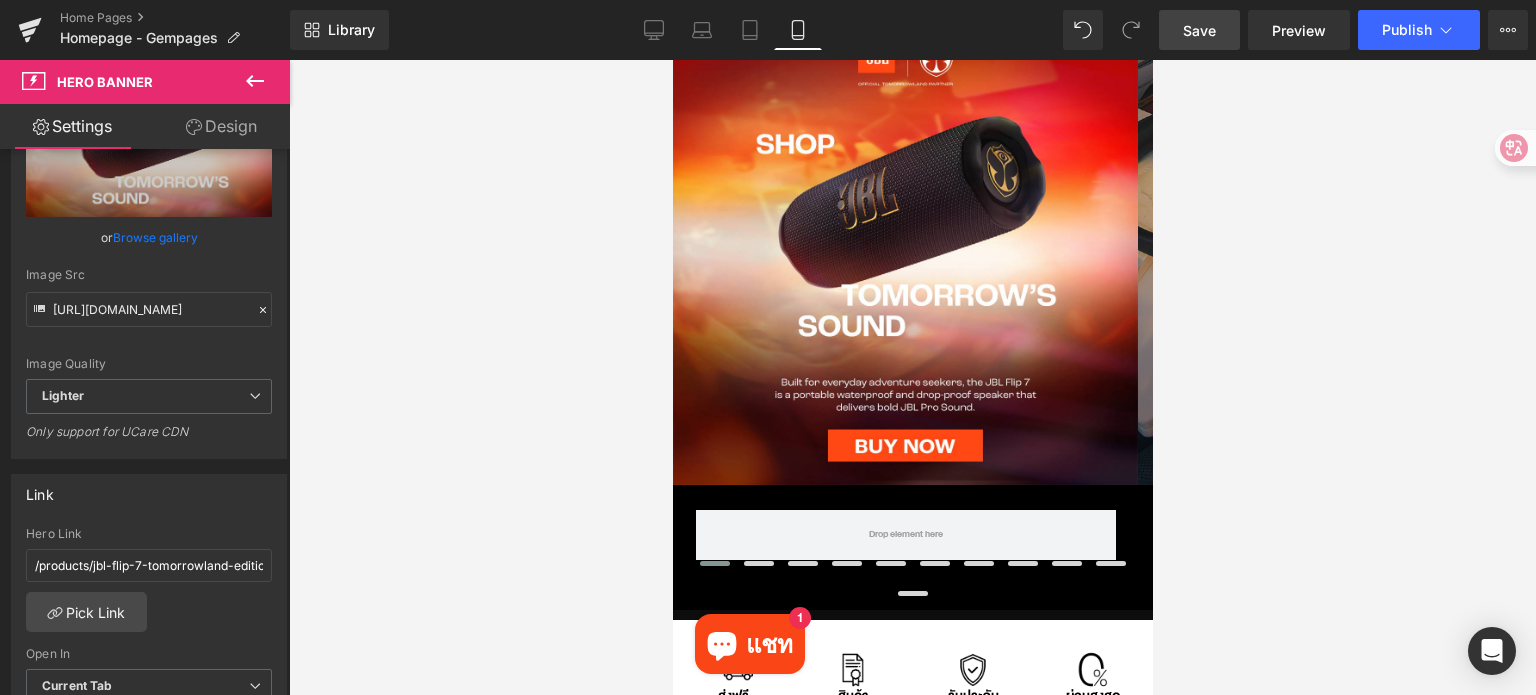 scroll, scrollTop: 0, scrollLeft: 0, axis: both 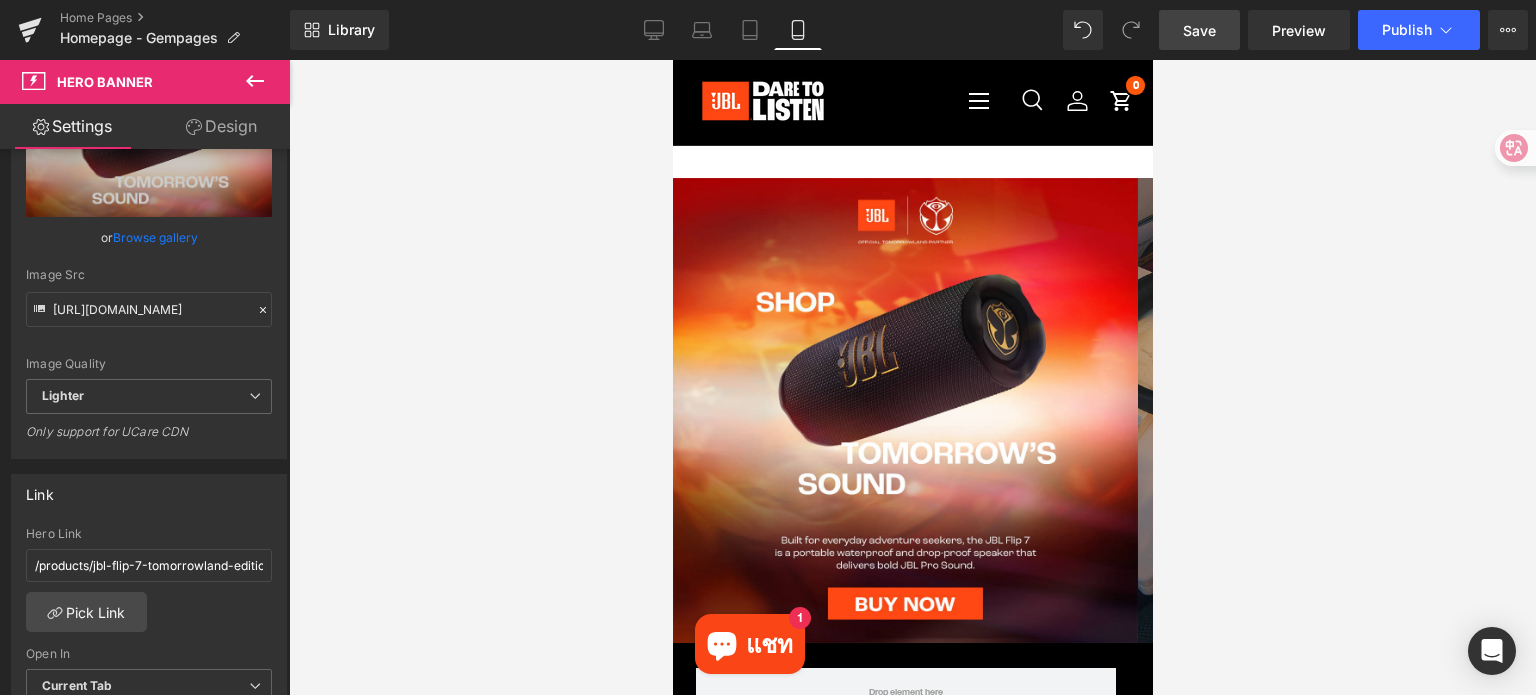 click at bounding box center (912, 377) 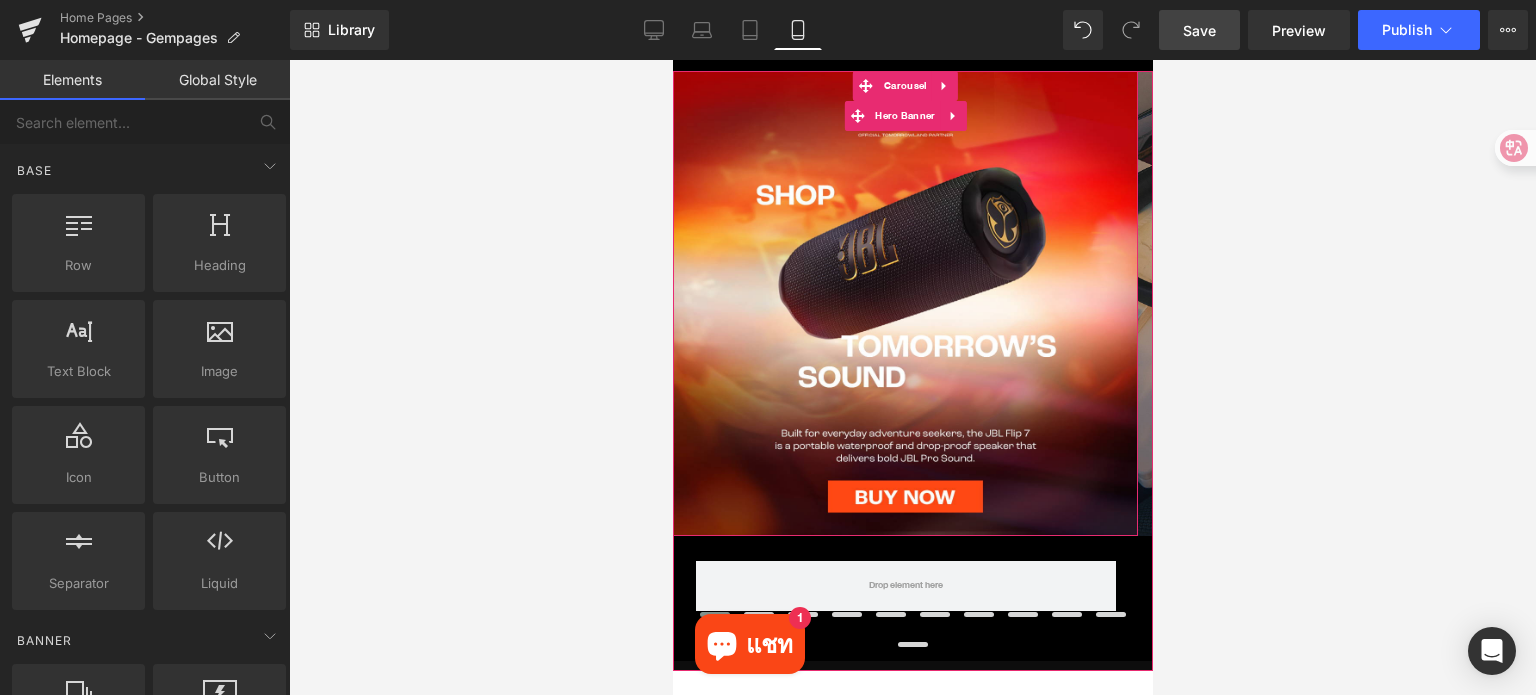 scroll, scrollTop: 100, scrollLeft: 0, axis: vertical 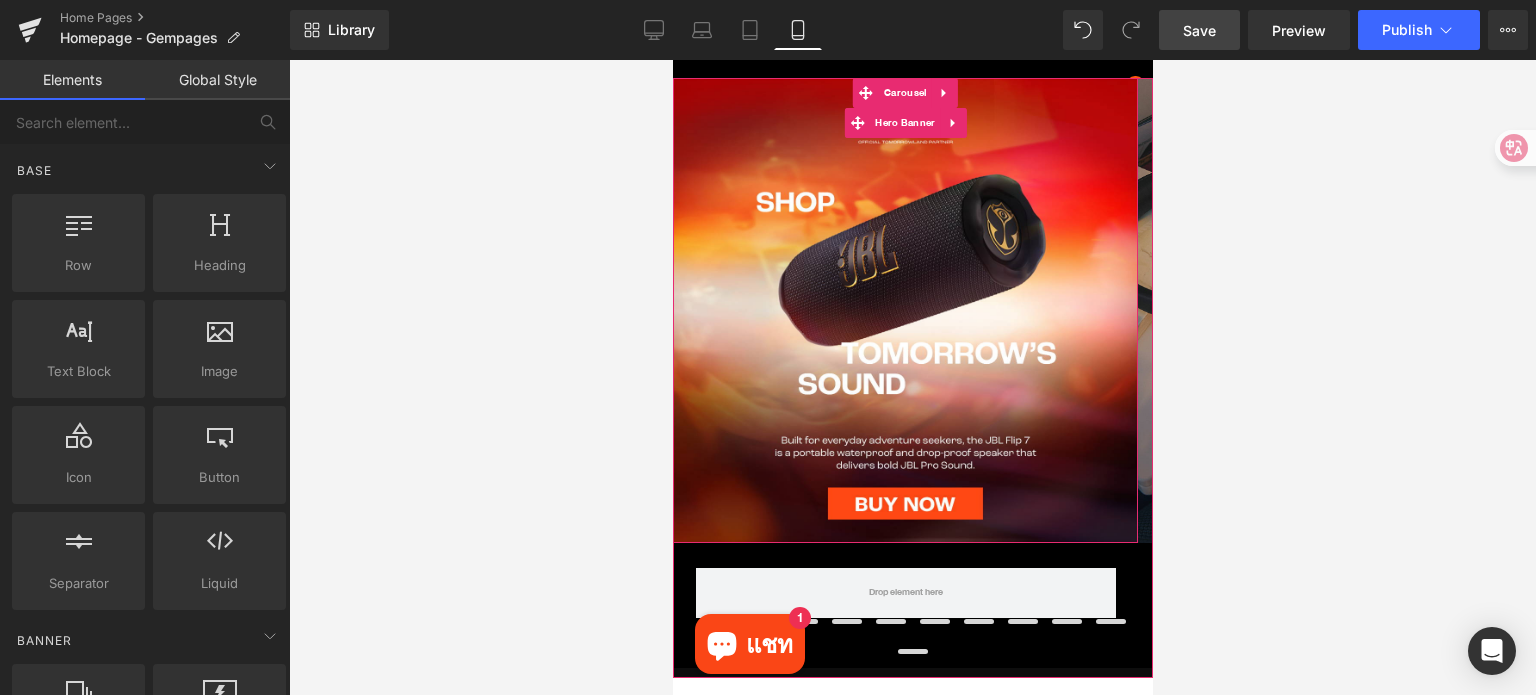 click on "Row" at bounding box center [904, 311] 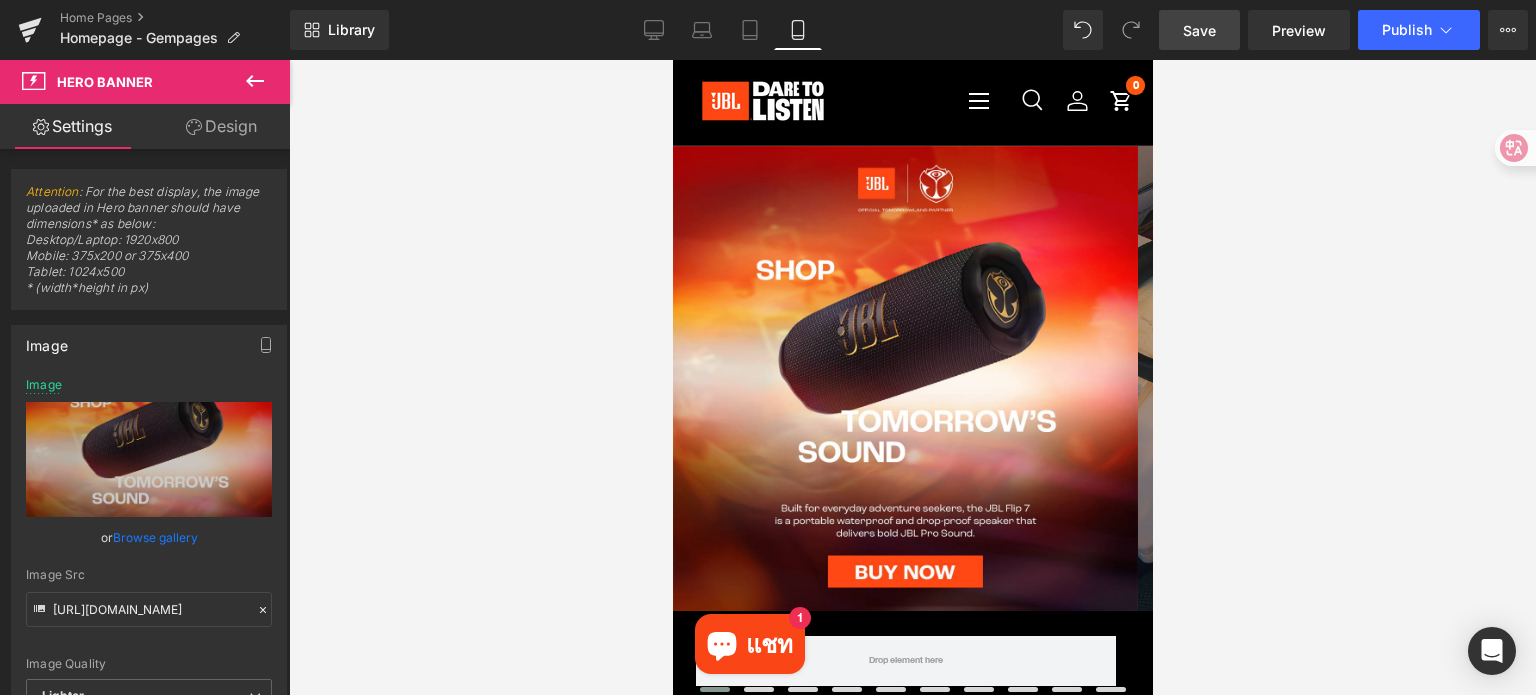 scroll, scrollTop: 0, scrollLeft: 0, axis: both 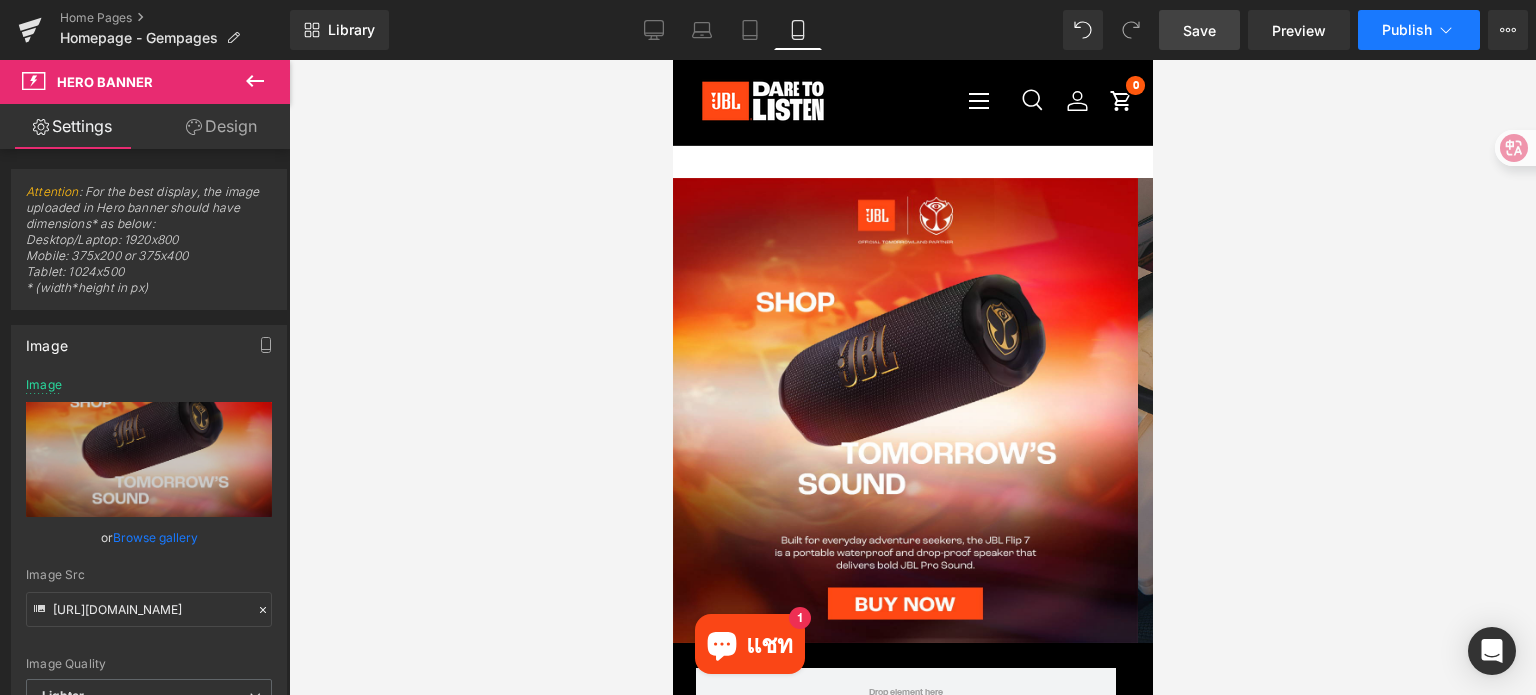 click on "Publish" at bounding box center (1407, 30) 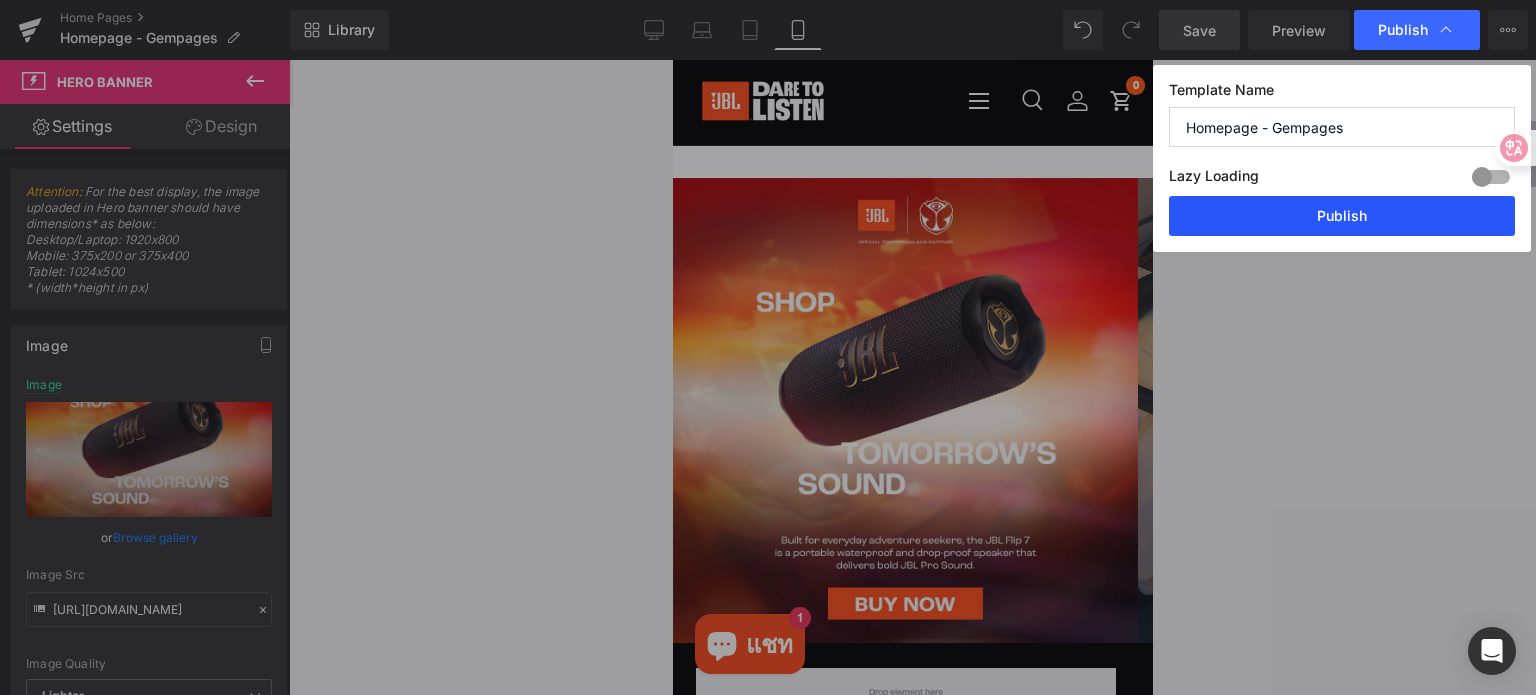 click on "Publish" at bounding box center [1342, 216] 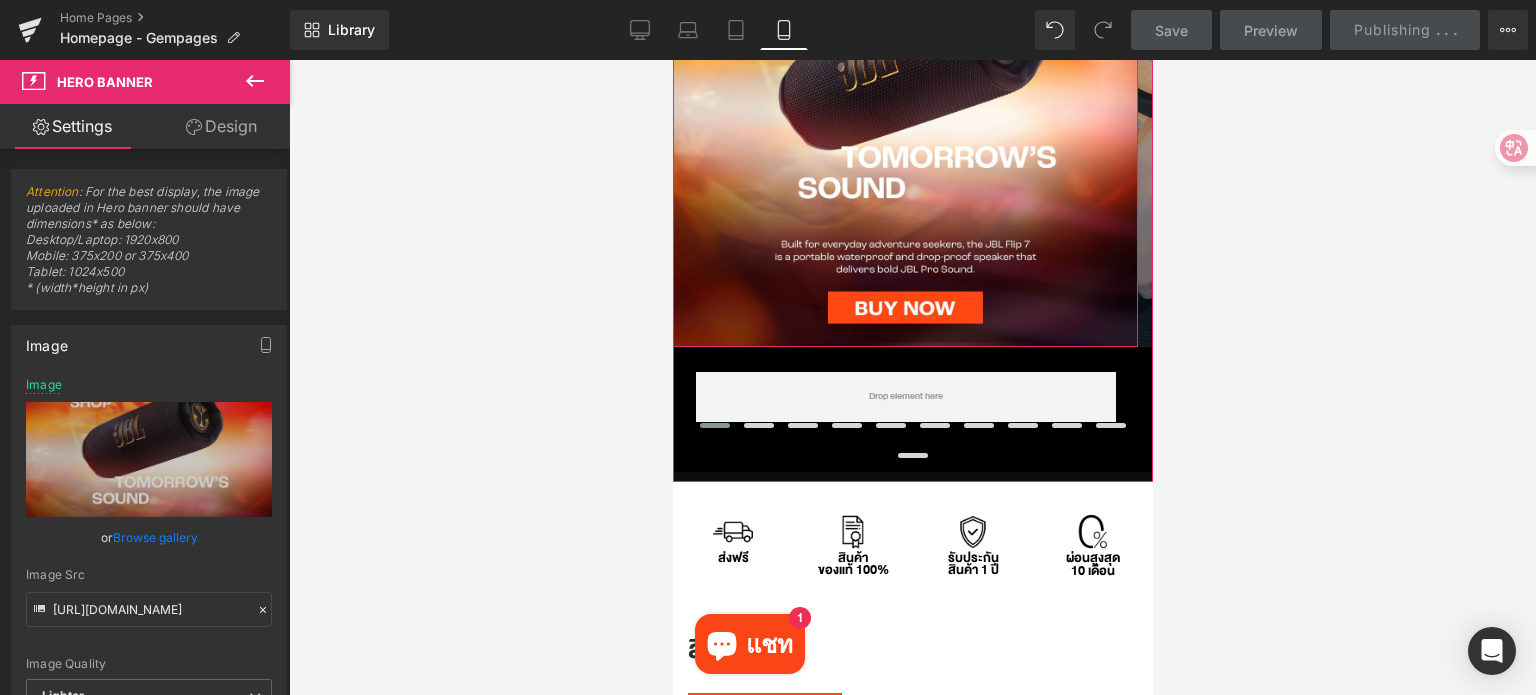 scroll, scrollTop: 300, scrollLeft: 0, axis: vertical 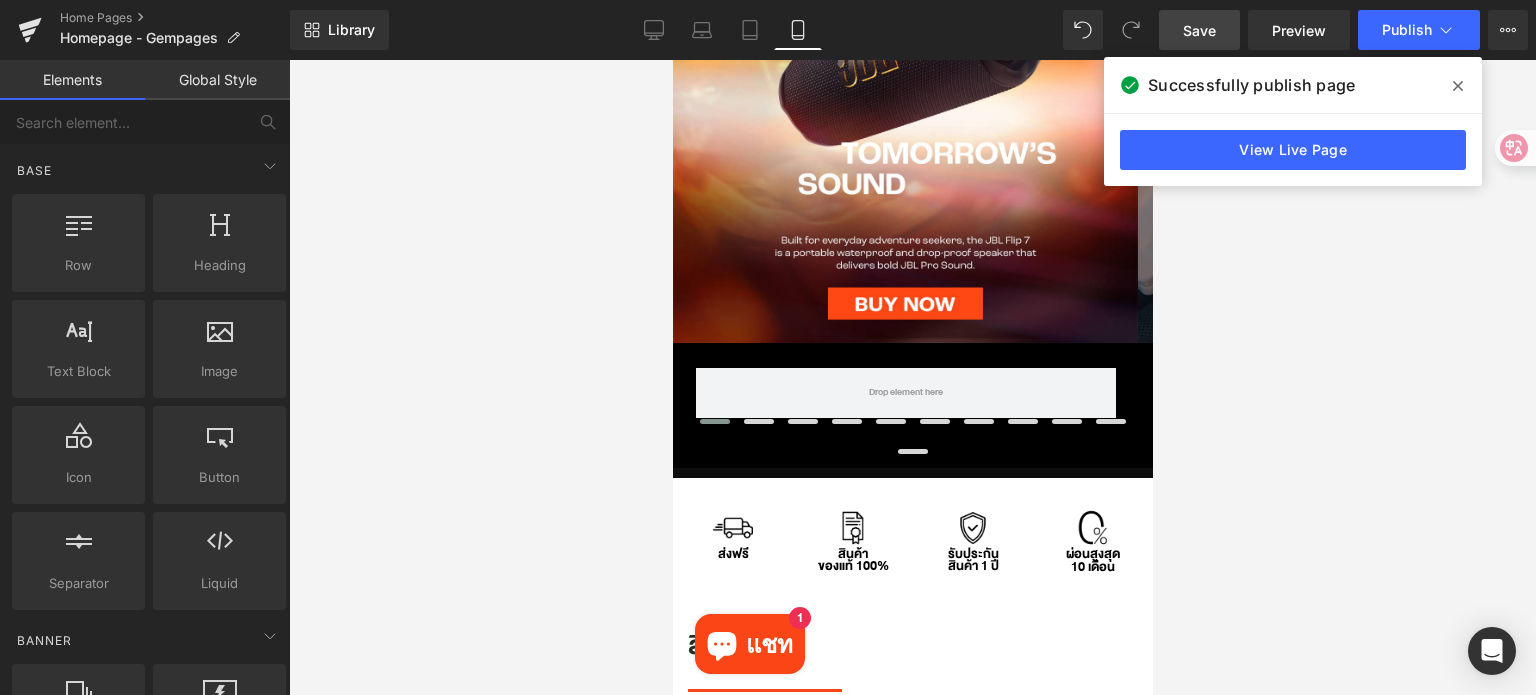 click at bounding box center (912, 377) 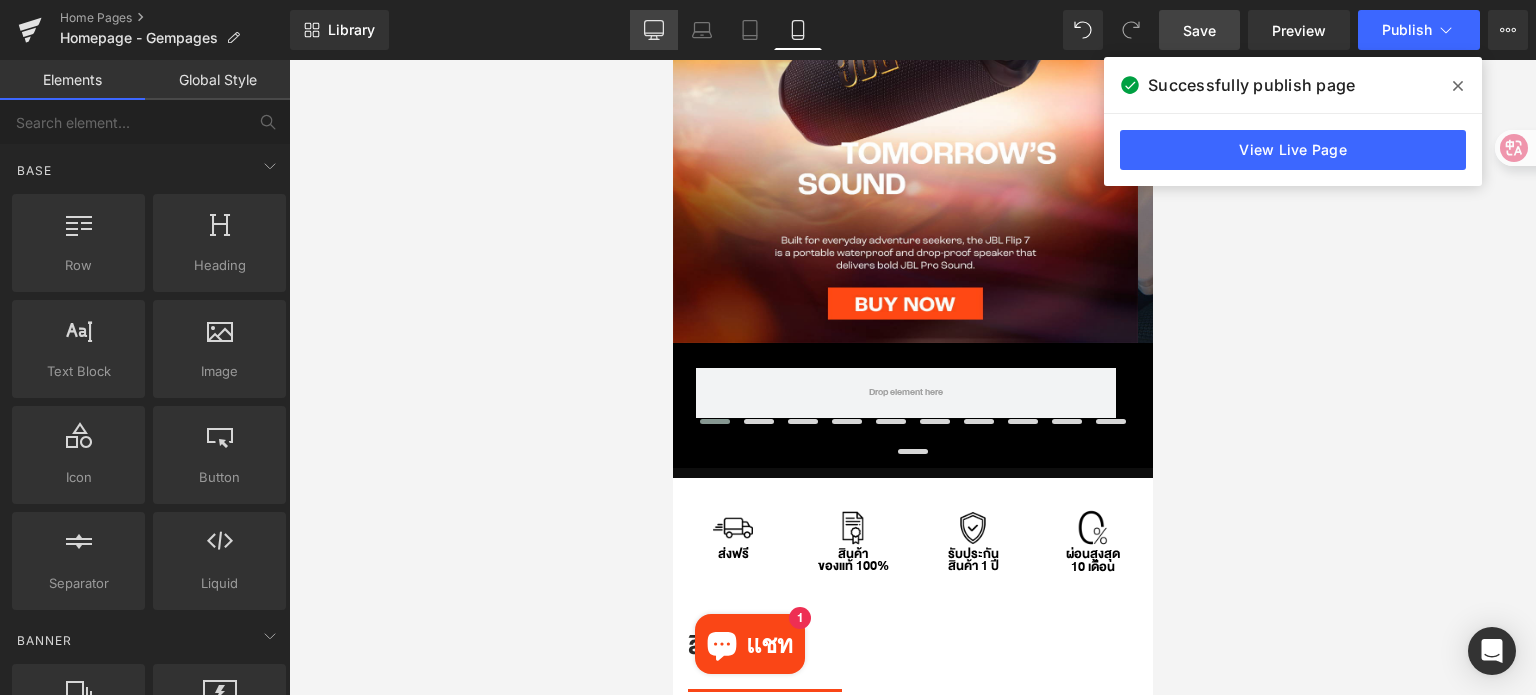 drag, startPoint x: 664, startPoint y: 27, endPoint x: 1227, endPoint y: 391, distance: 670.4215 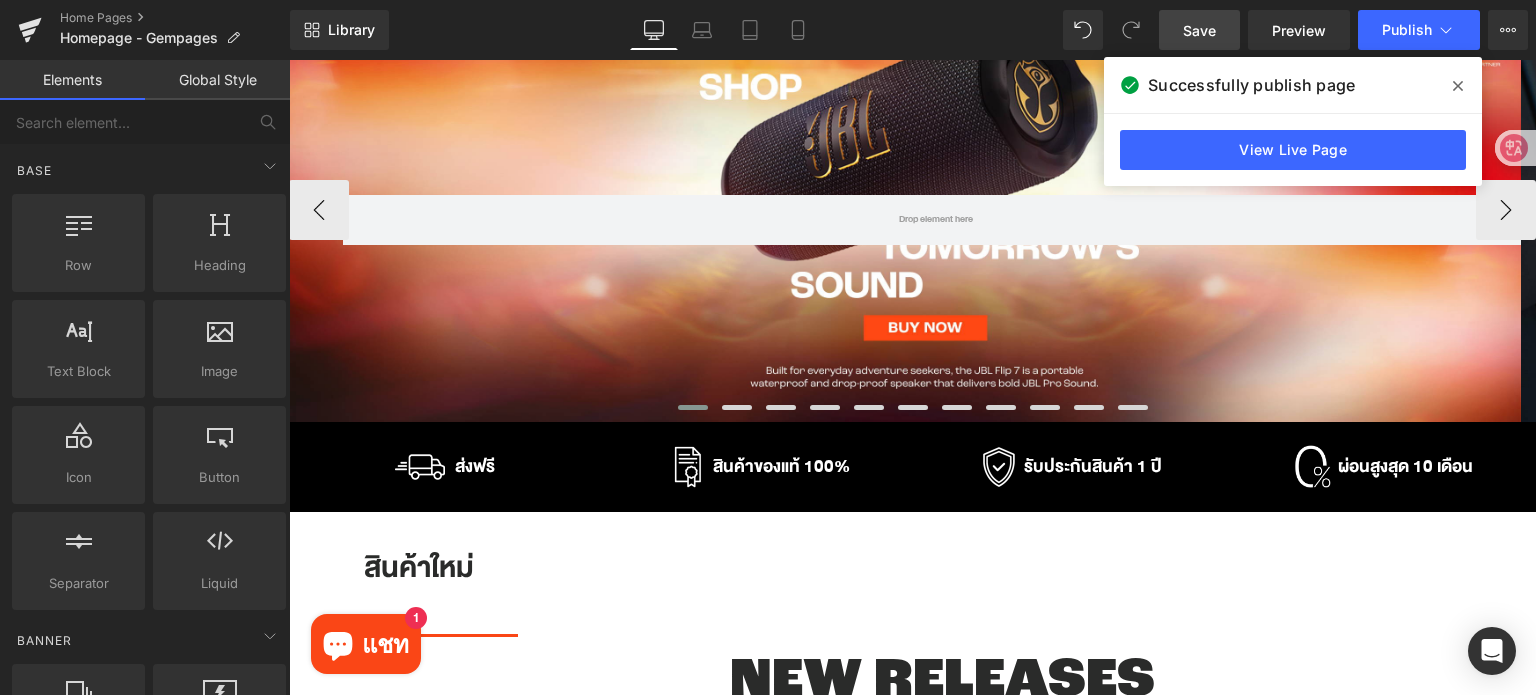 scroll, scrollTop: 0, scrollLeft: 0, axis: both 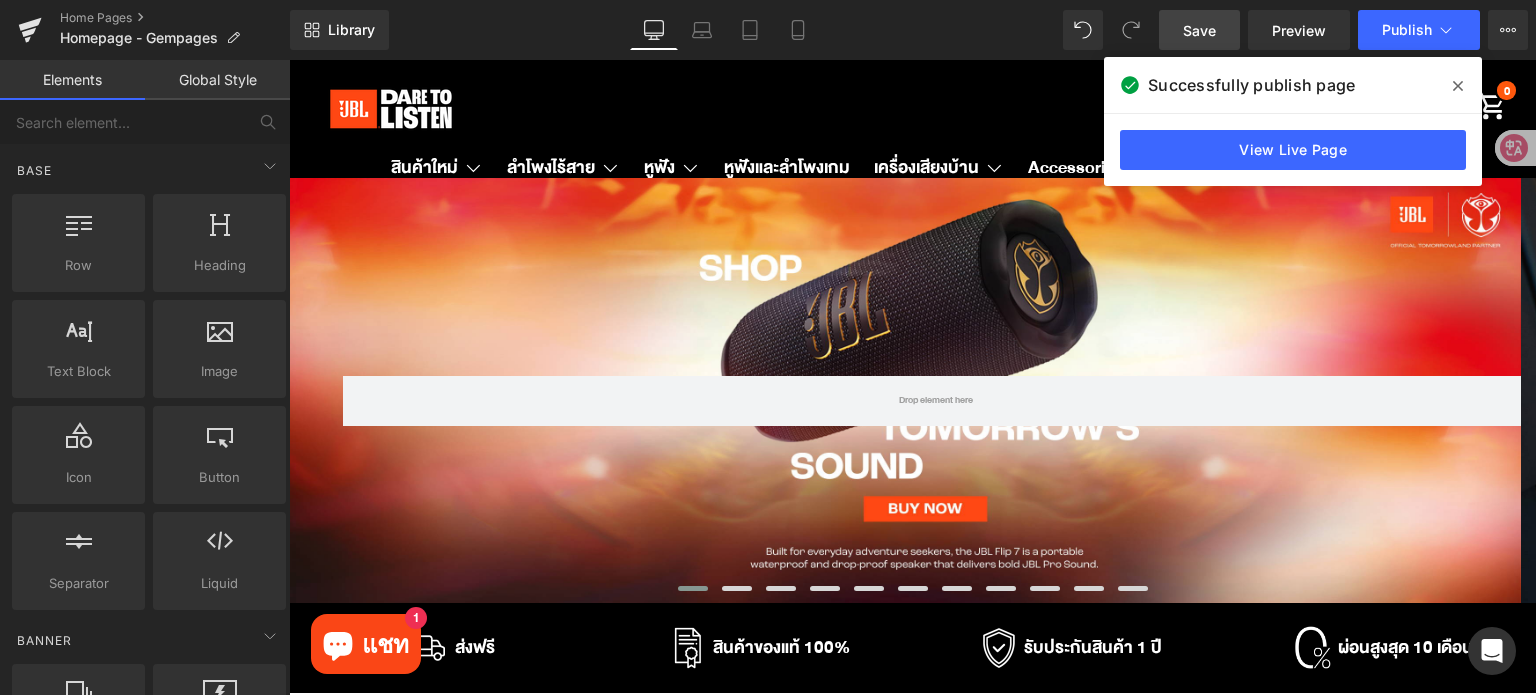 drag, startPoint x: 1457, startPoint y: 86, endPoint x: 1169, endPoint y: 28, distance: 293.78223 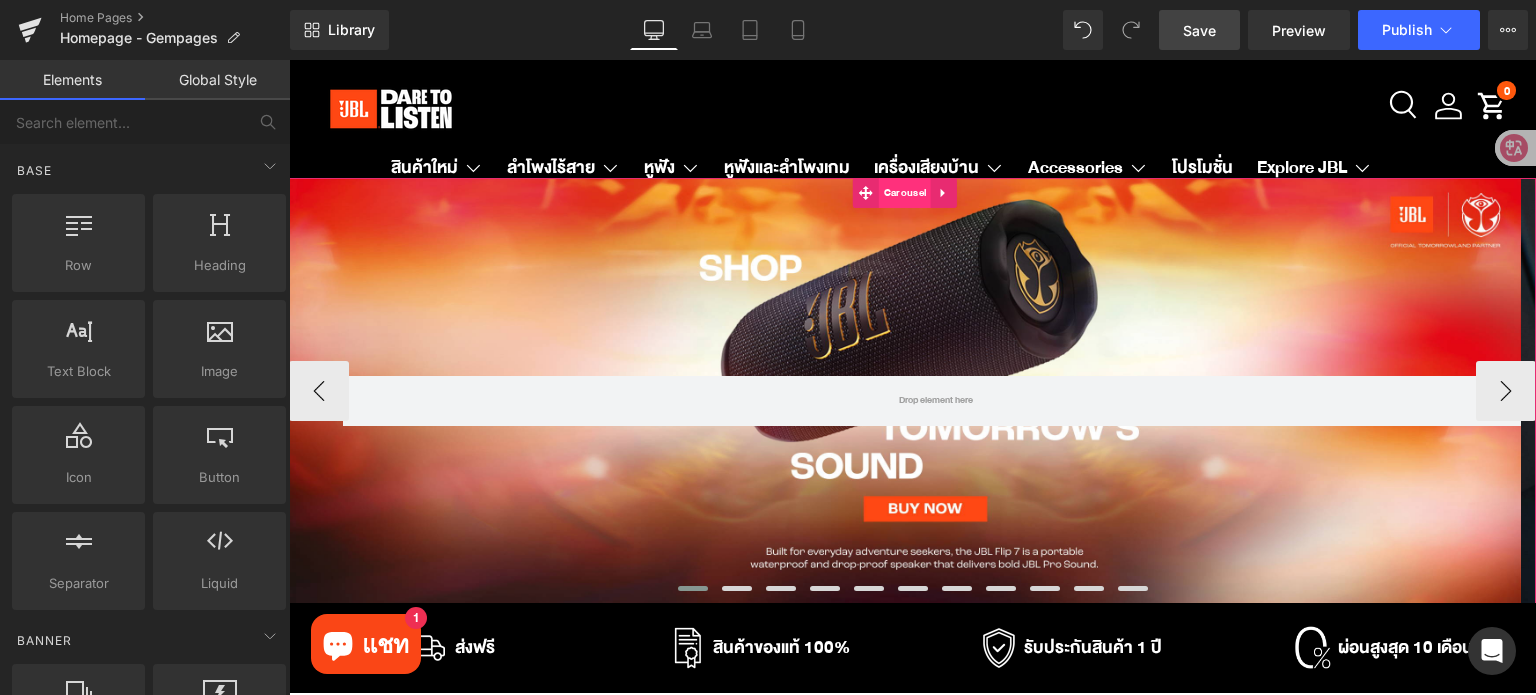 click on "Carousel" at bounding box center [905, 193] 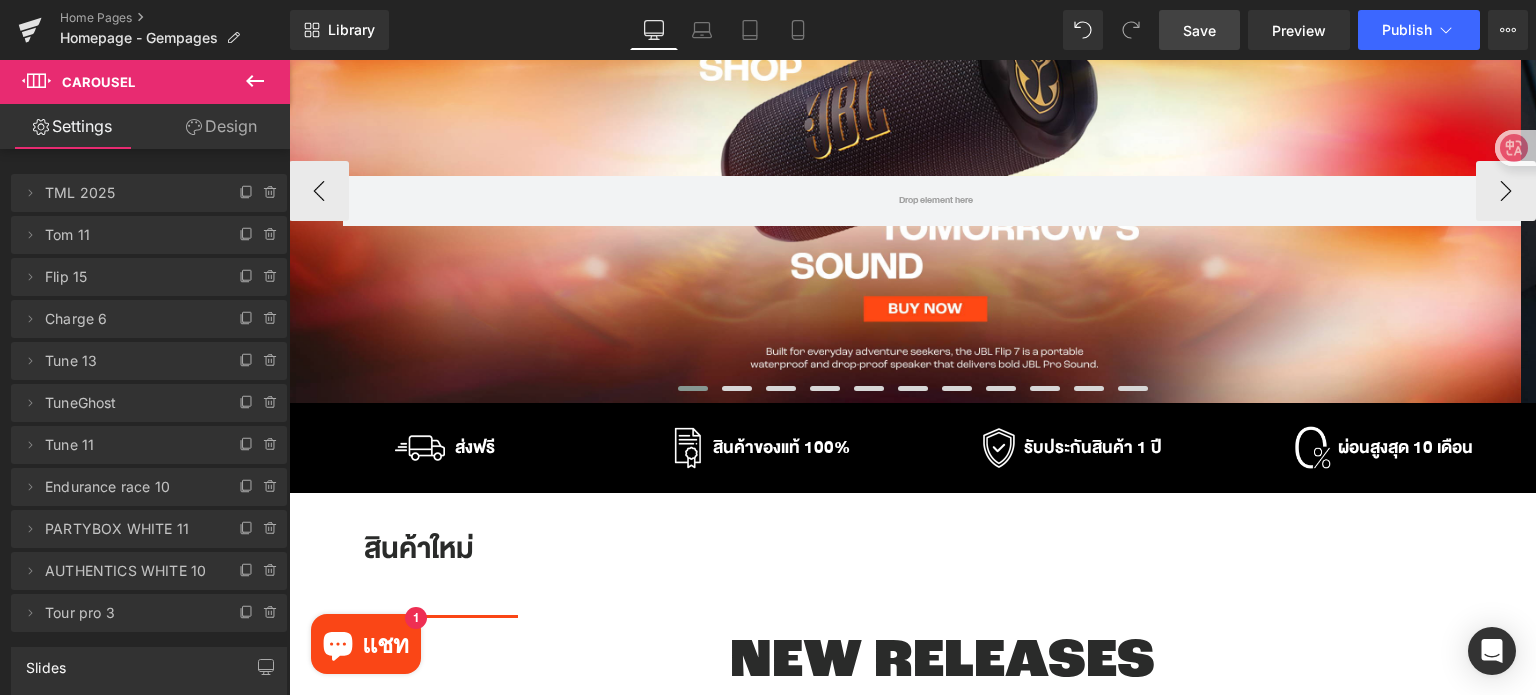 scroll, scrollTop: 0, scrollLeft: 0, axis: both 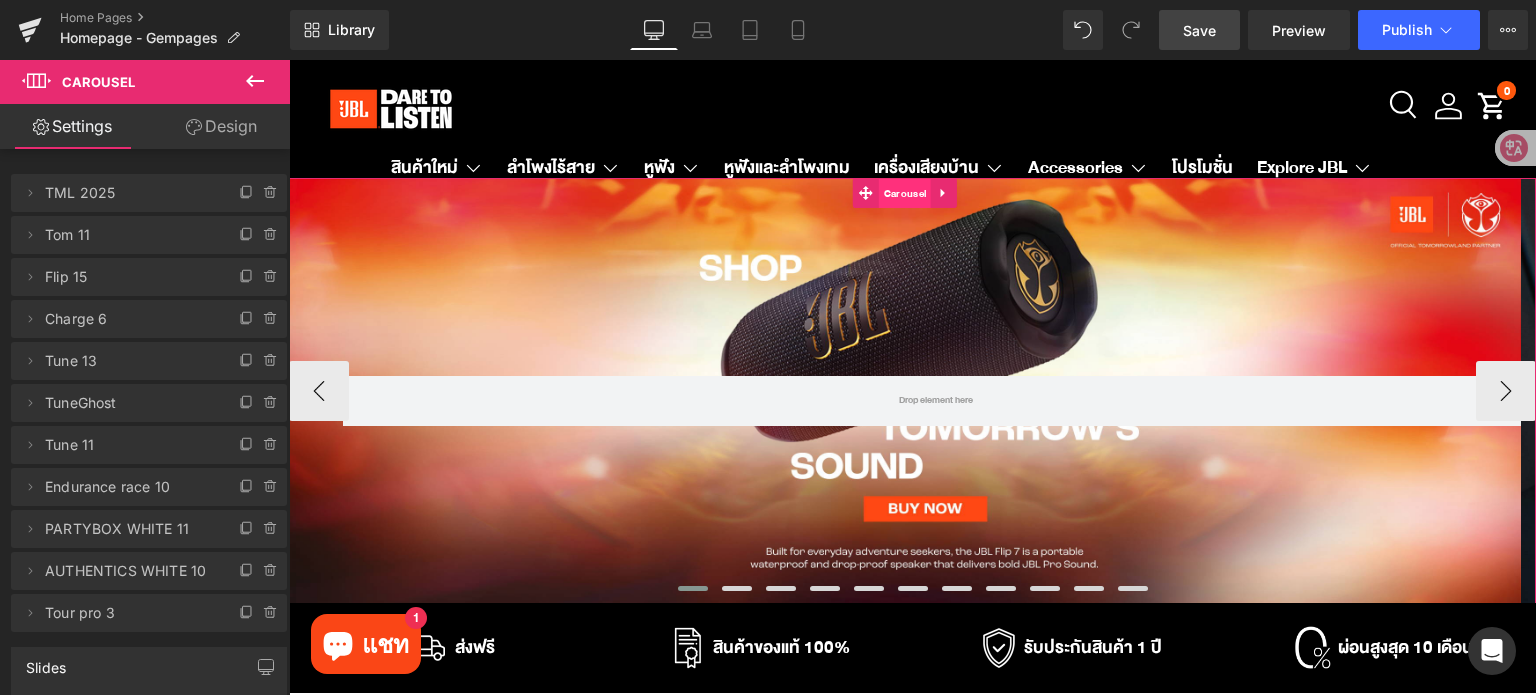 click on "Carousel" at bounding box center [905, 194] 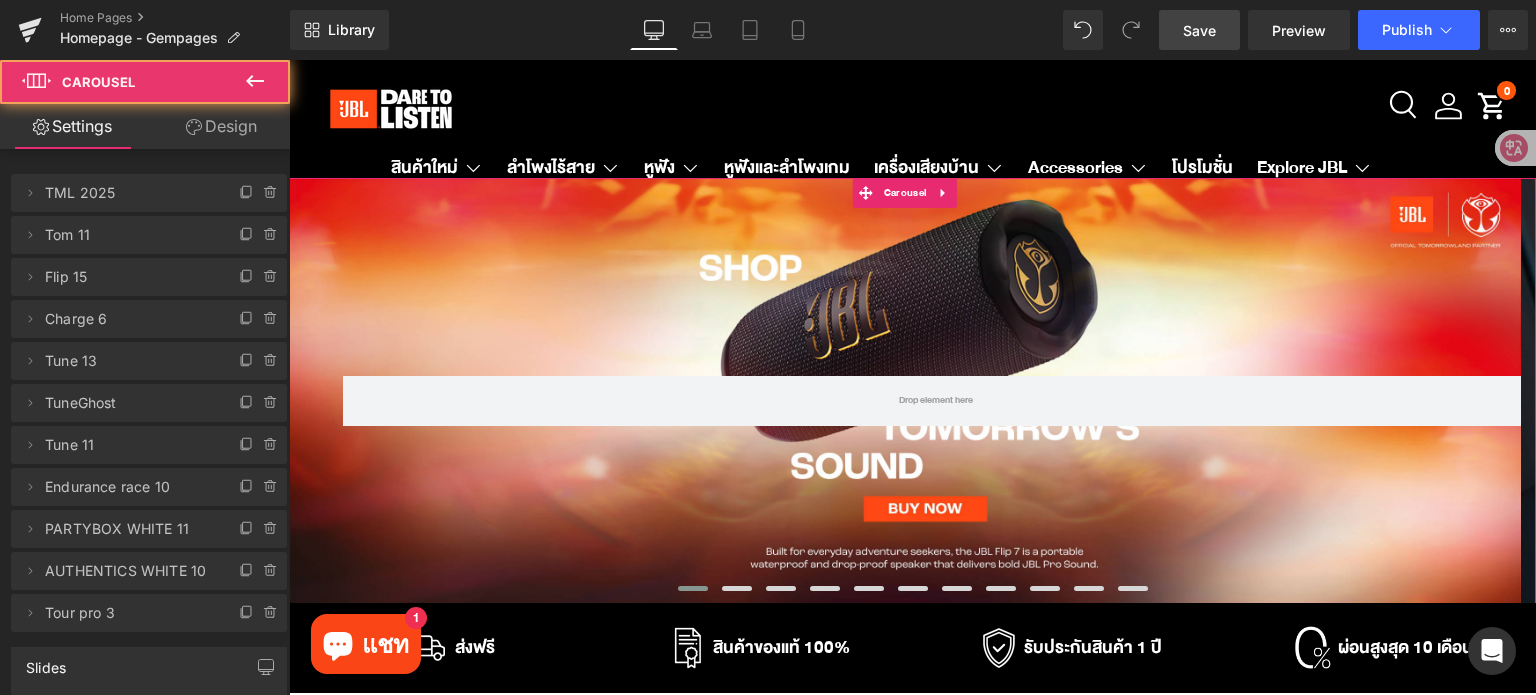 click on "Design" at bounding box center [221, 126] 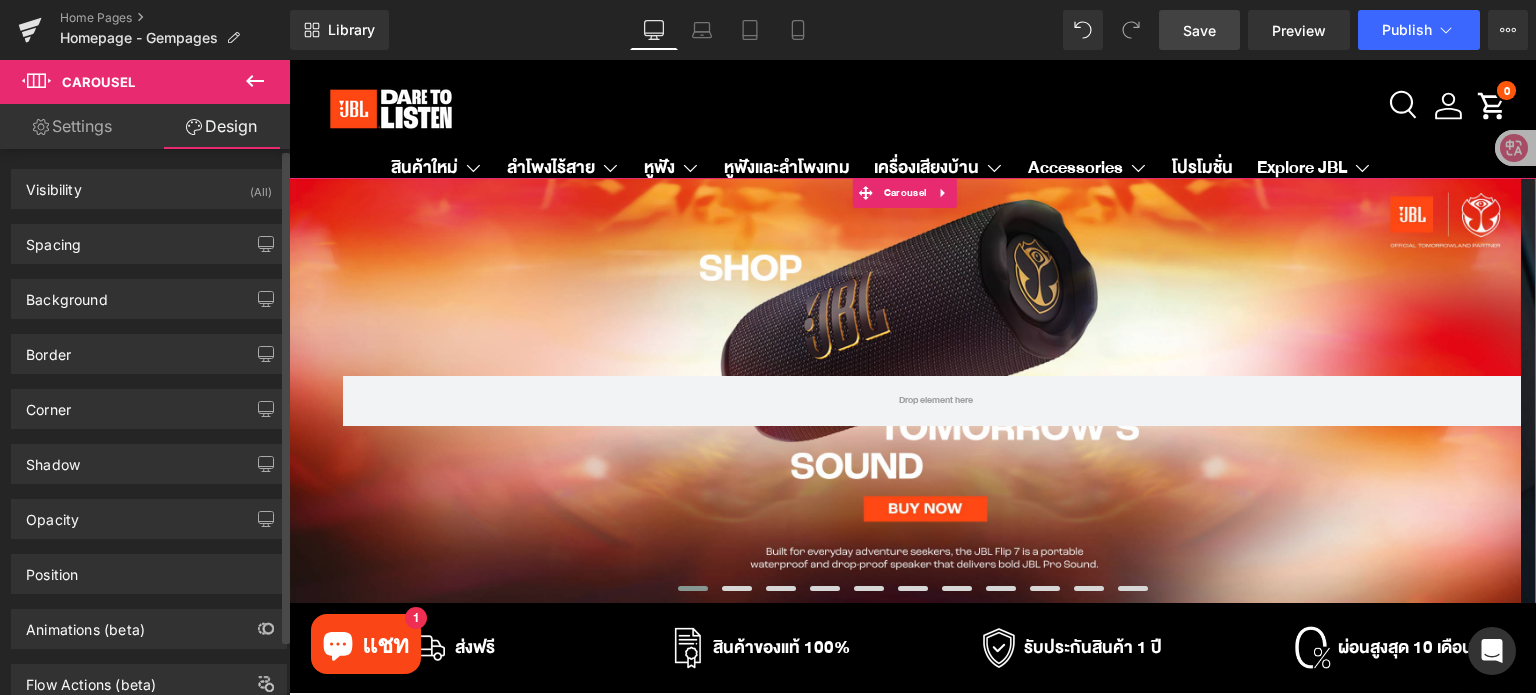 type on "0" 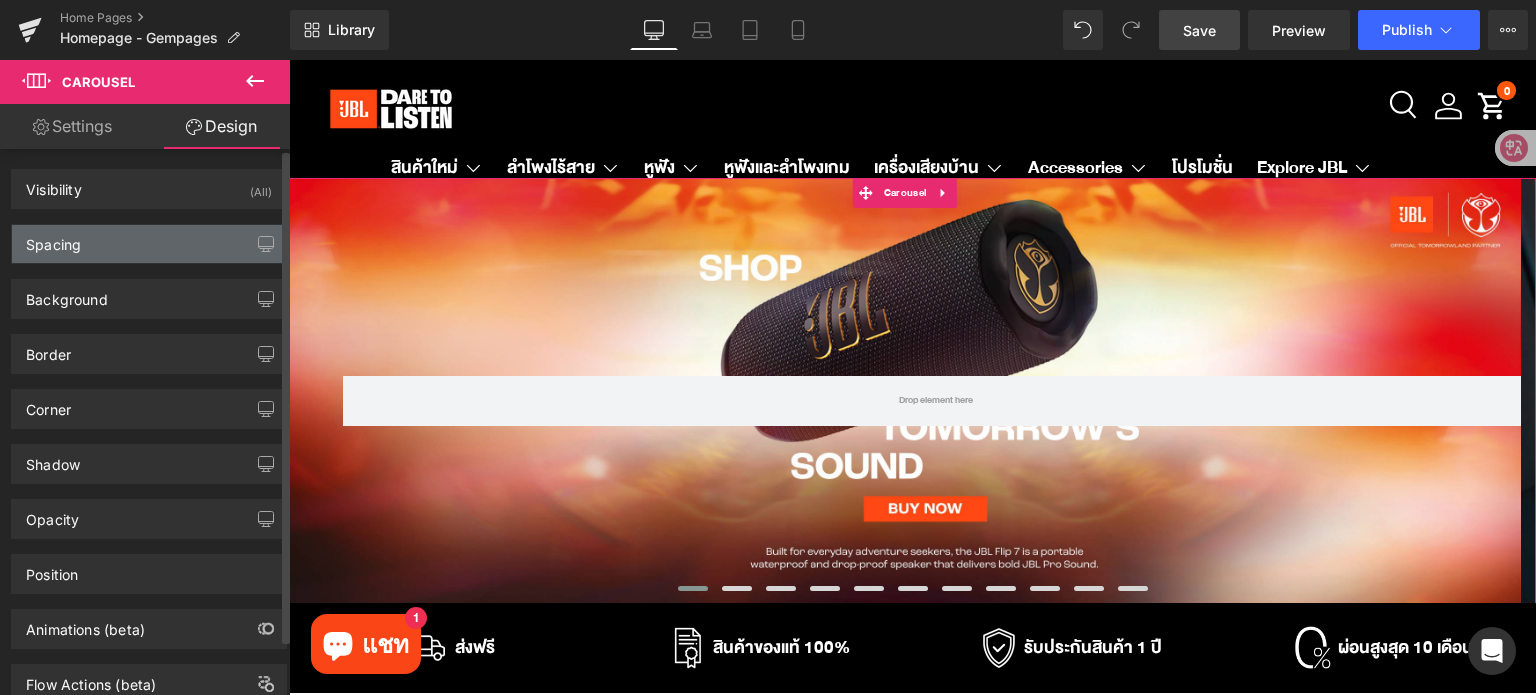 click on "Spacing" at bounding box center (149, 244) 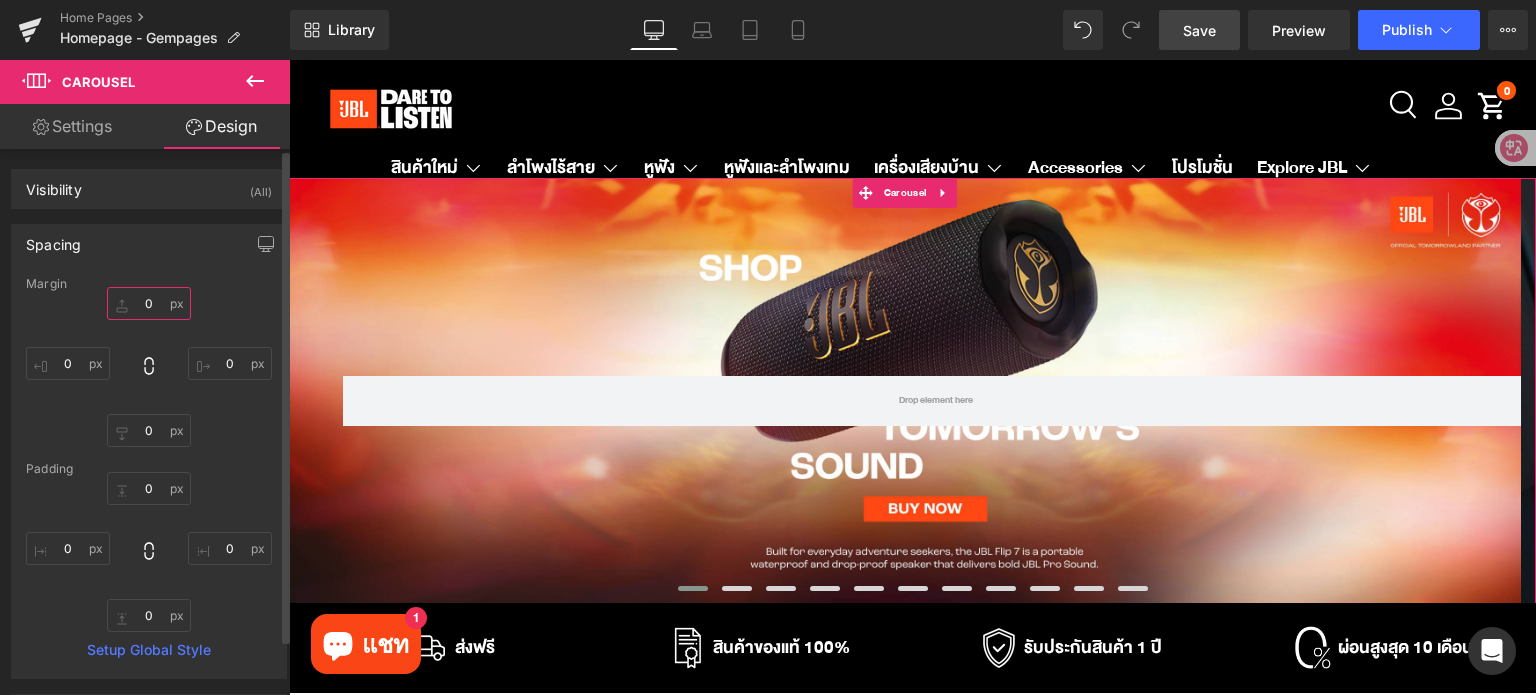 click on "0" at bounding box center [149, 303] 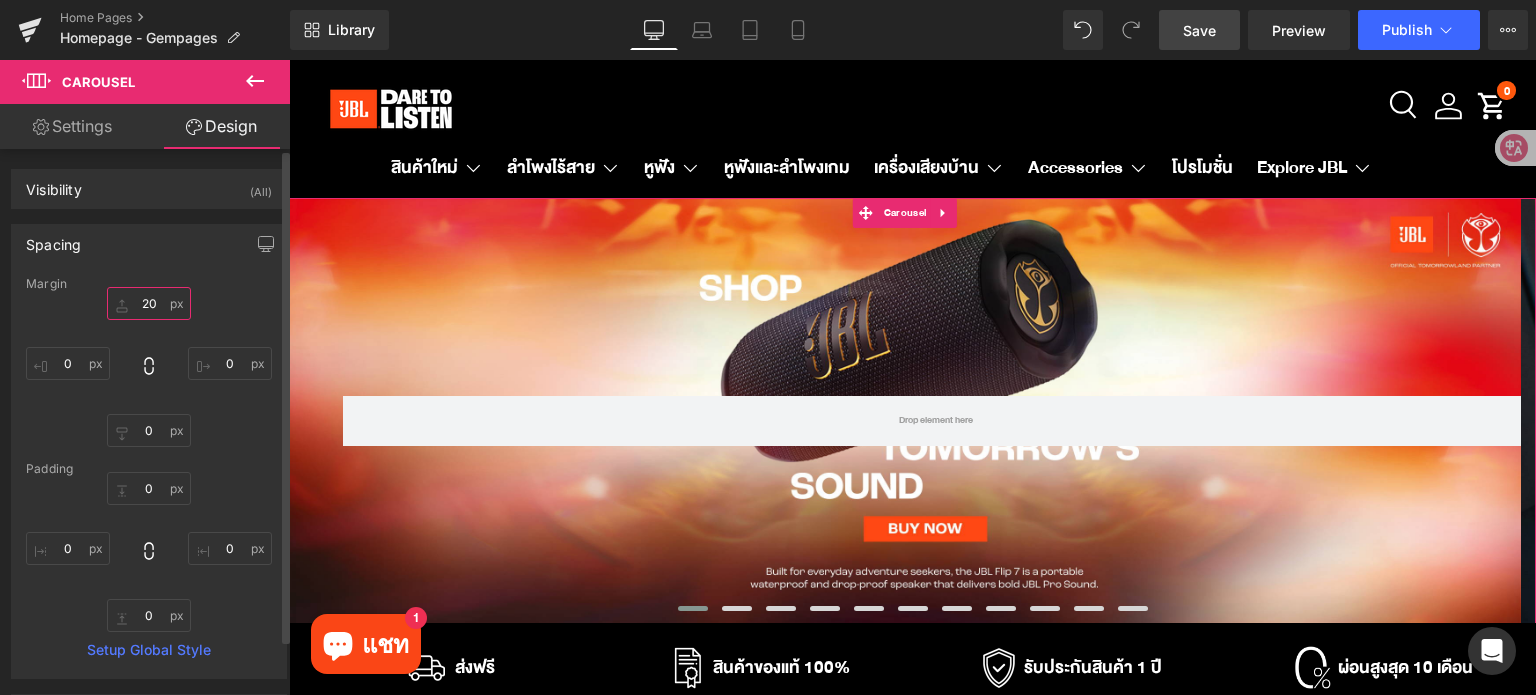 type on "2" 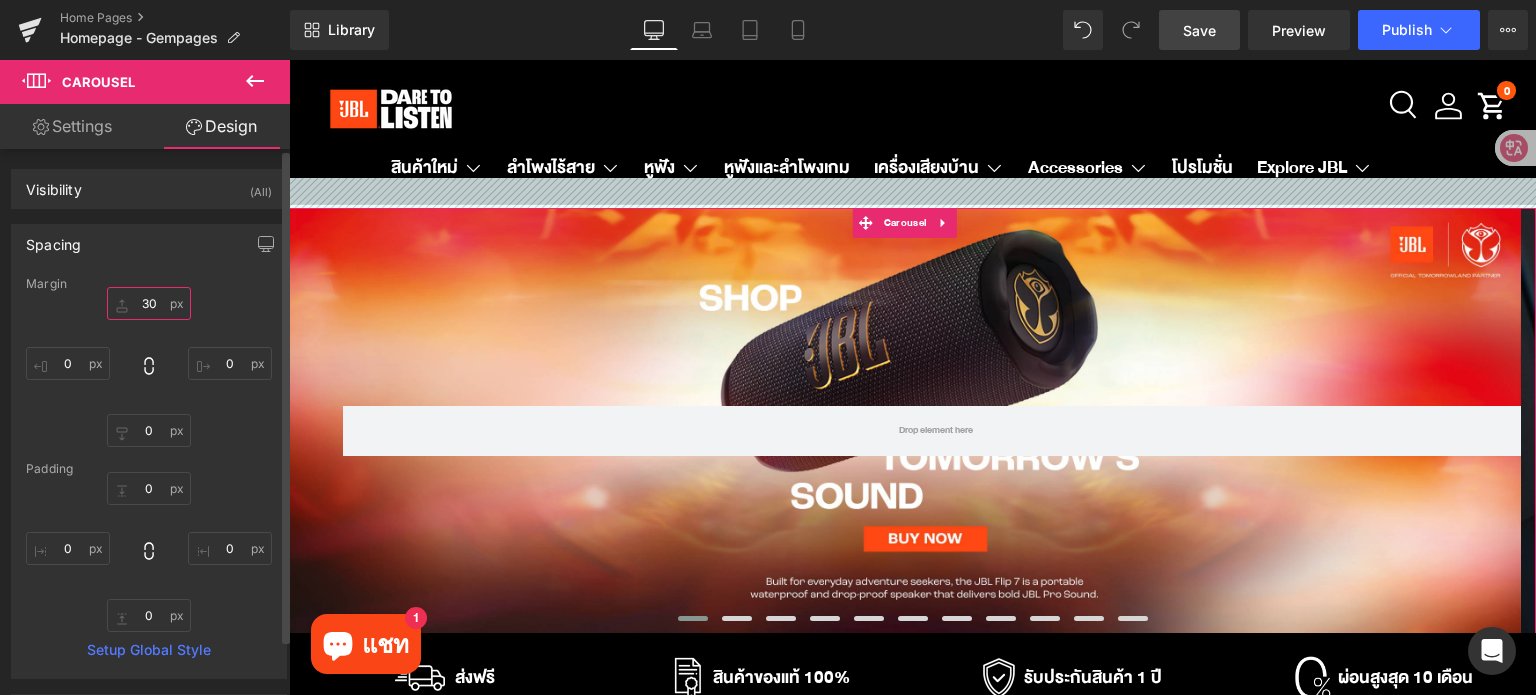 click on "30" at bounding box center [149, 303] 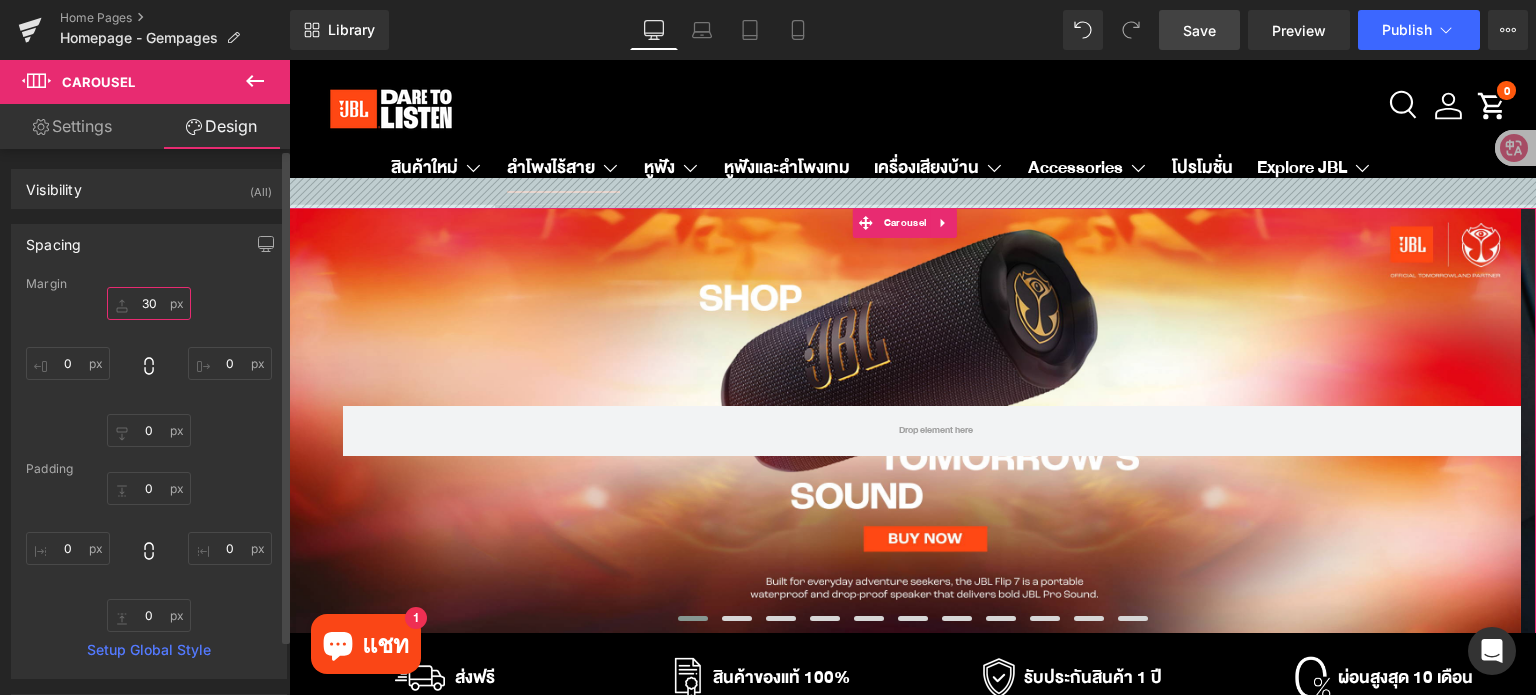 click on "30" at bounding box center [149, 303] 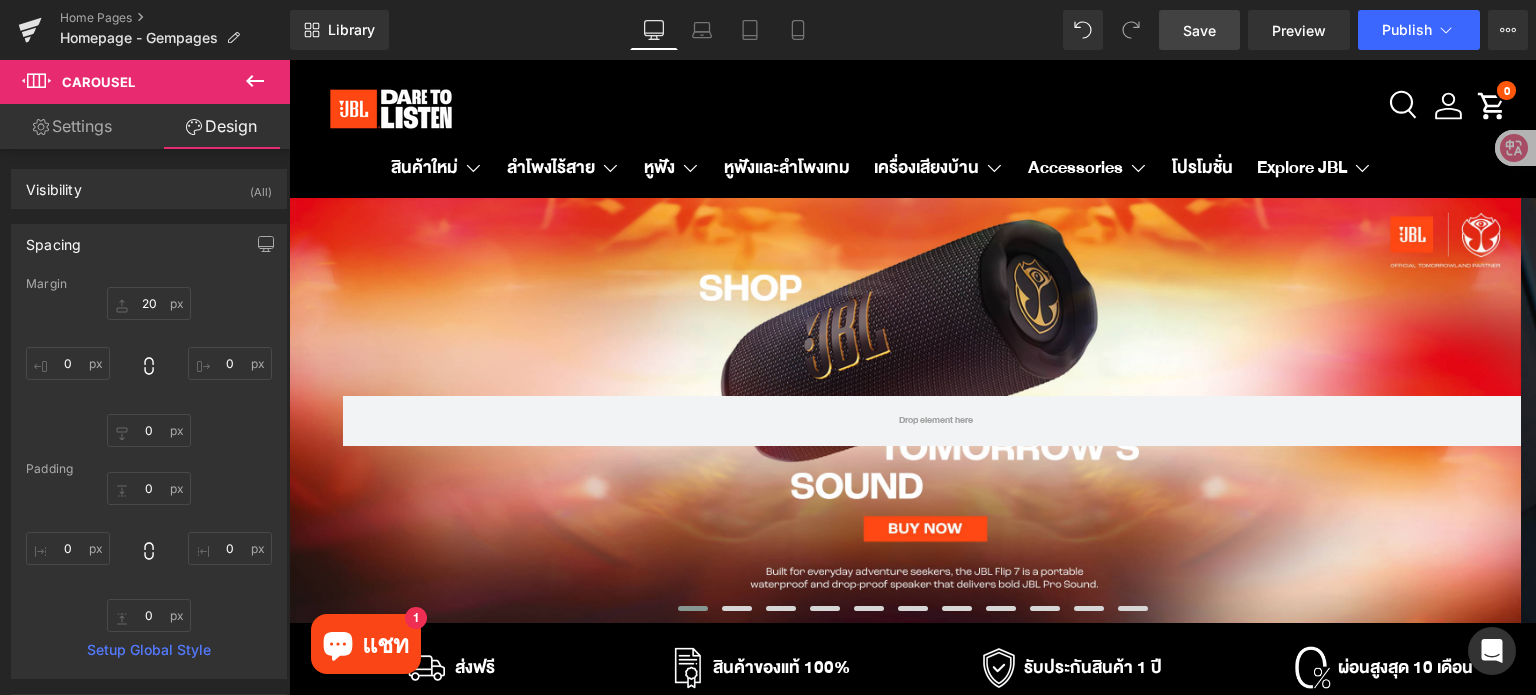 click on "Save" at bounding box center [1199, 30] 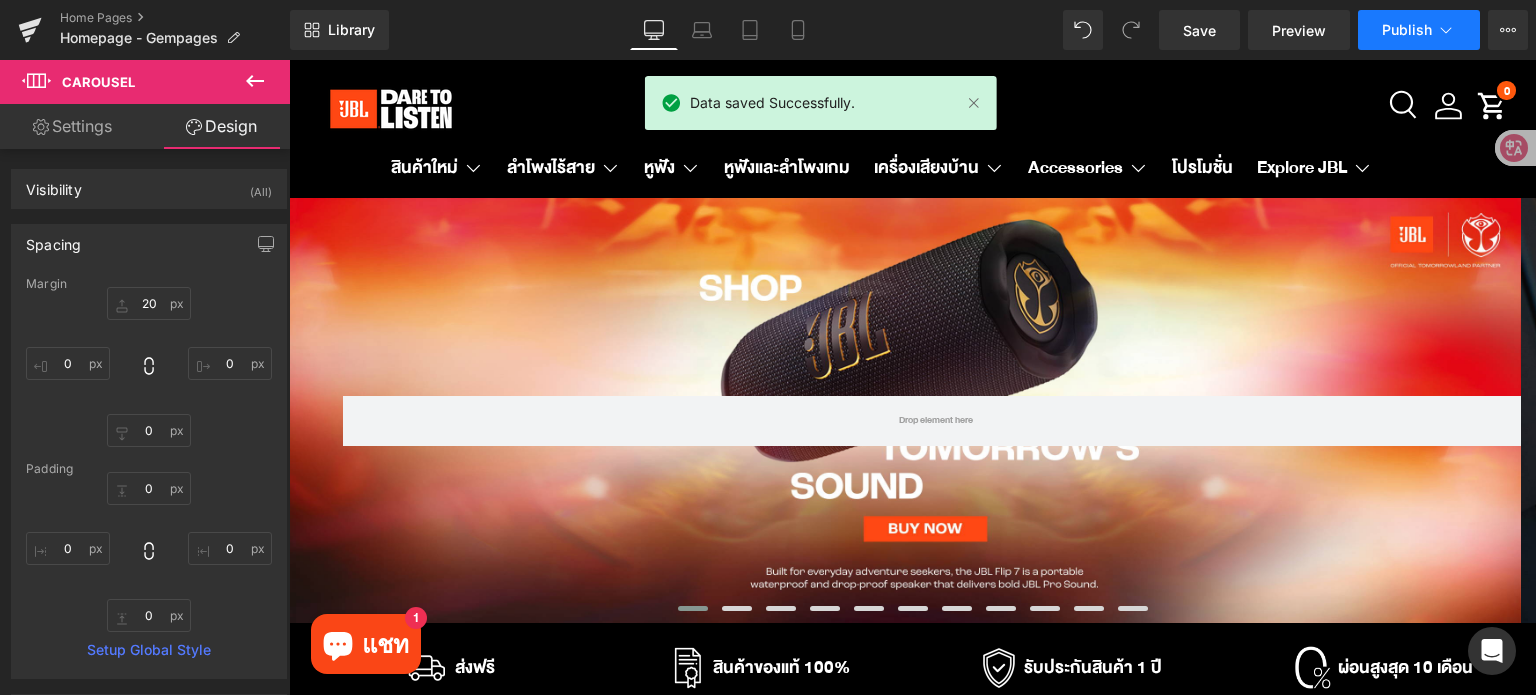 click on "Publish" at bounding box center [1407, 30] 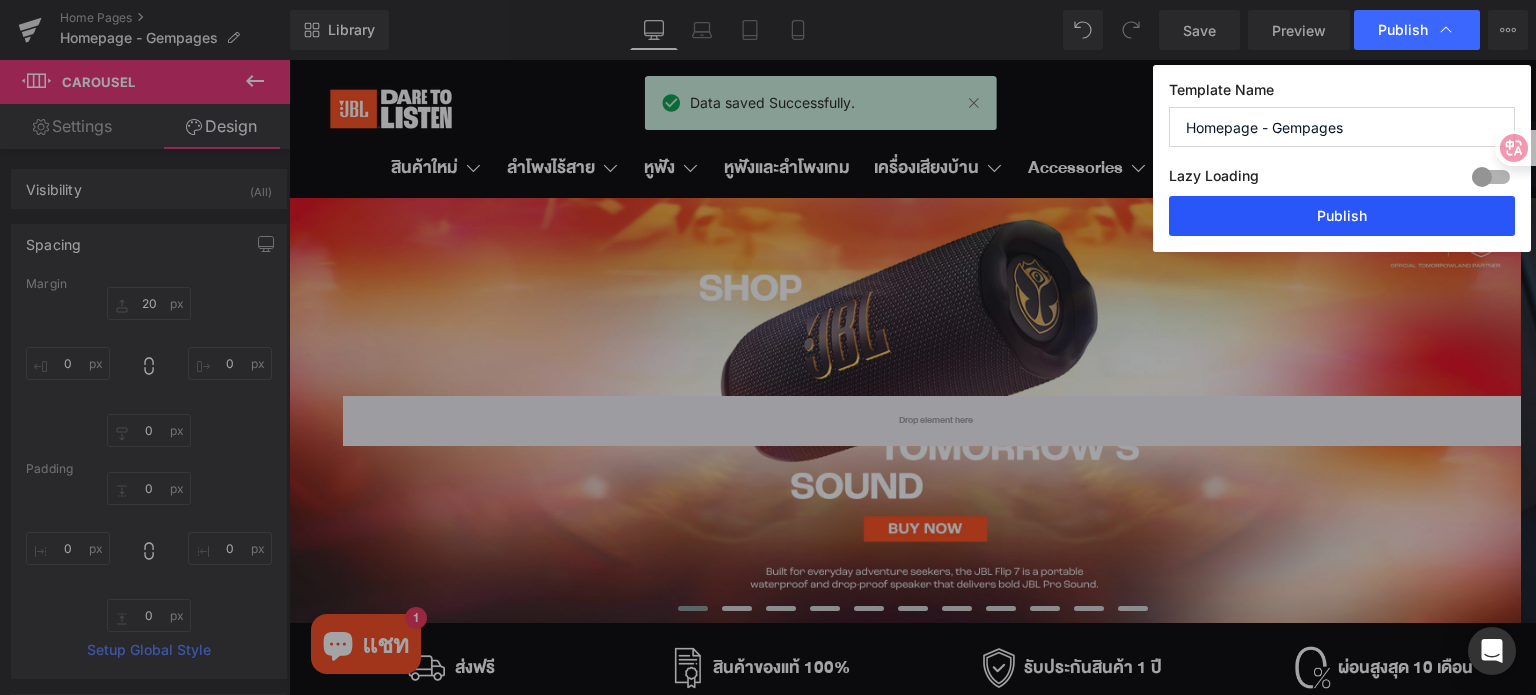 click on "Publish" at bounding box center (1342, 216) 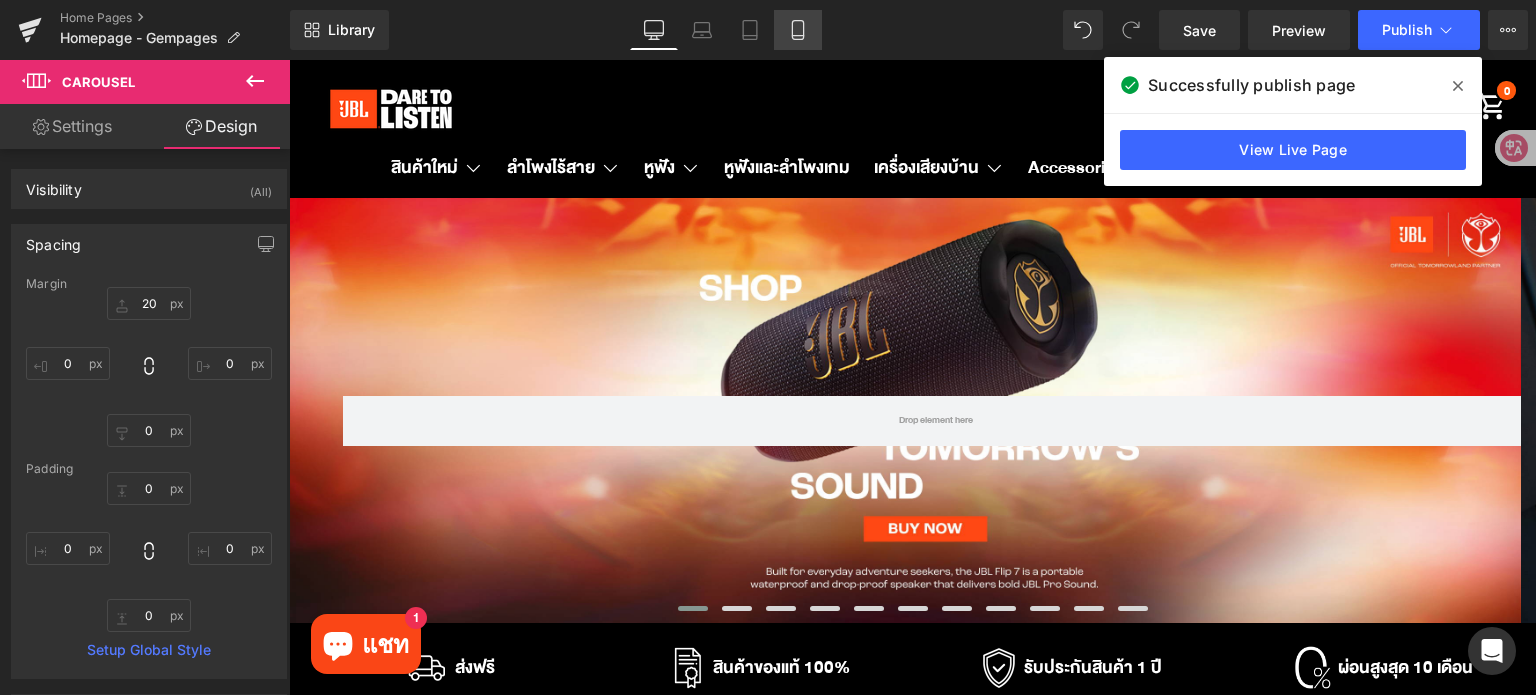 click 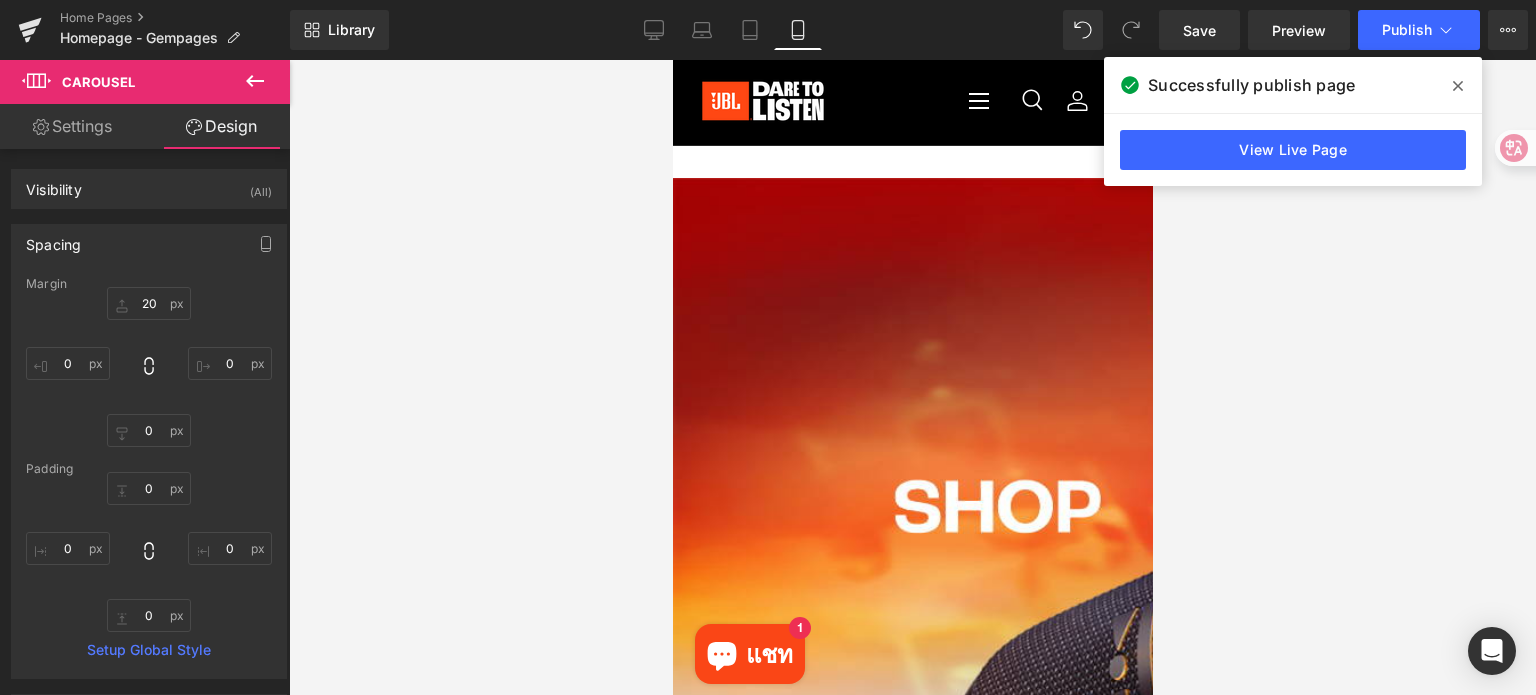 type on "20" 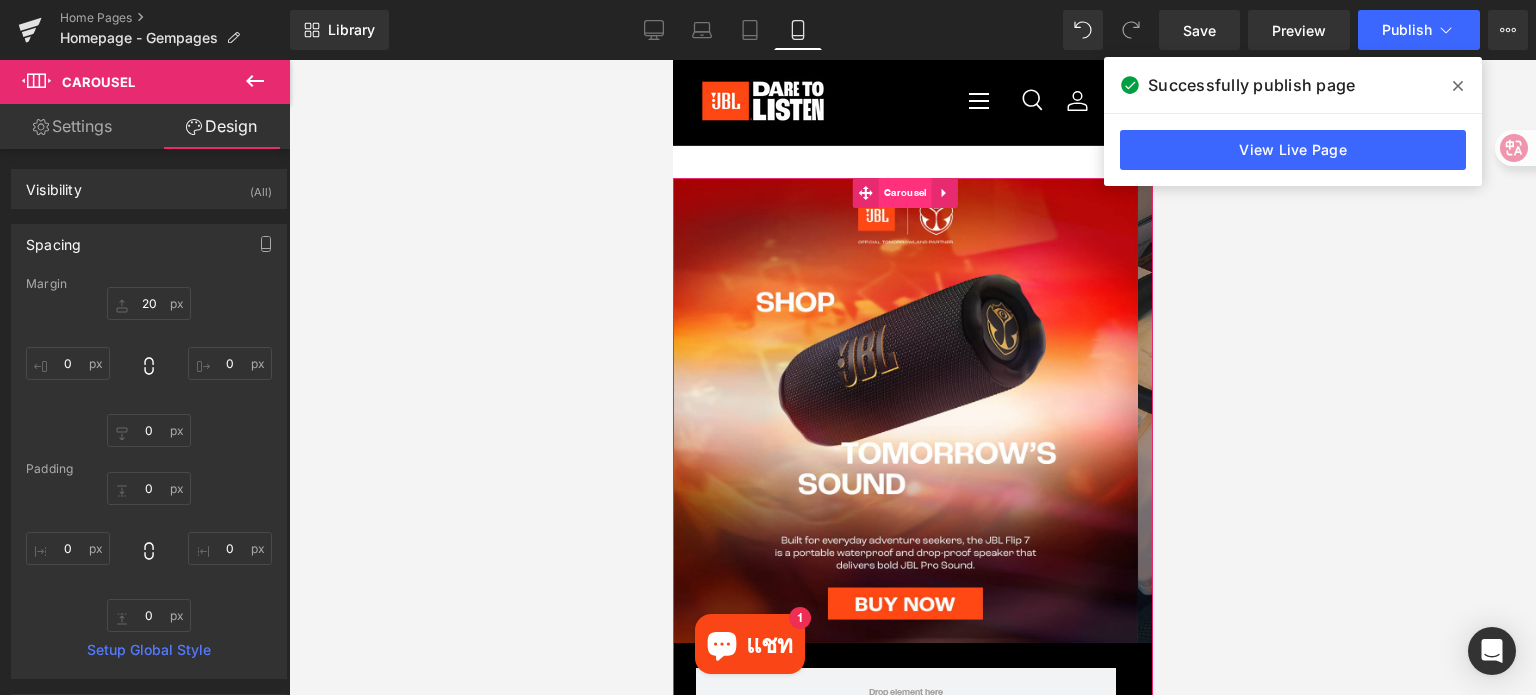 click on "Carousel" at bounding box center [904, 193] 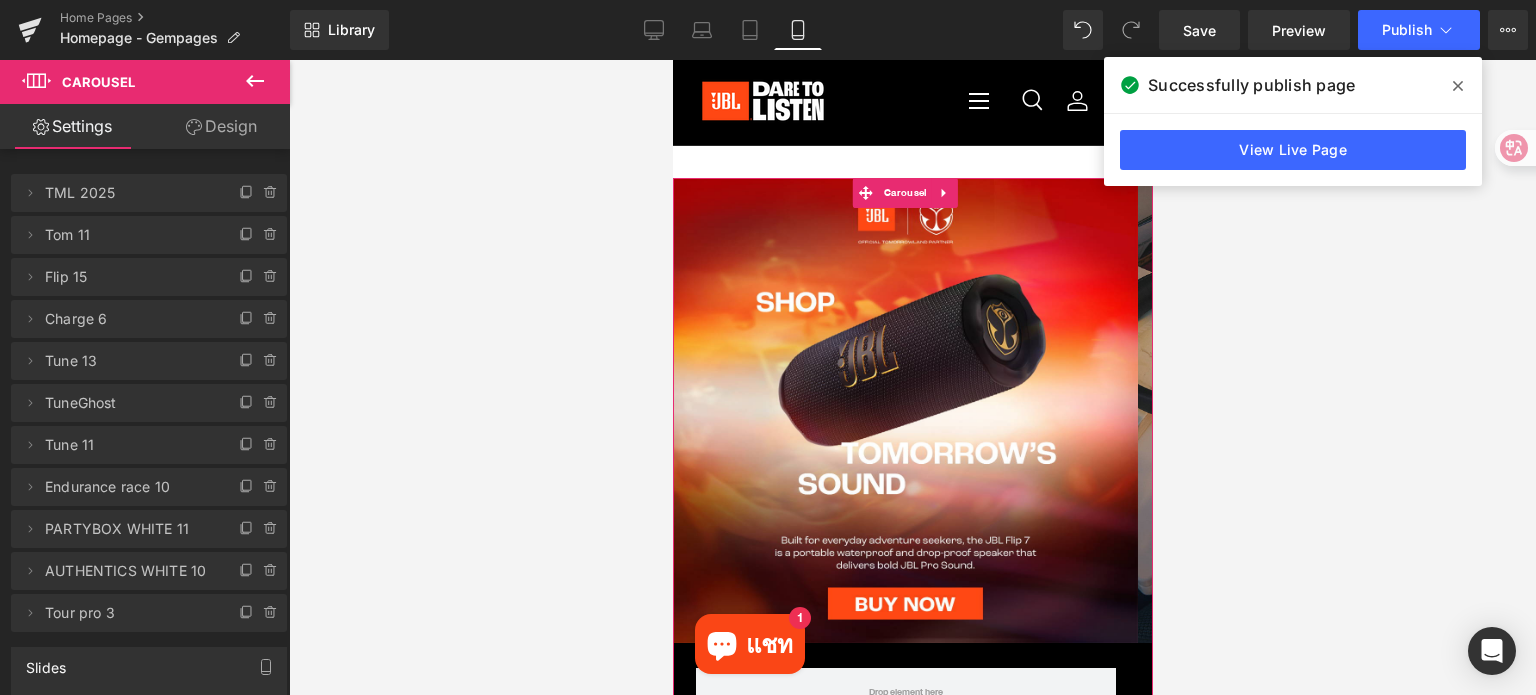 click on "Design" at bounding box center (221, 126) 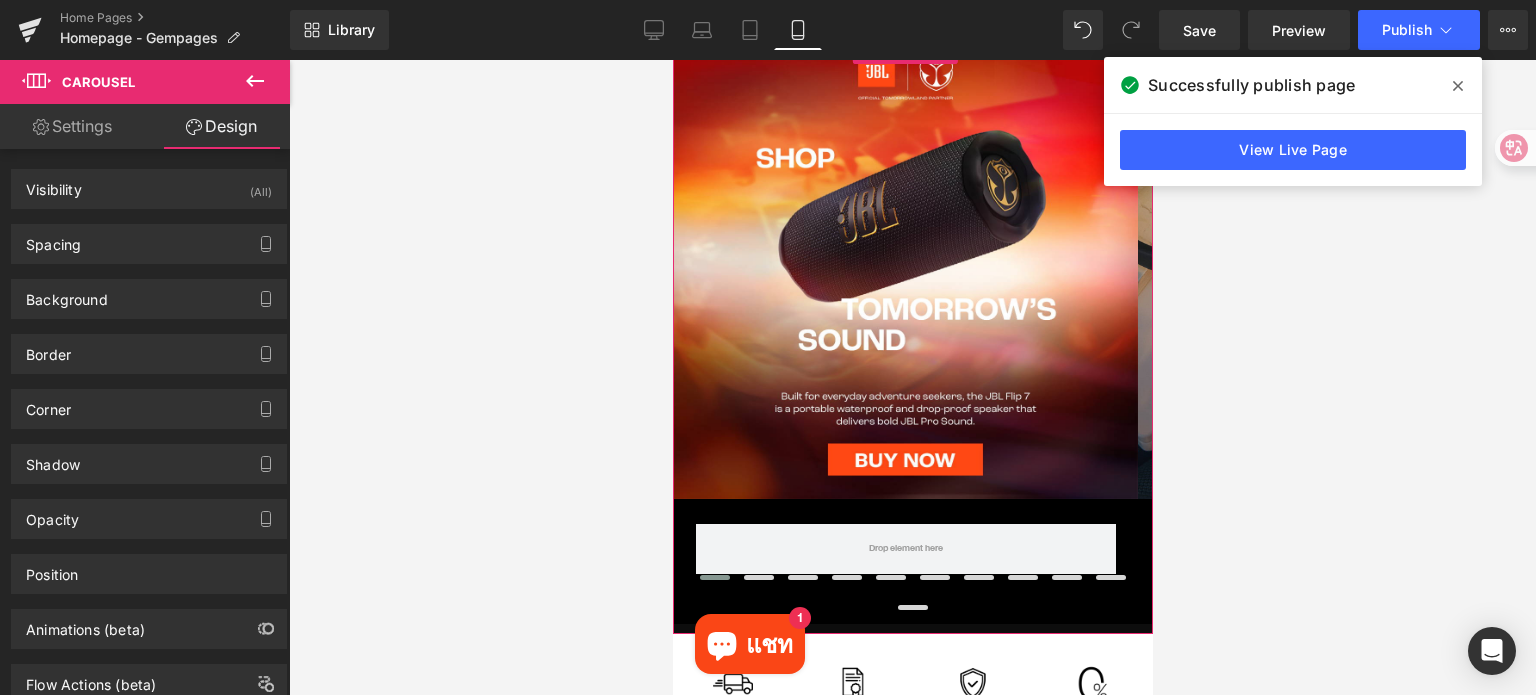 scroll, scrollTop: 200, scrollLeft: 0, axis: vertical 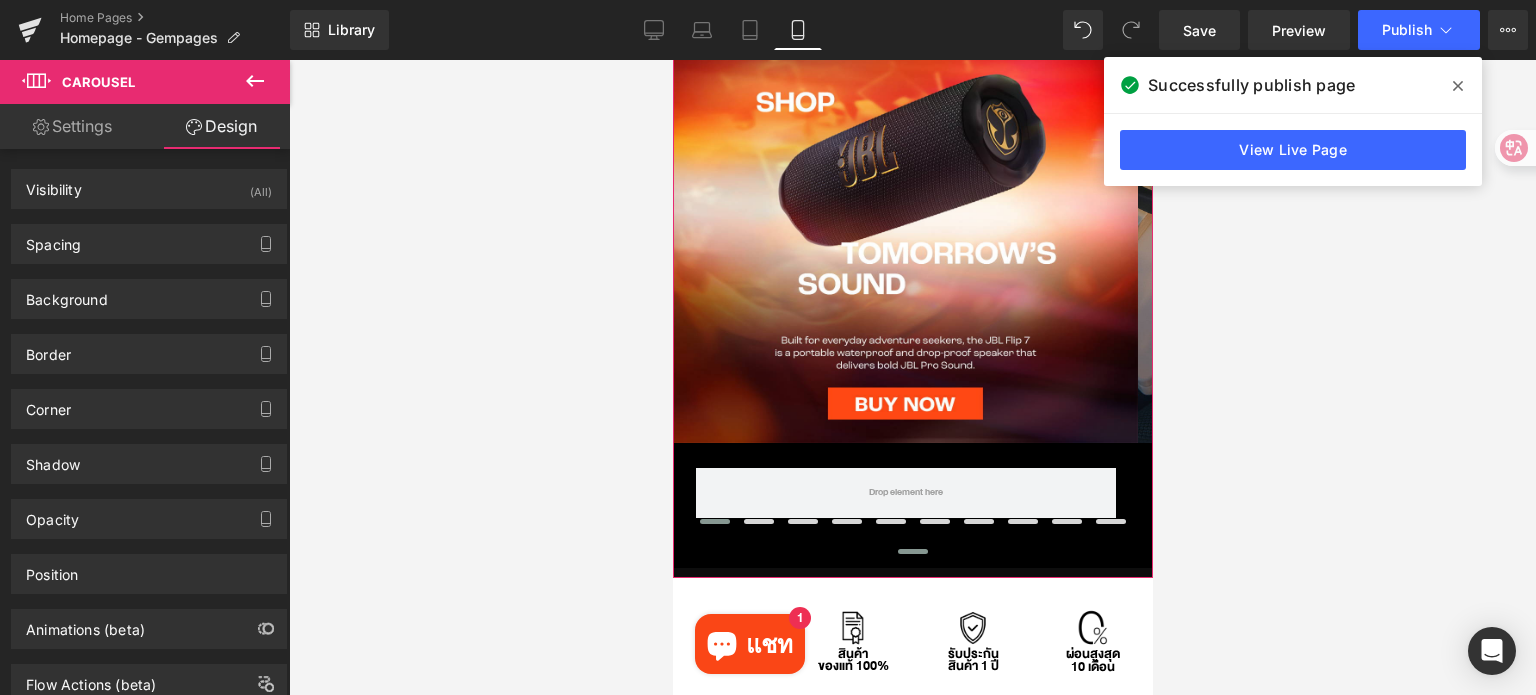 click at bounding box center [912, 551] 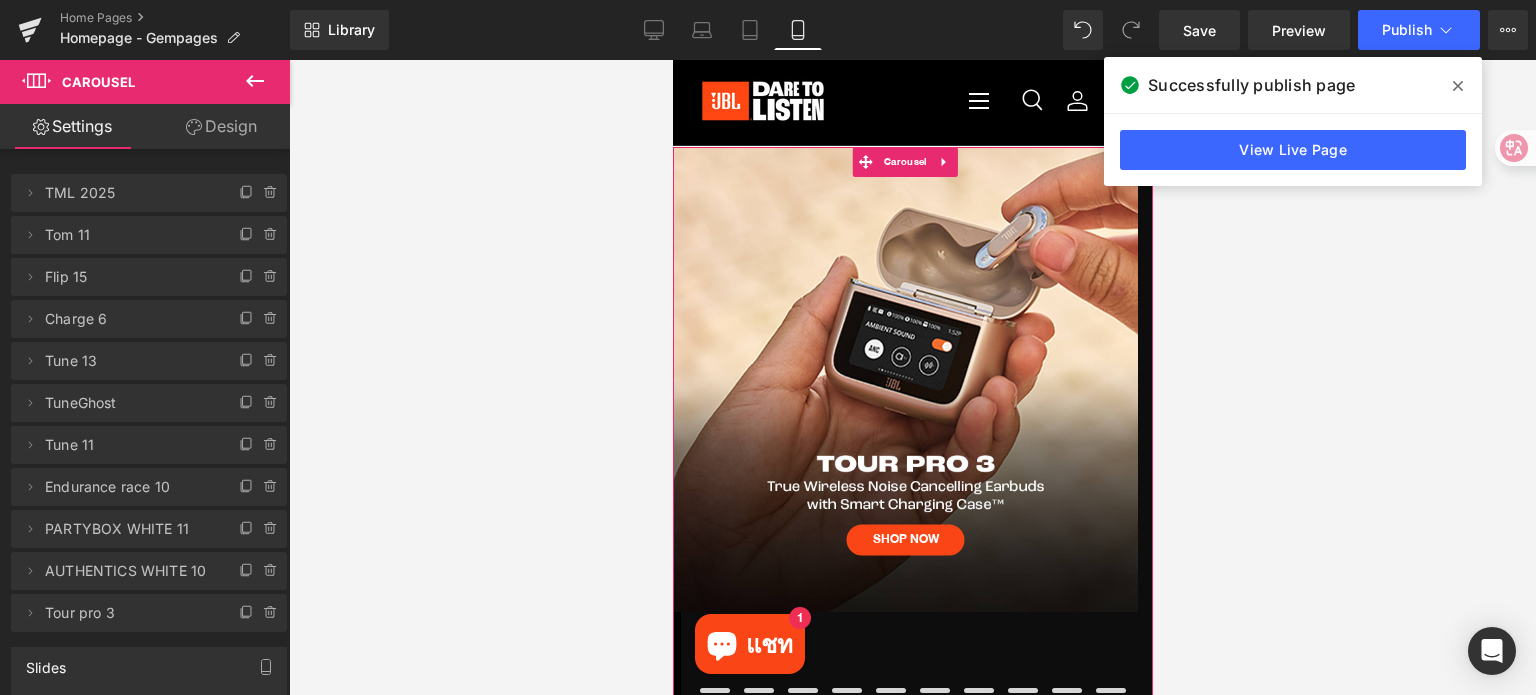 scroll, scrollTop: 0, scrollLeft: 0, axis: both 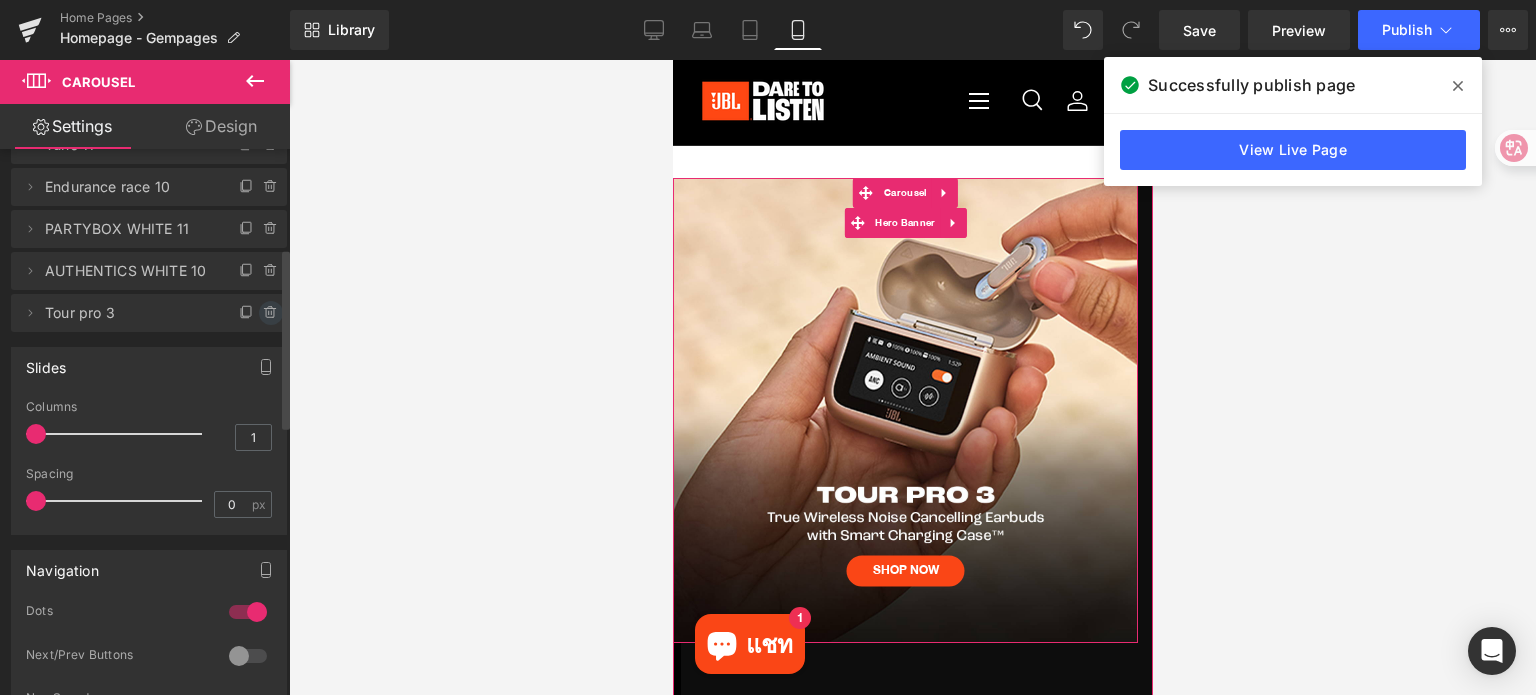 click 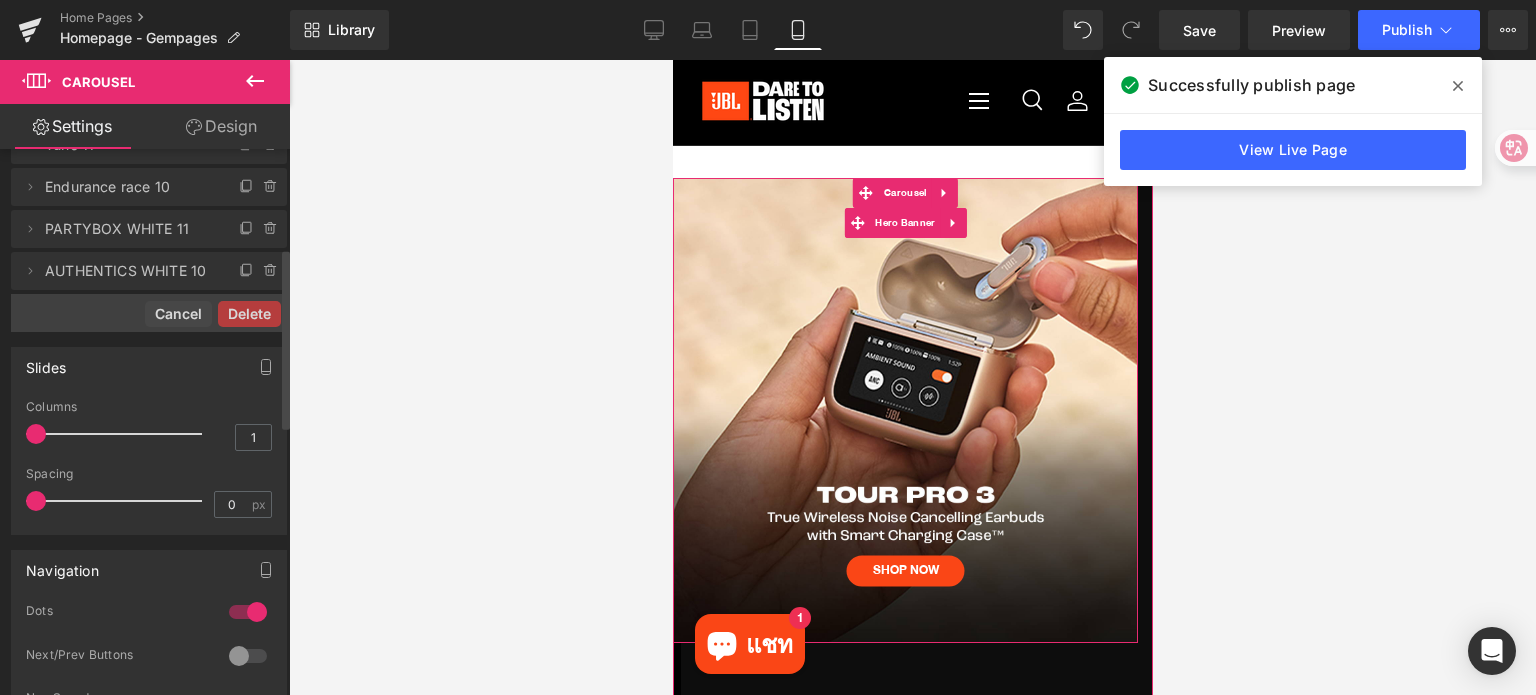 click on "Delete" at bounding box center [249, 314] 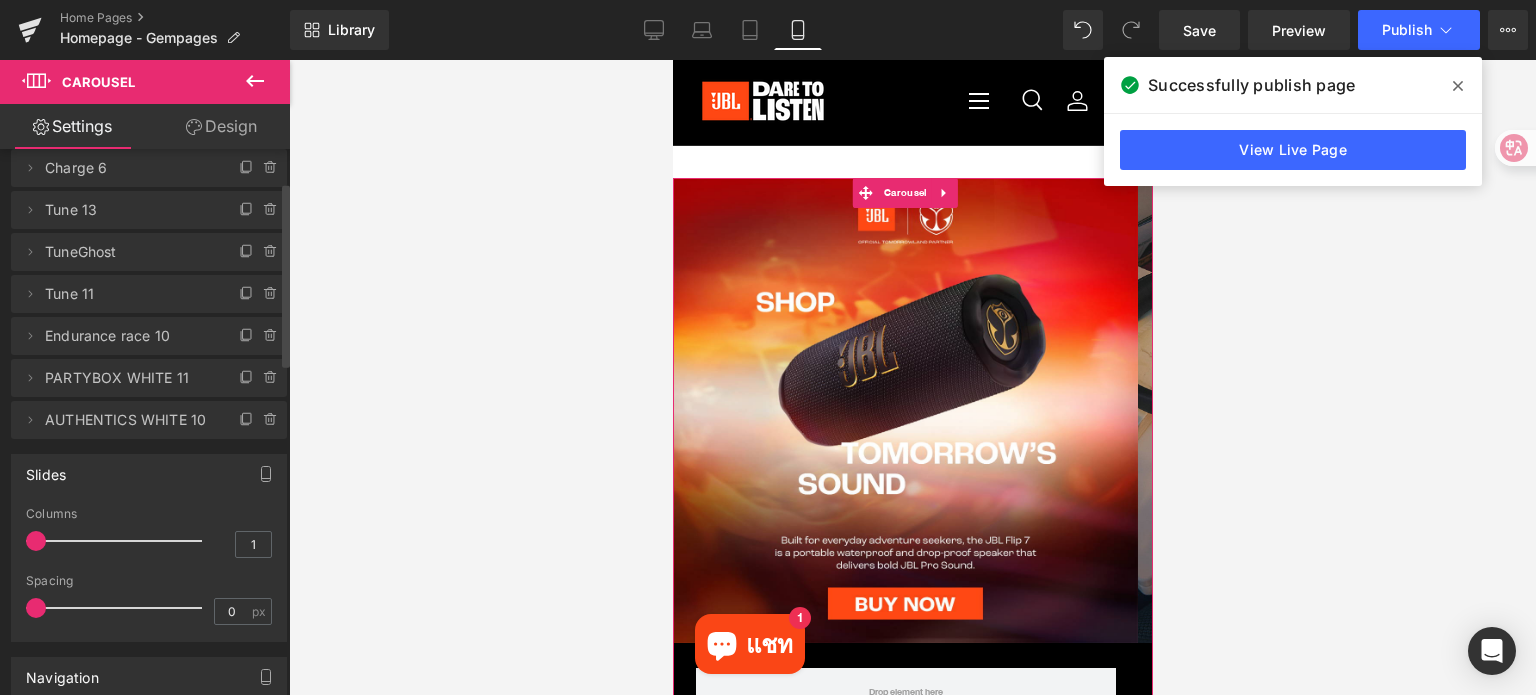 scroll, scrollTop: 0, scrollLeft: 0, axis: both 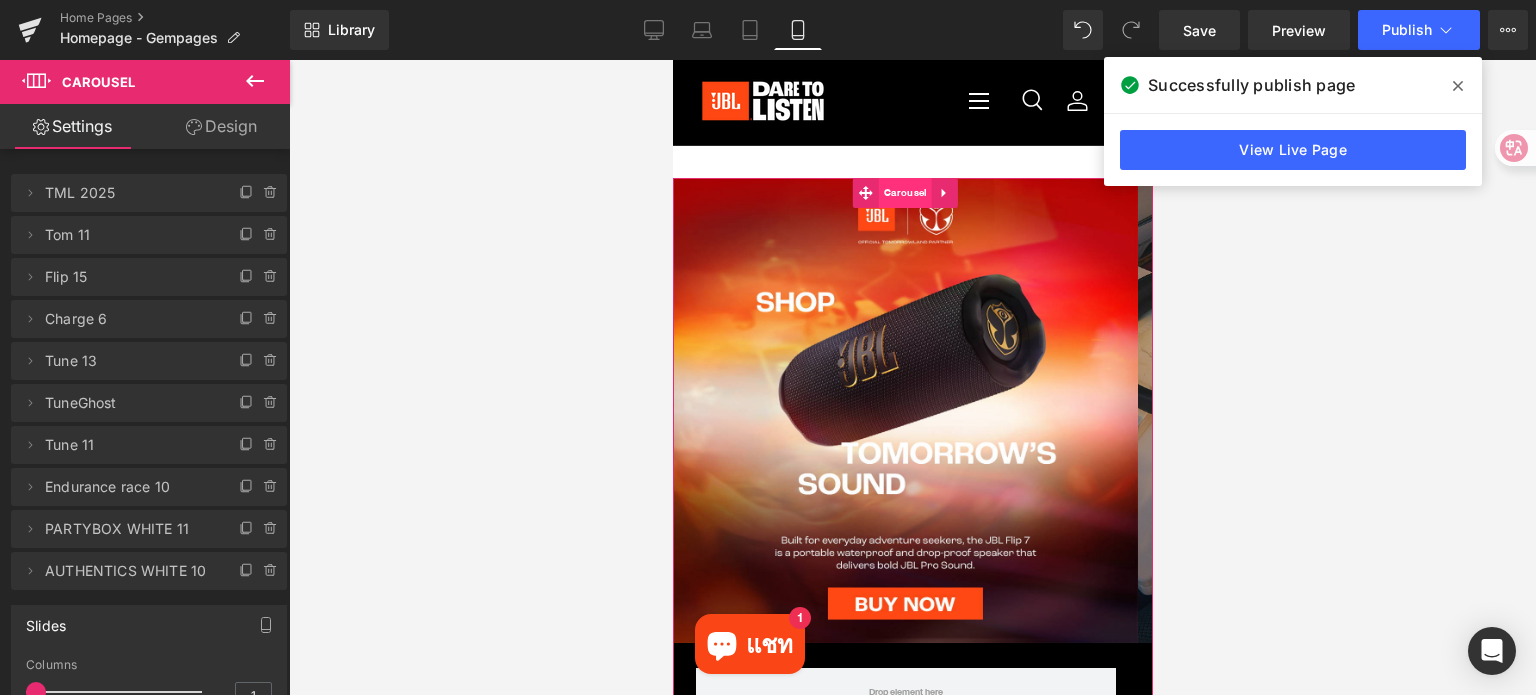 click on "Carousel" at bounding box center (904, 193) 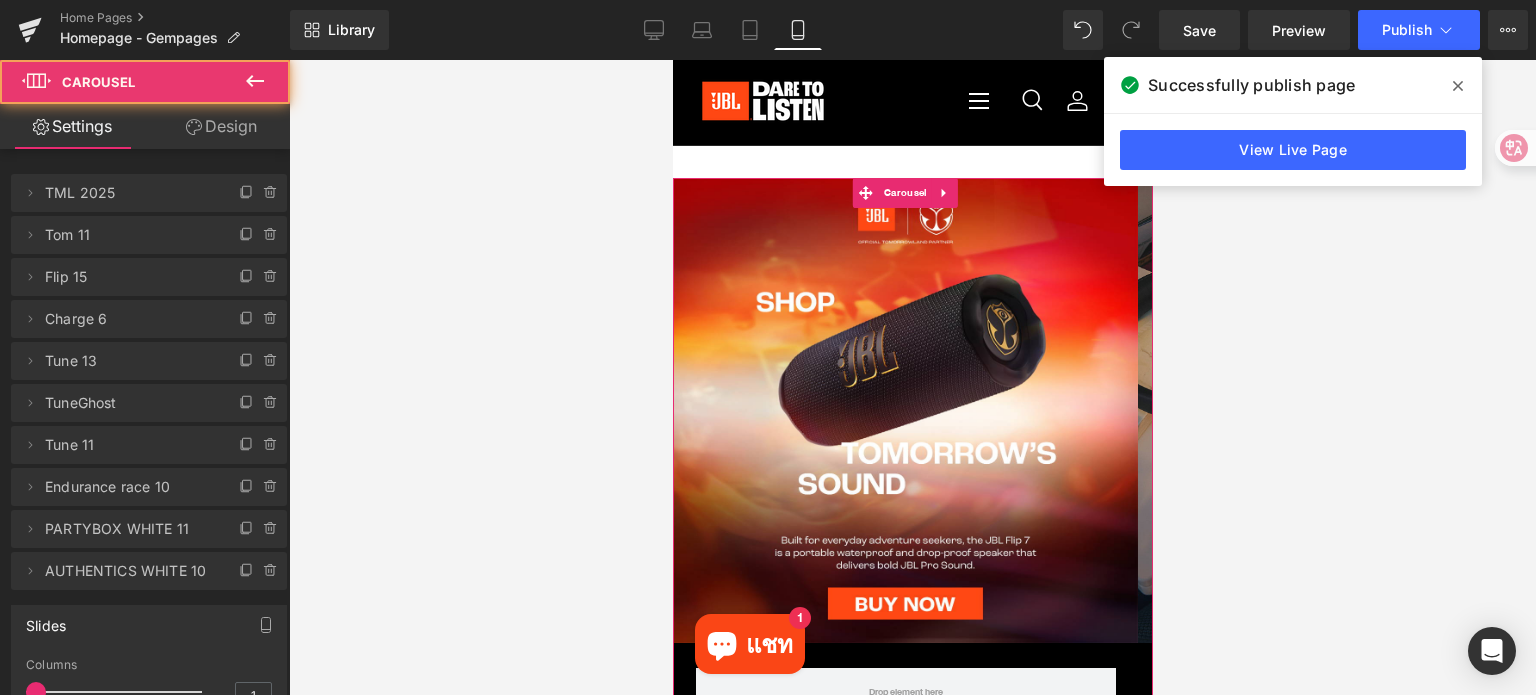 click on "Design" at bounding box center [221, 126] 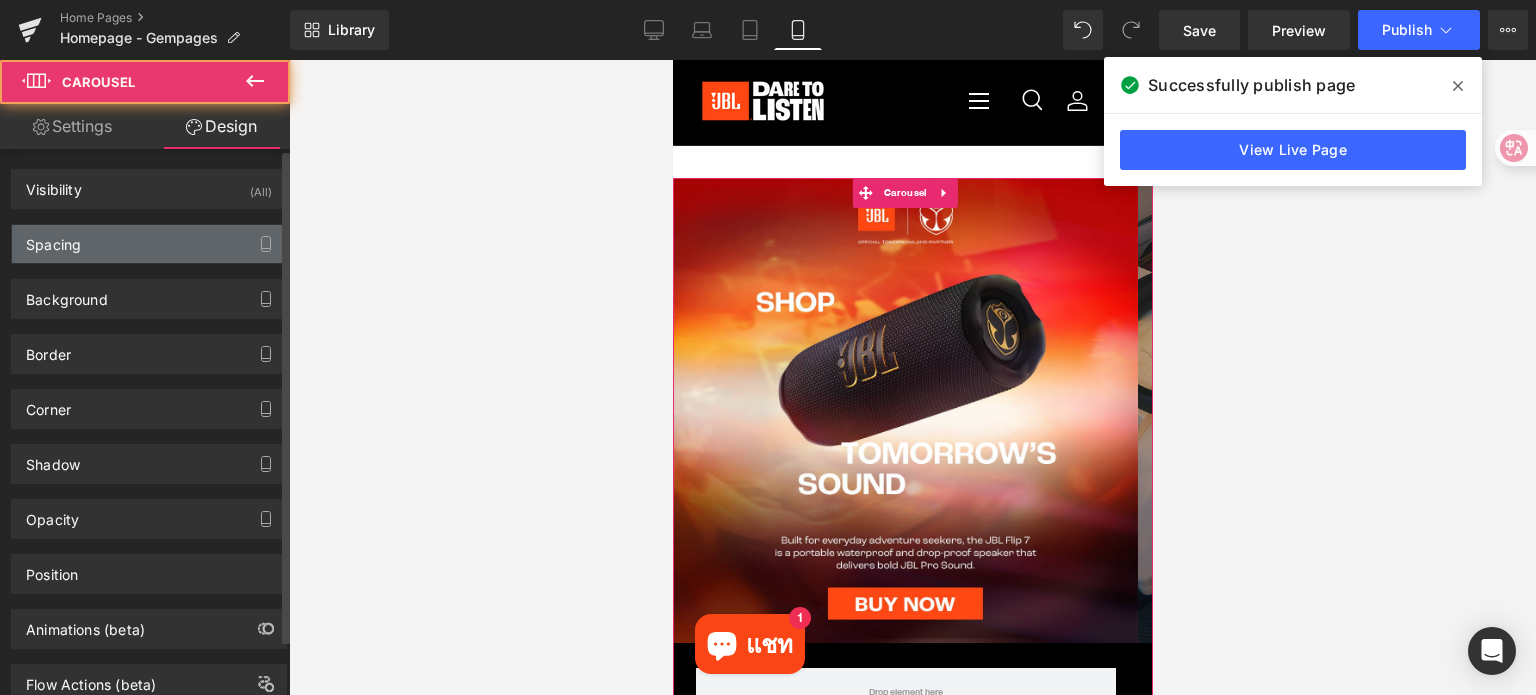 type on "0" 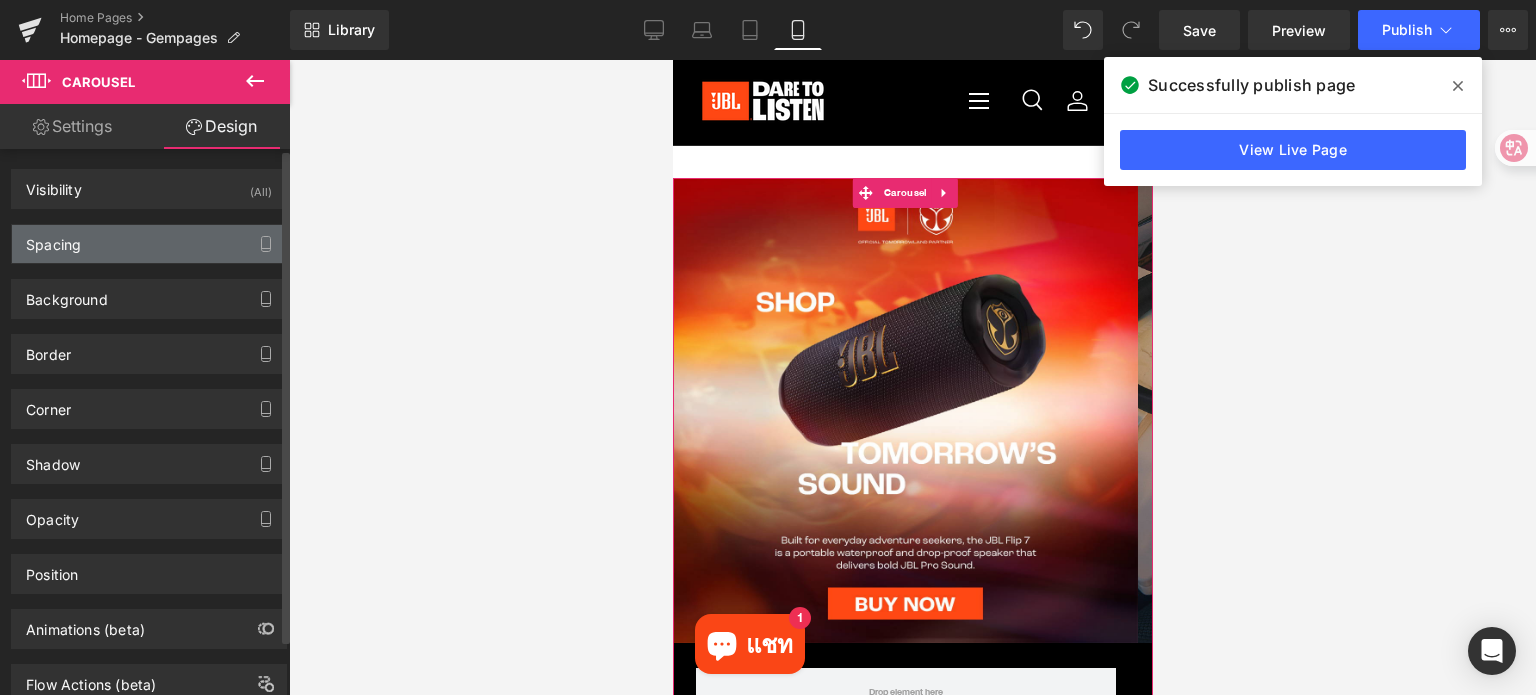 click on "Spacing" at bounding box center (149, 244) 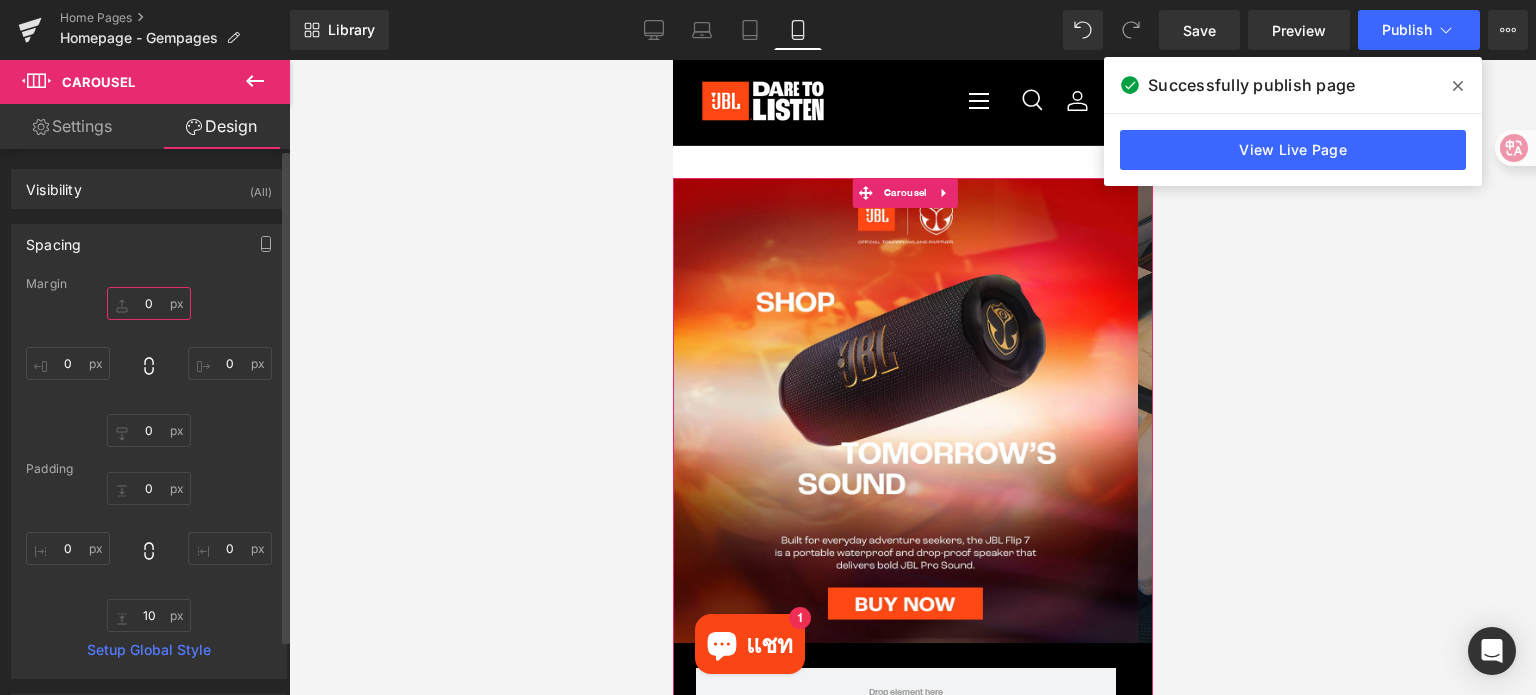 click on "0" at bounding box center (149, 303) 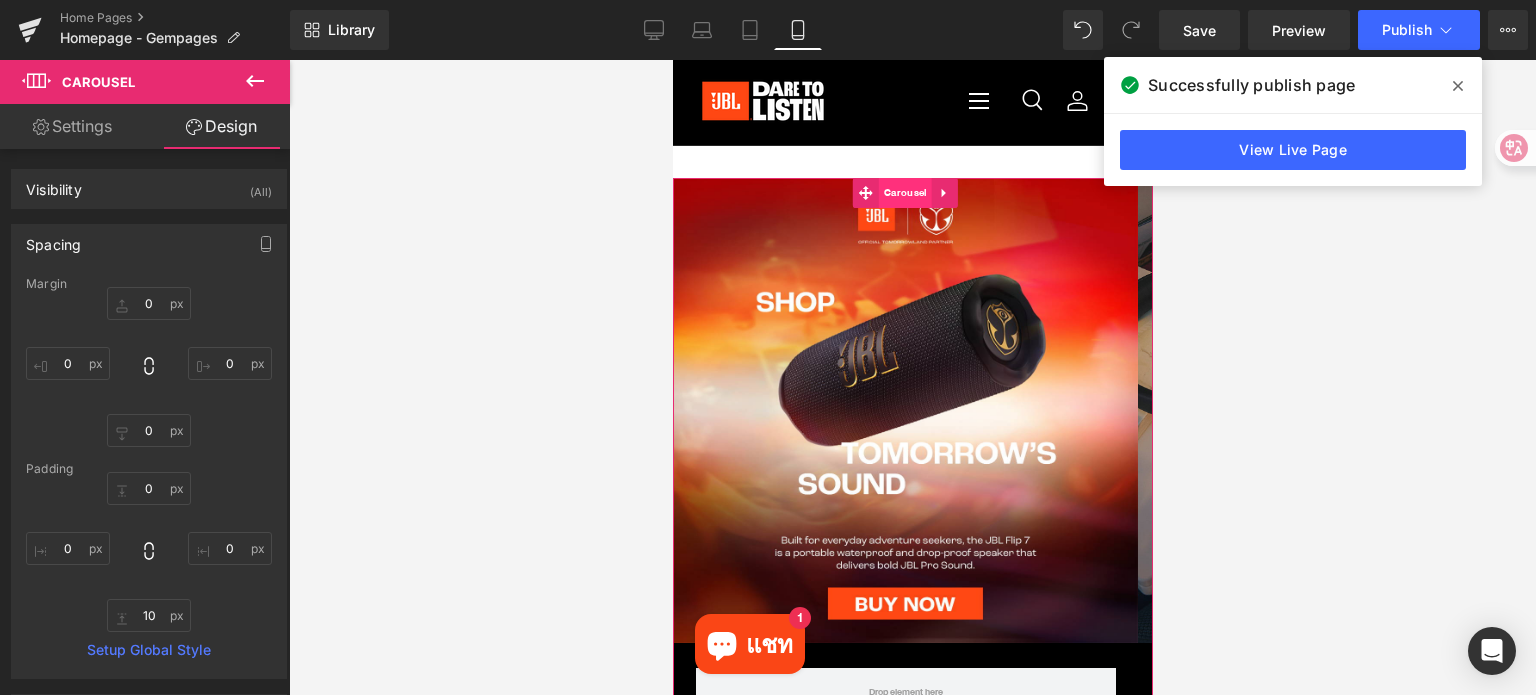 click on "Carousel" at bounding box center [904, 193] 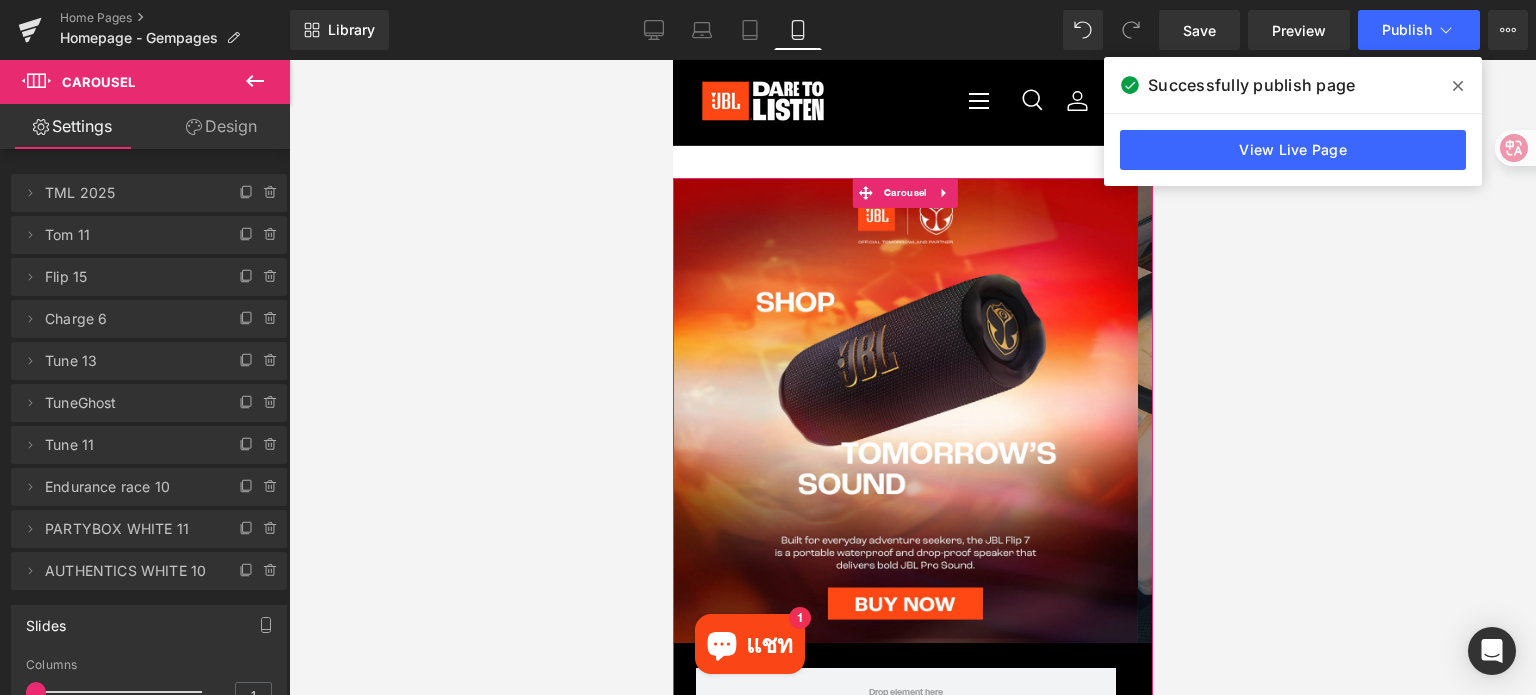 click on "Design" at bounding box center [221, 126] 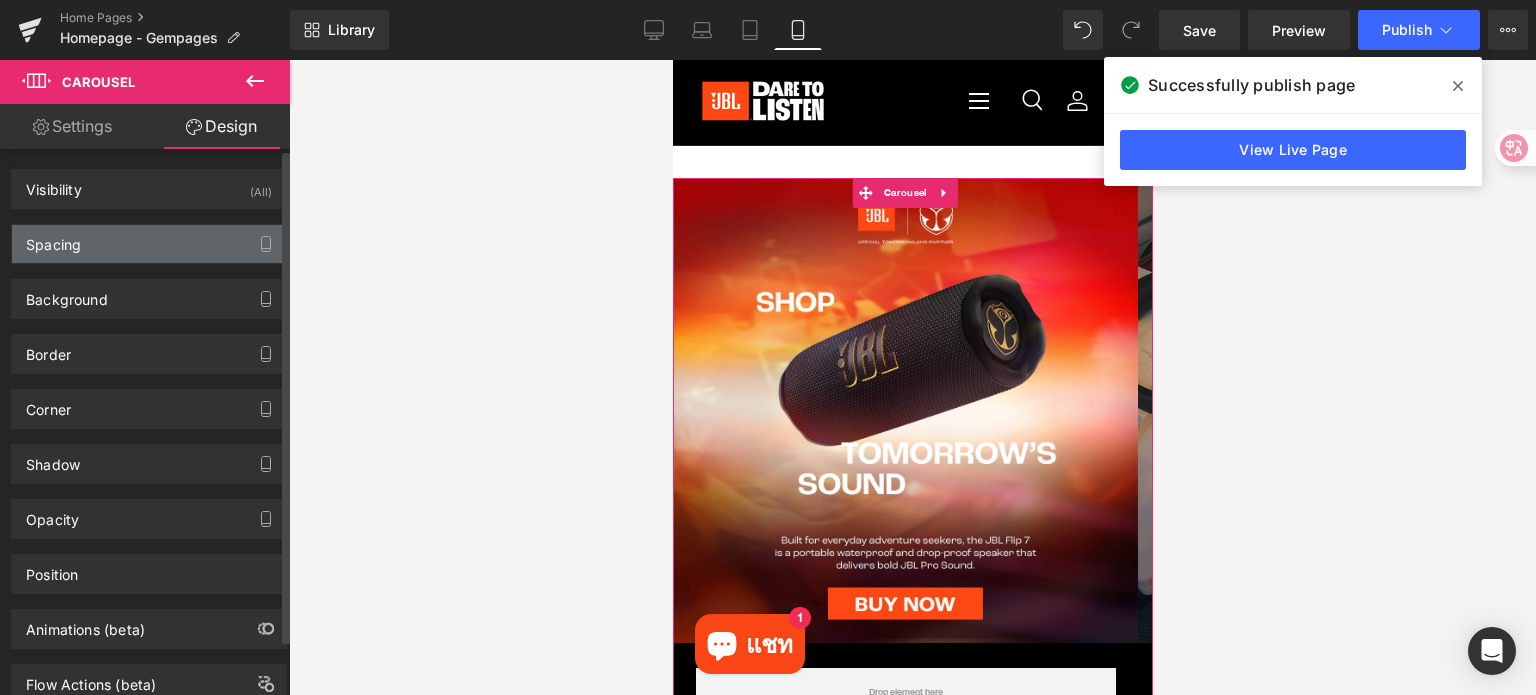 type on "0" 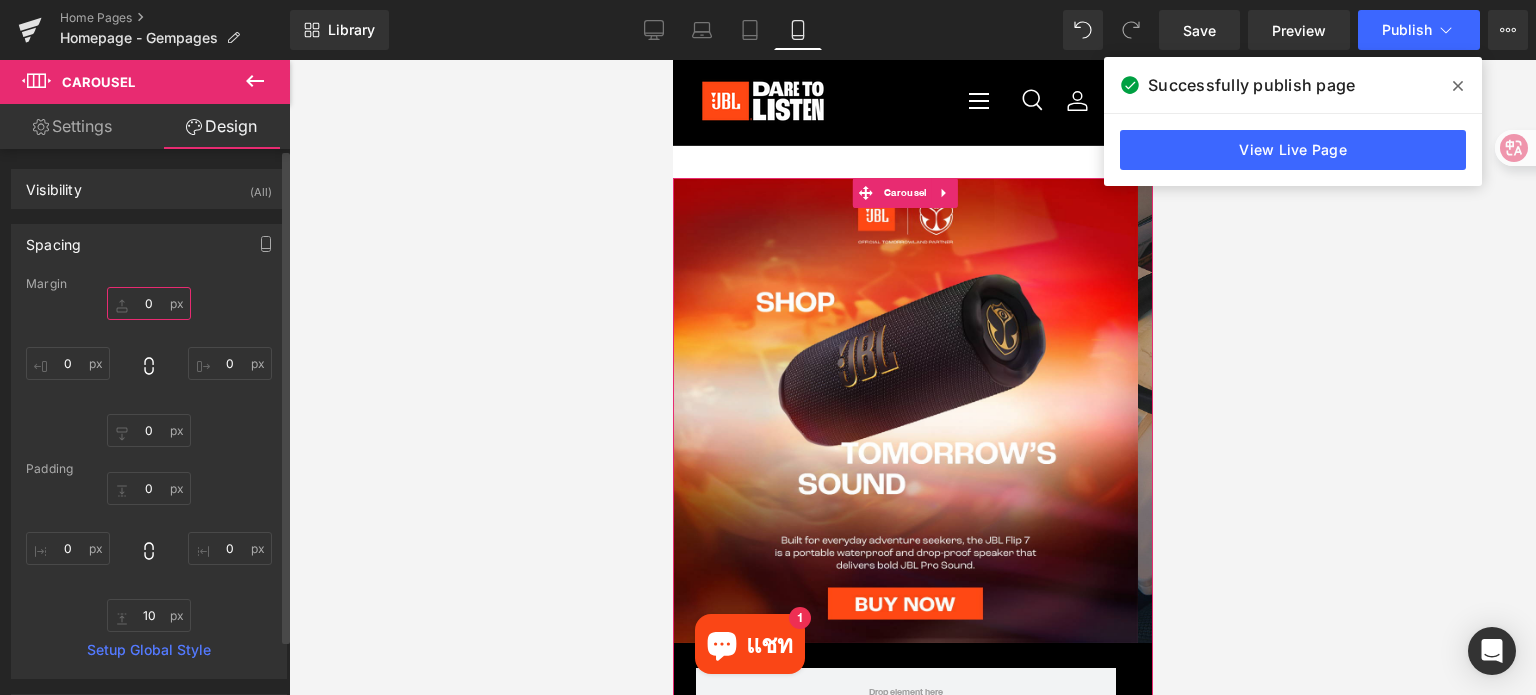 click on "0" at bounding box center [149, 303] 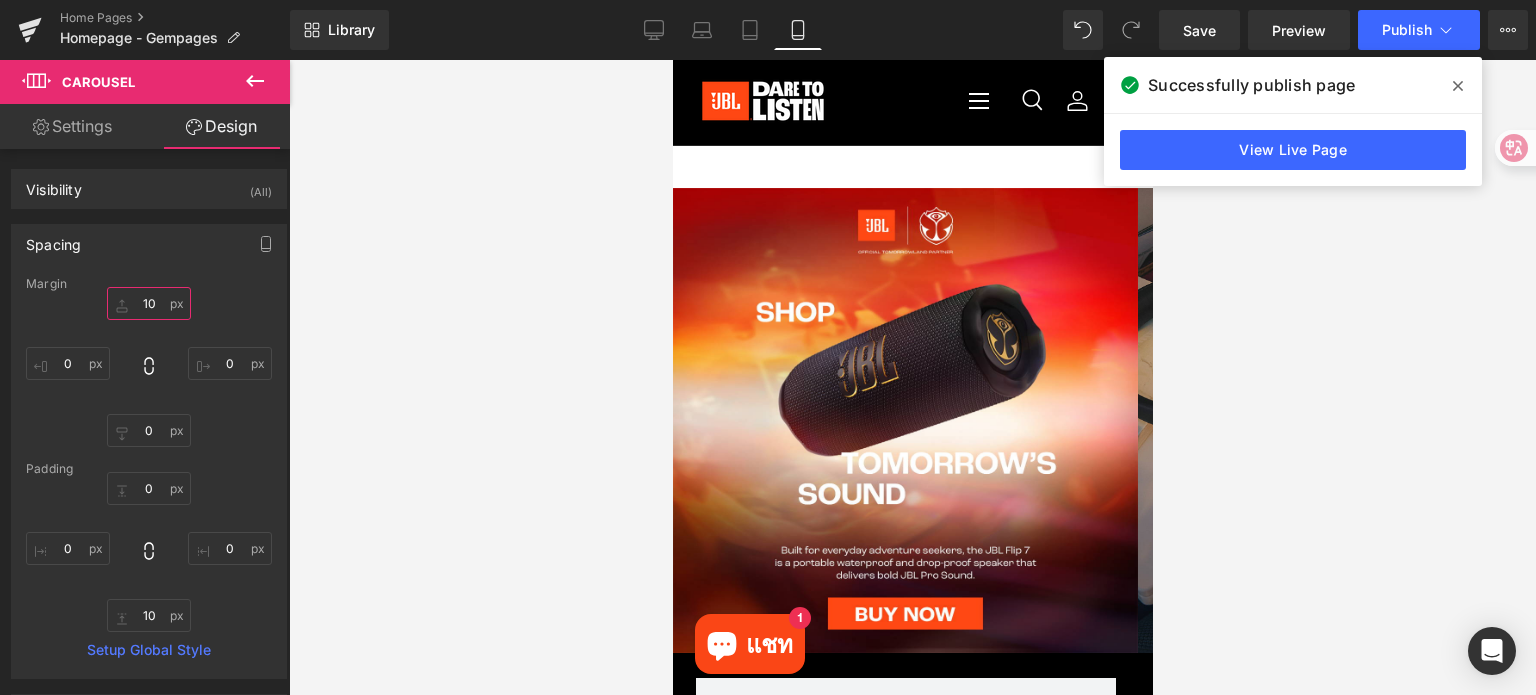 type on "10" 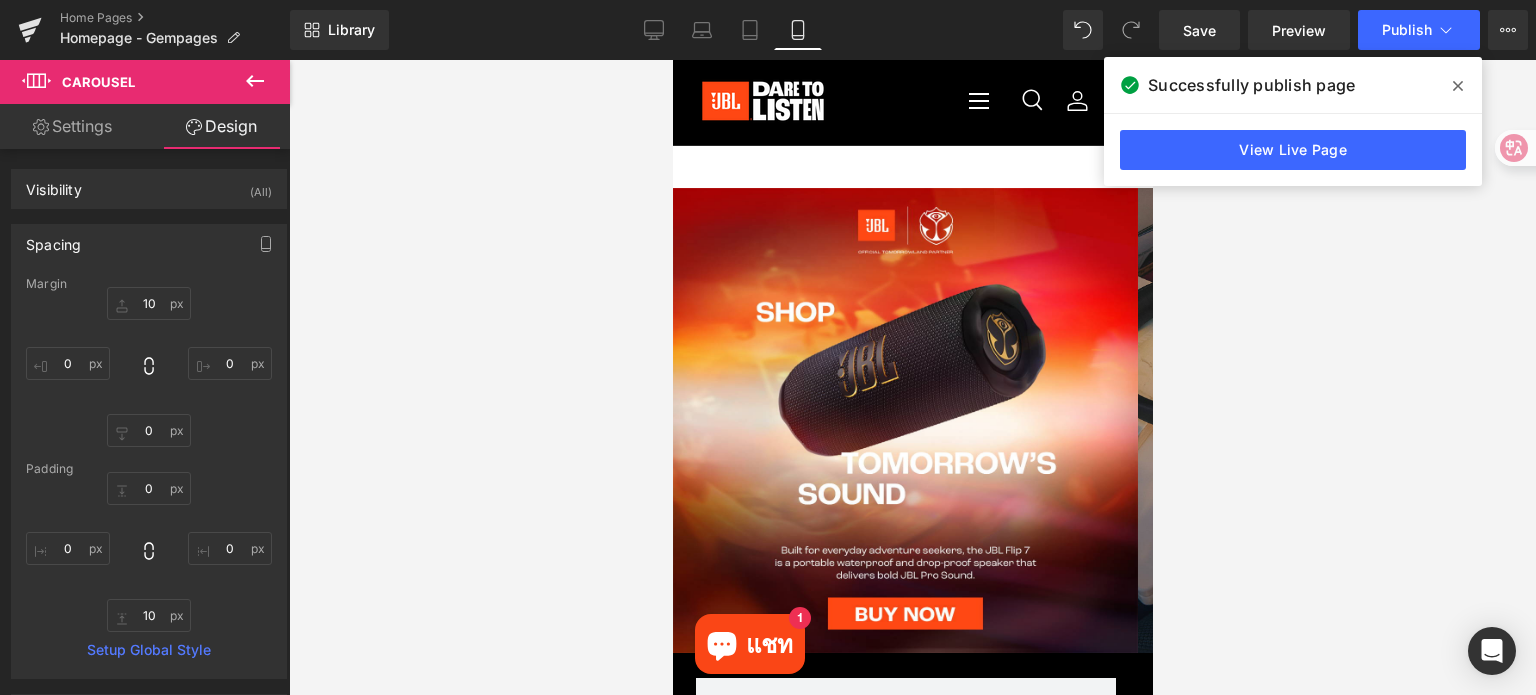 drag, startPoint x: 1458, startPoint y: 84, endPoint x: 1433, endPoint y: 78, distance: 25.70992 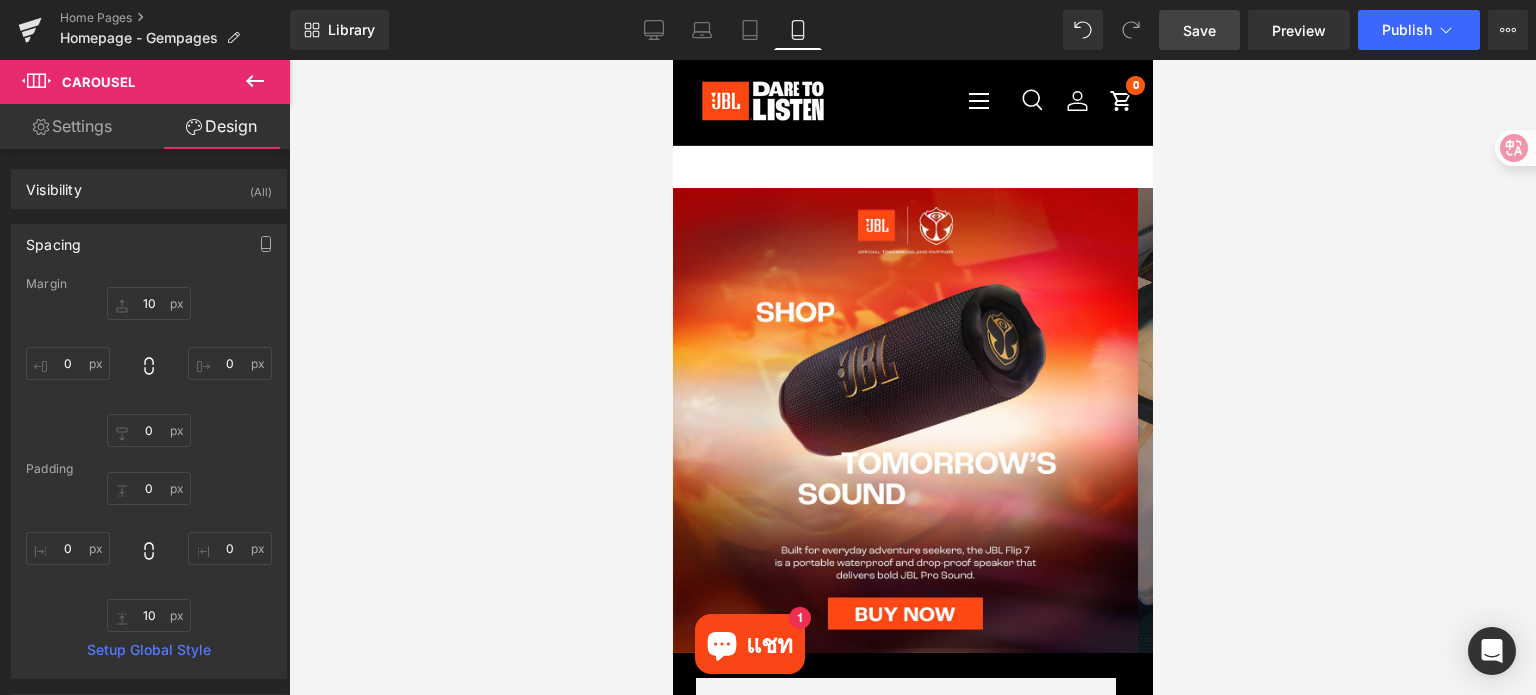 click on "Save" at bounding box center (1199, 30) 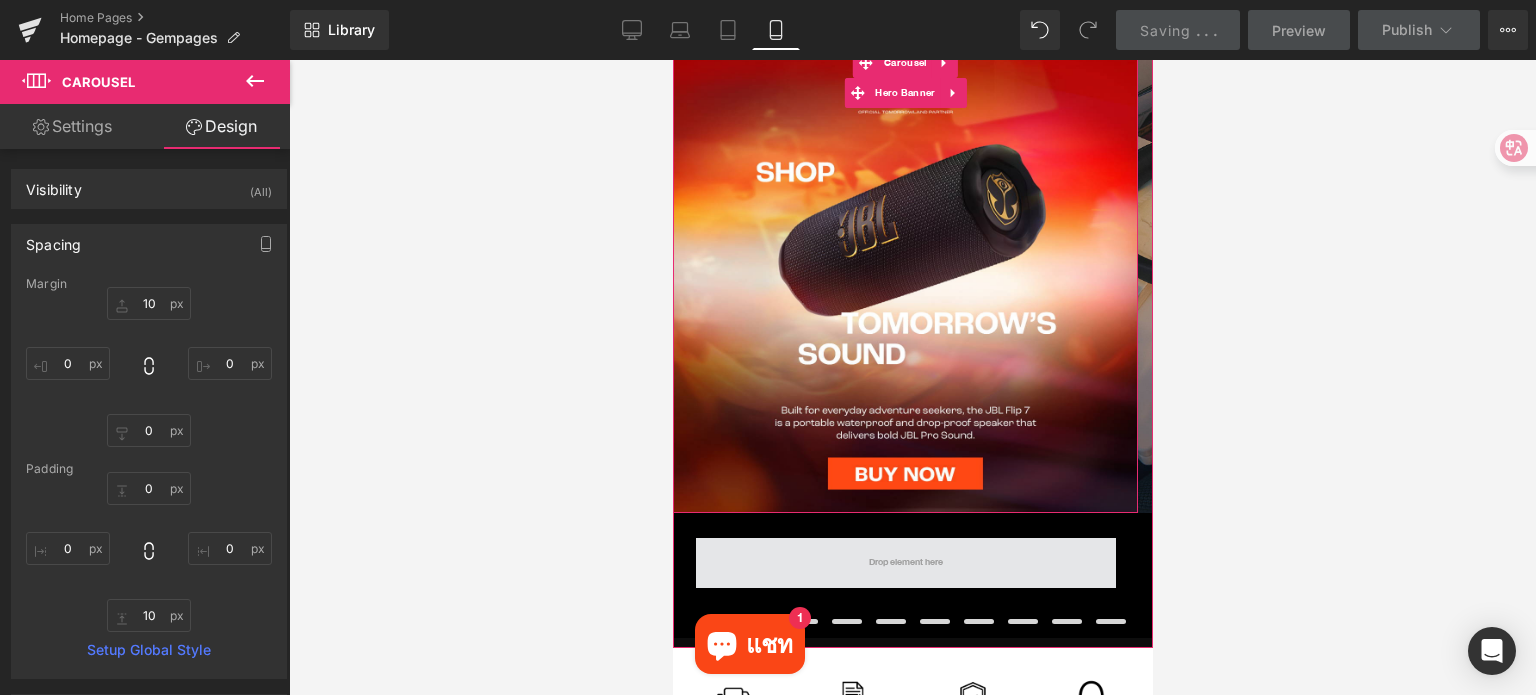 scroll, scrollTop: 400, scrollLeft: 0, axis: vertical 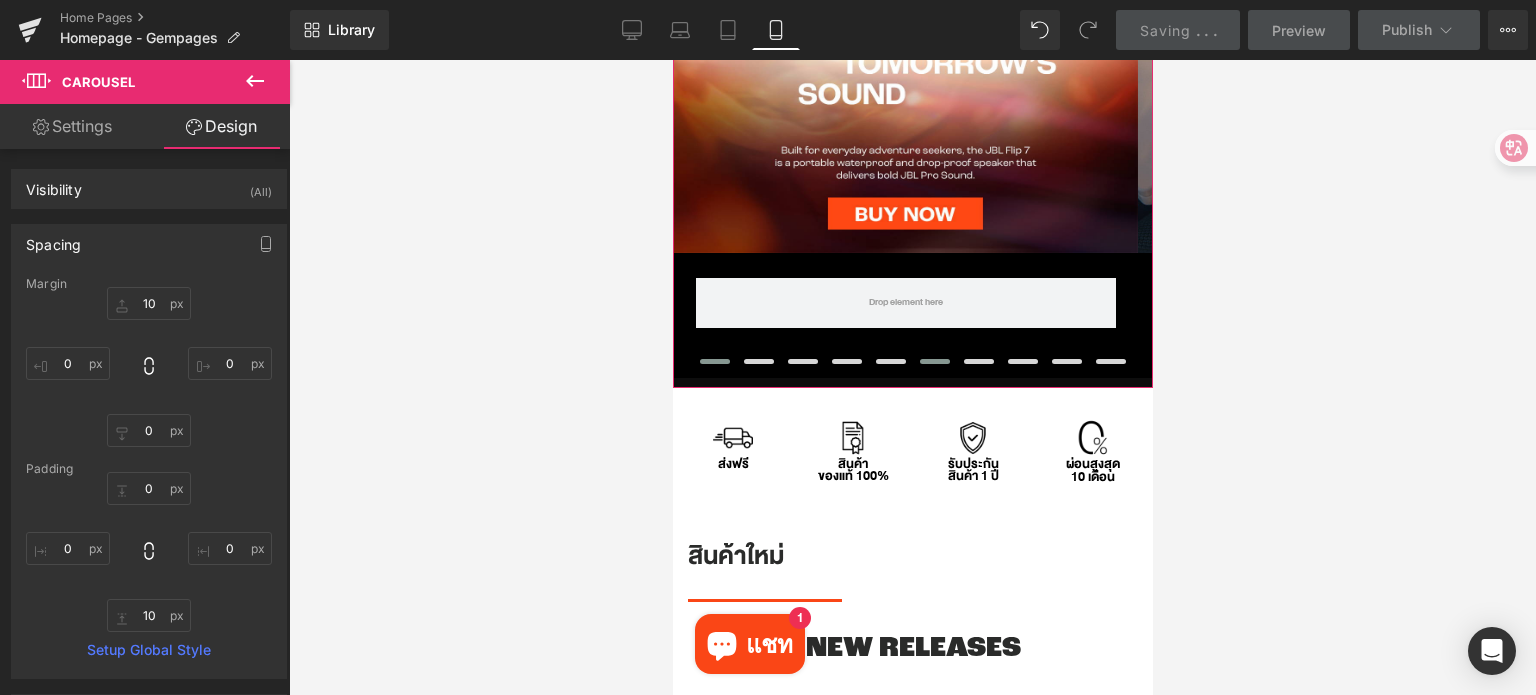 click at bounding box center [934, 361] 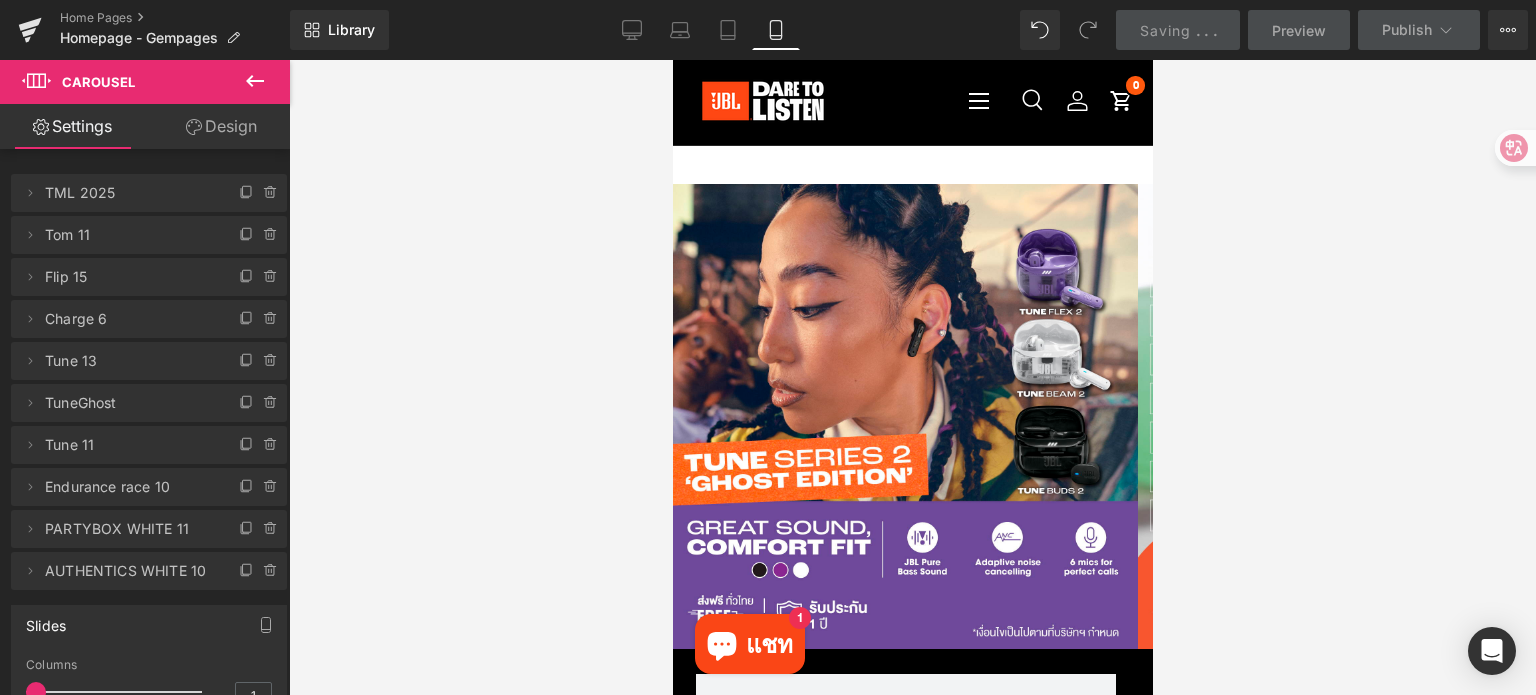 scroll, scrollTop: 0, scrollLeft: 0, axis: both 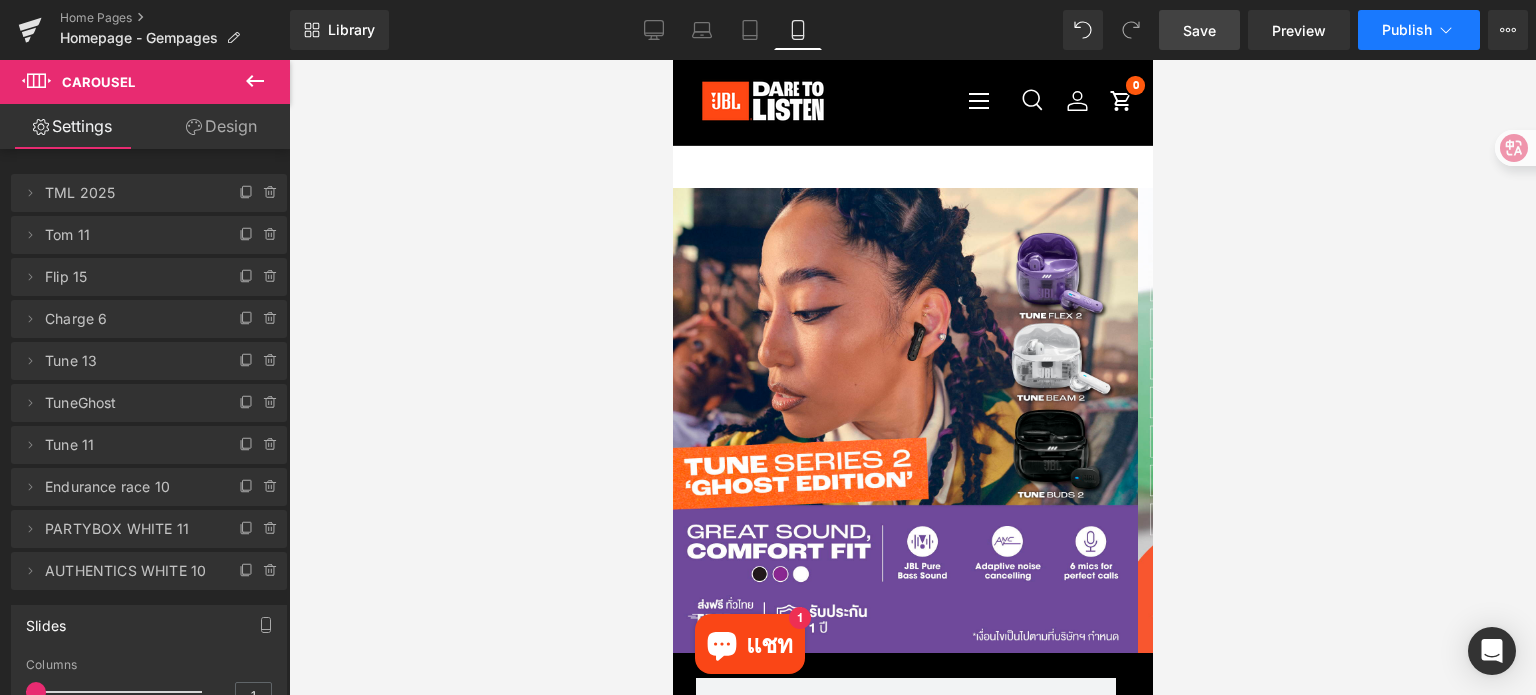 click on "Publish" at bounding box center [1407, 30] 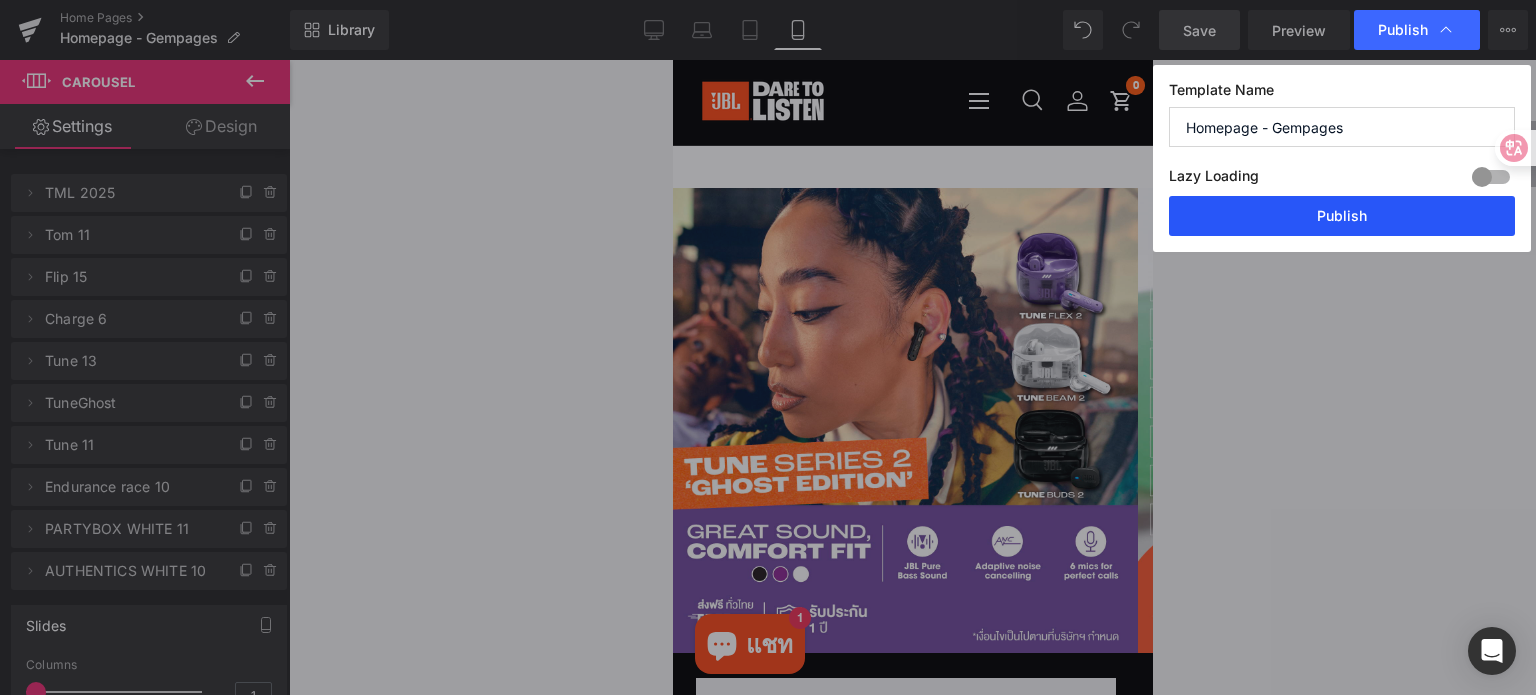 click on "Publish" at bounding box center [1342, 216] 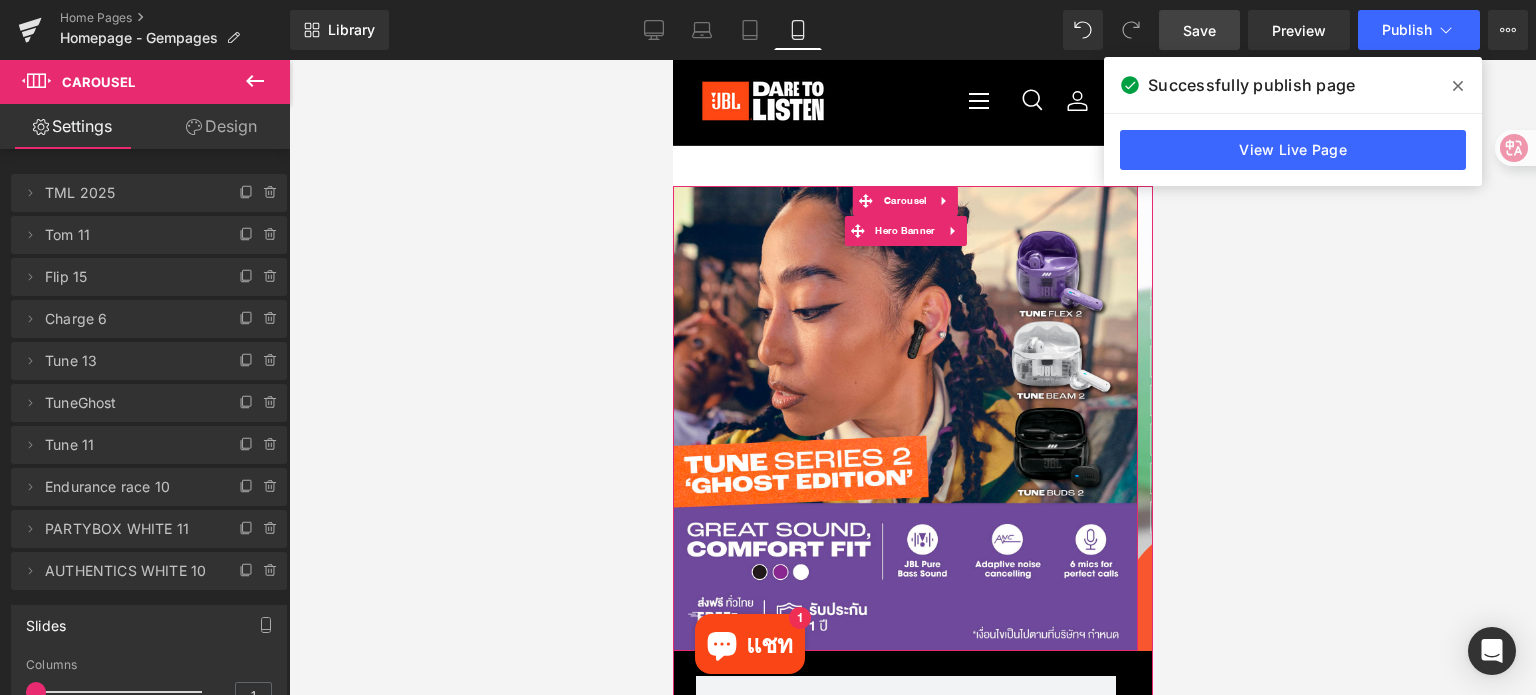 scroll, scrollTop: 0, scrollLeft: 0, axis: both 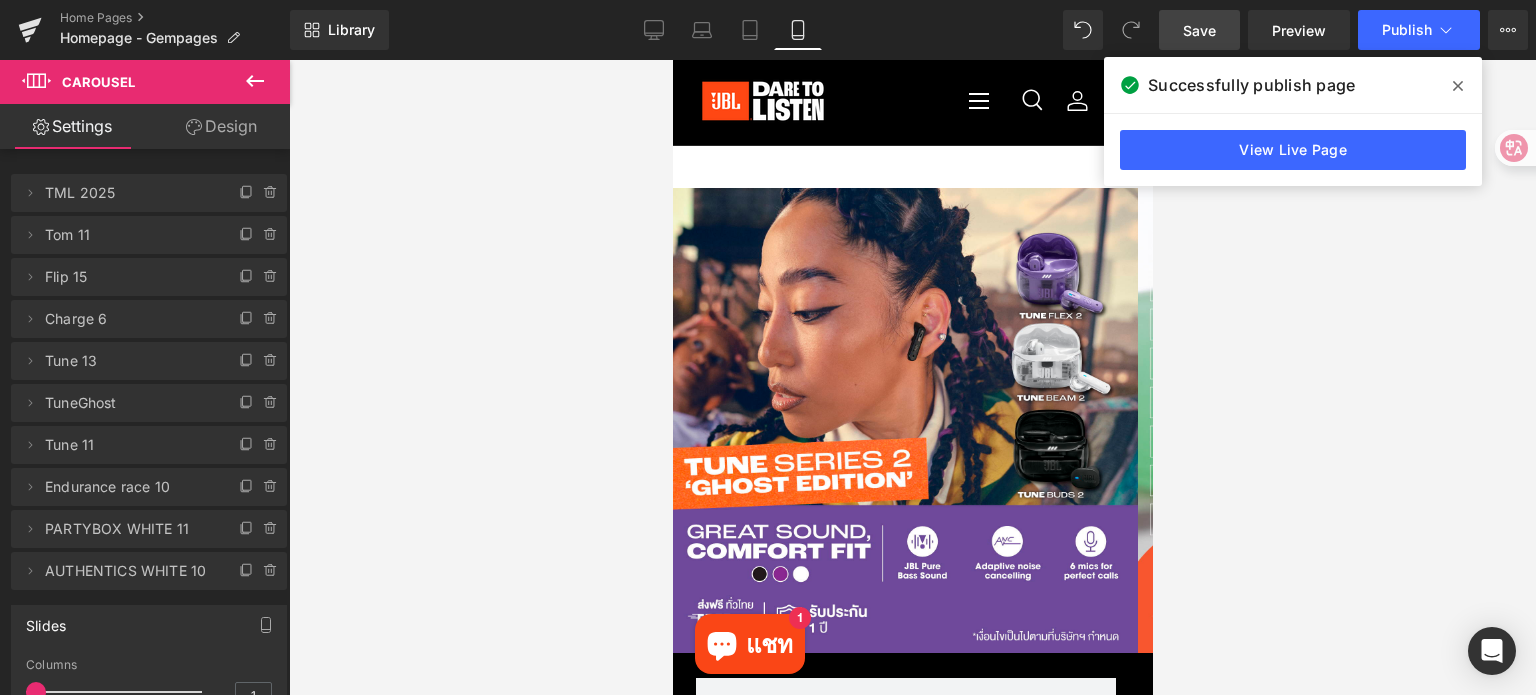 click 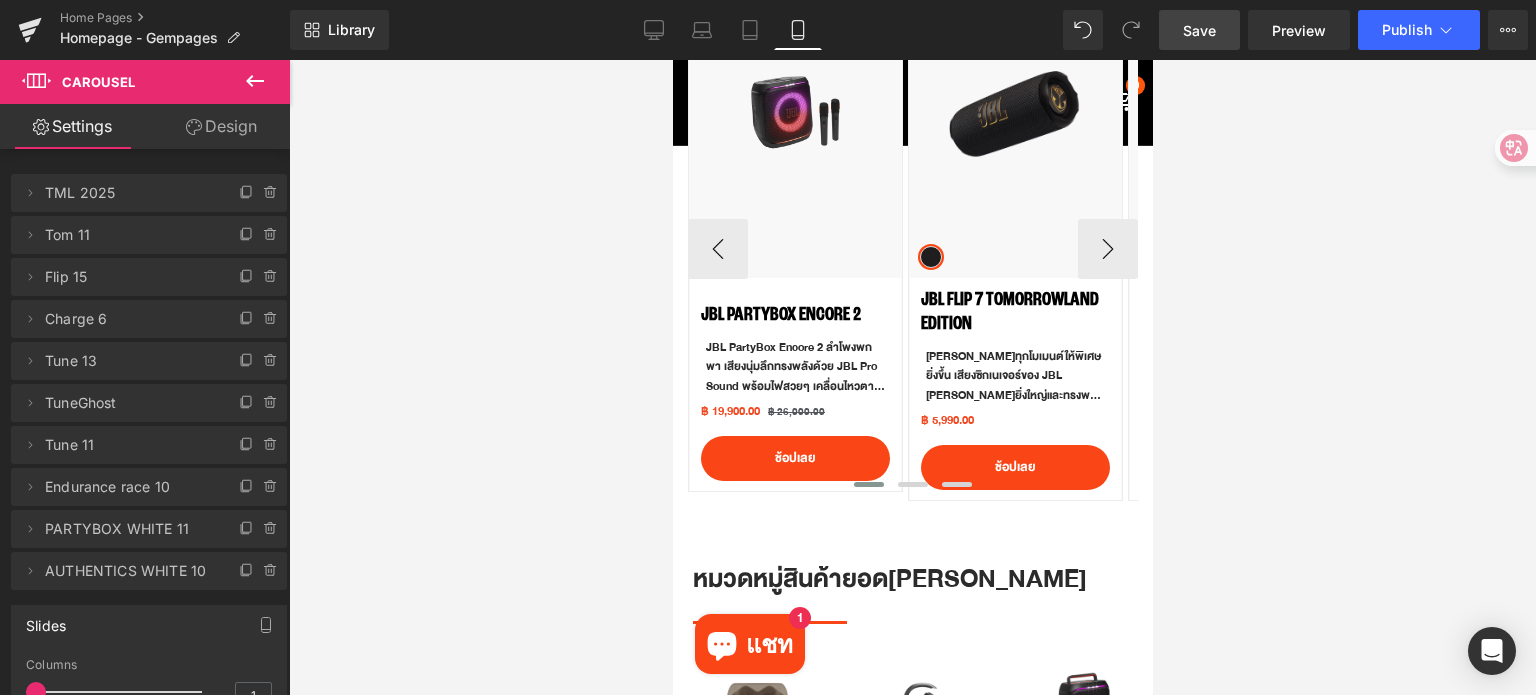 scroll, scrollTop: 900, scrollLeft: 0, axis: vertical 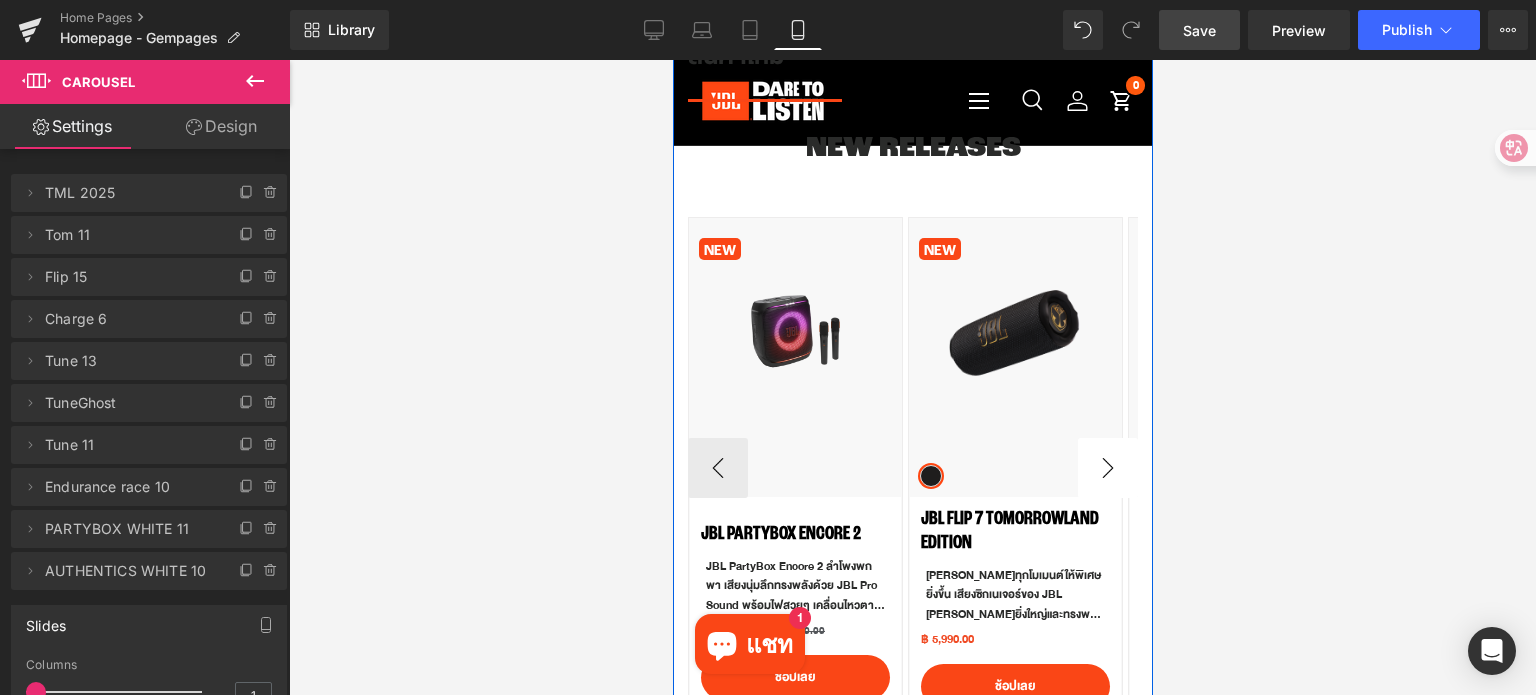 click on "›" at bounding box center (1107, 468) 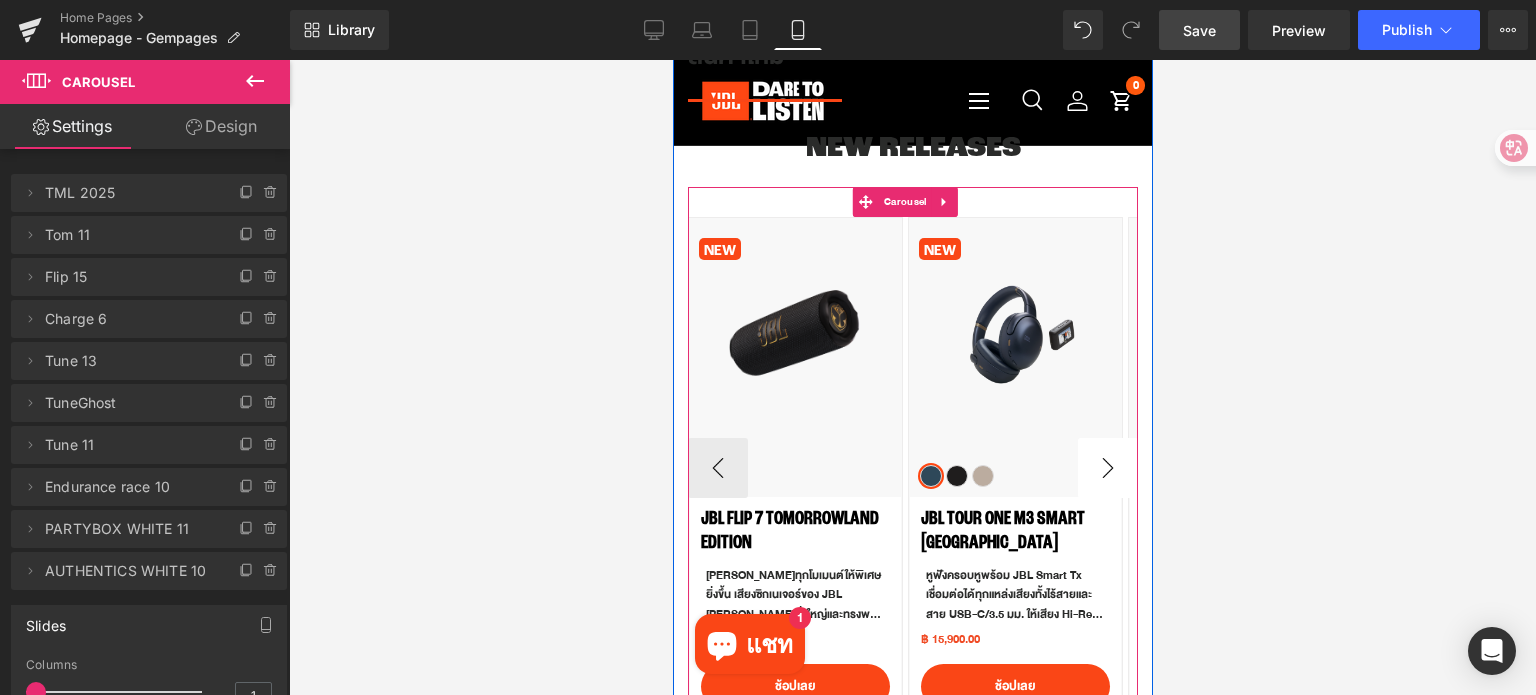 click on "›" at bounding box center (1107, 468) 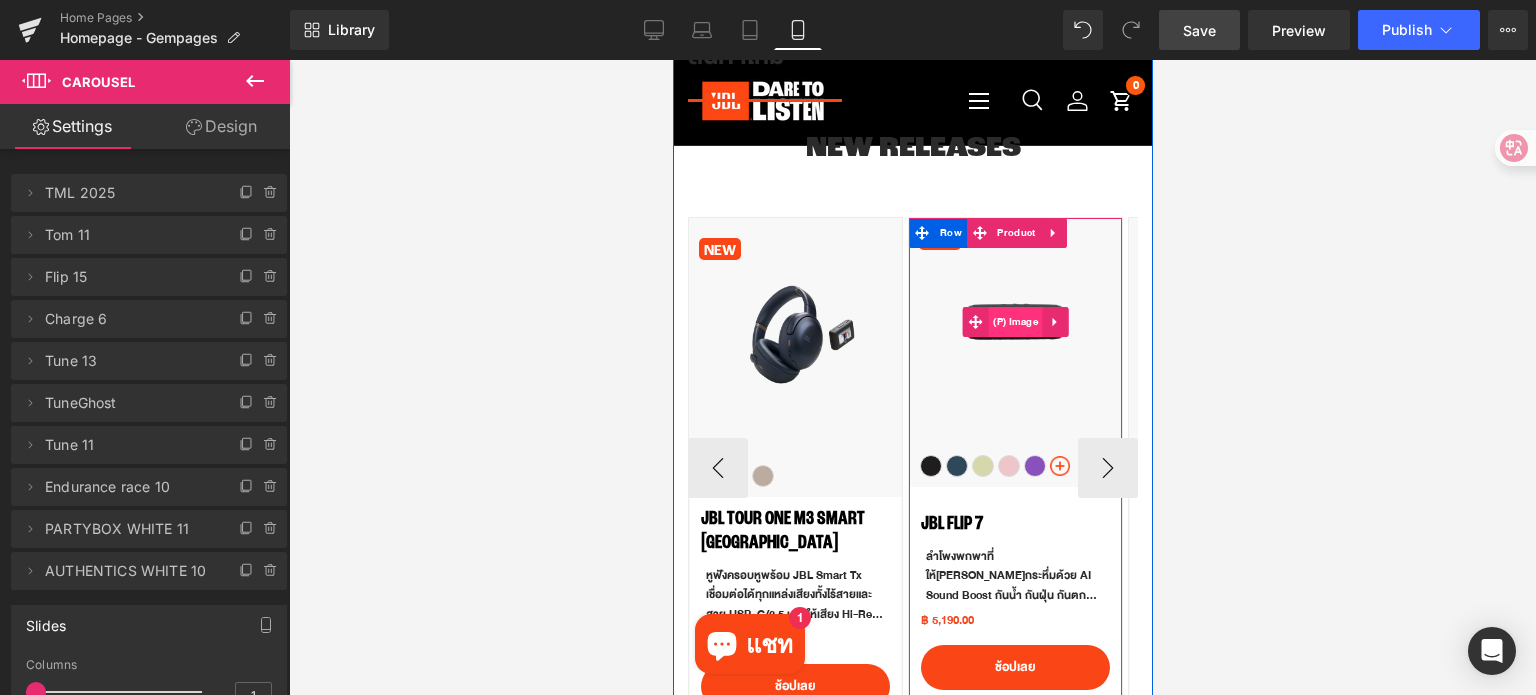 click on "(P) Image" at bounding box center (1014, 322) 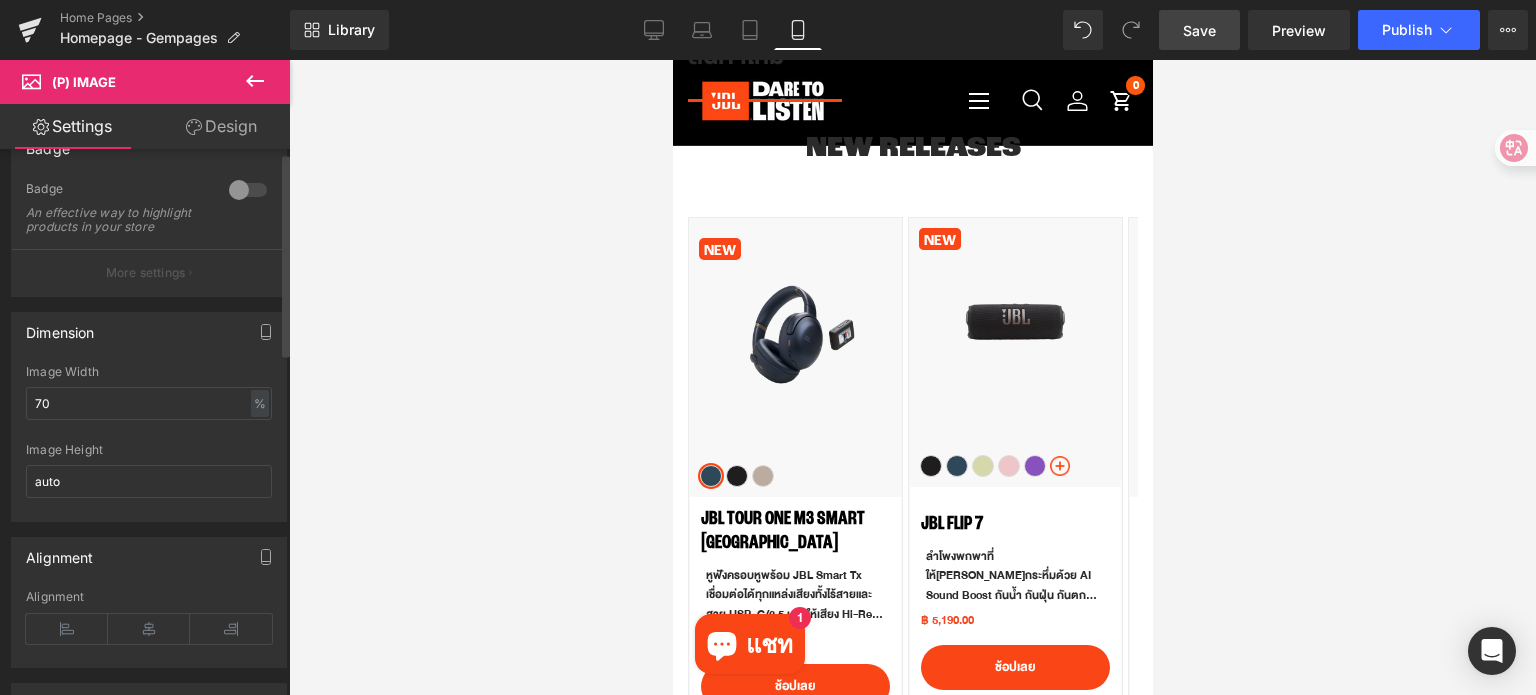 scroll, scrollTop: 200, scrollLeft: 0, axis: vertical 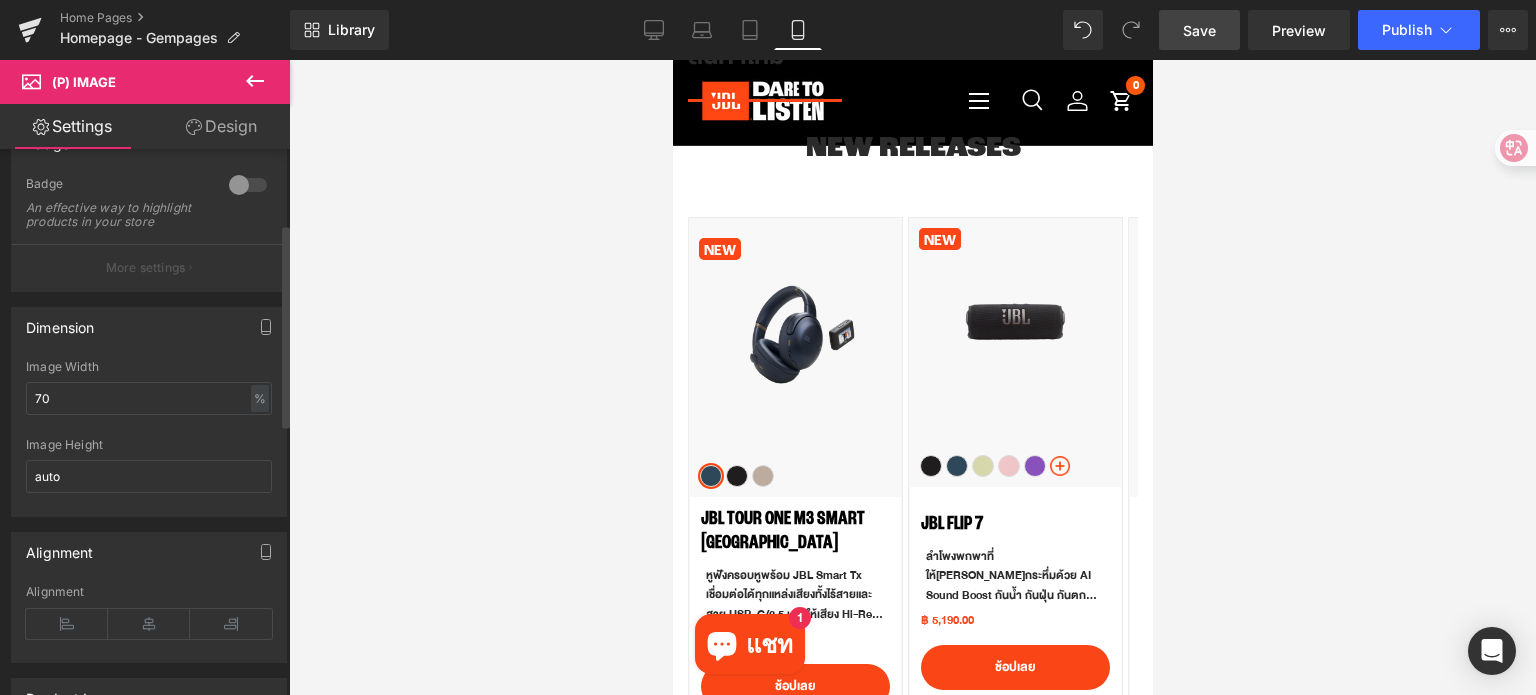 drag, startPoint x: 59, startPoint y: 410, endPoint x: 23, endPoint y: 408, distance: 36.05551 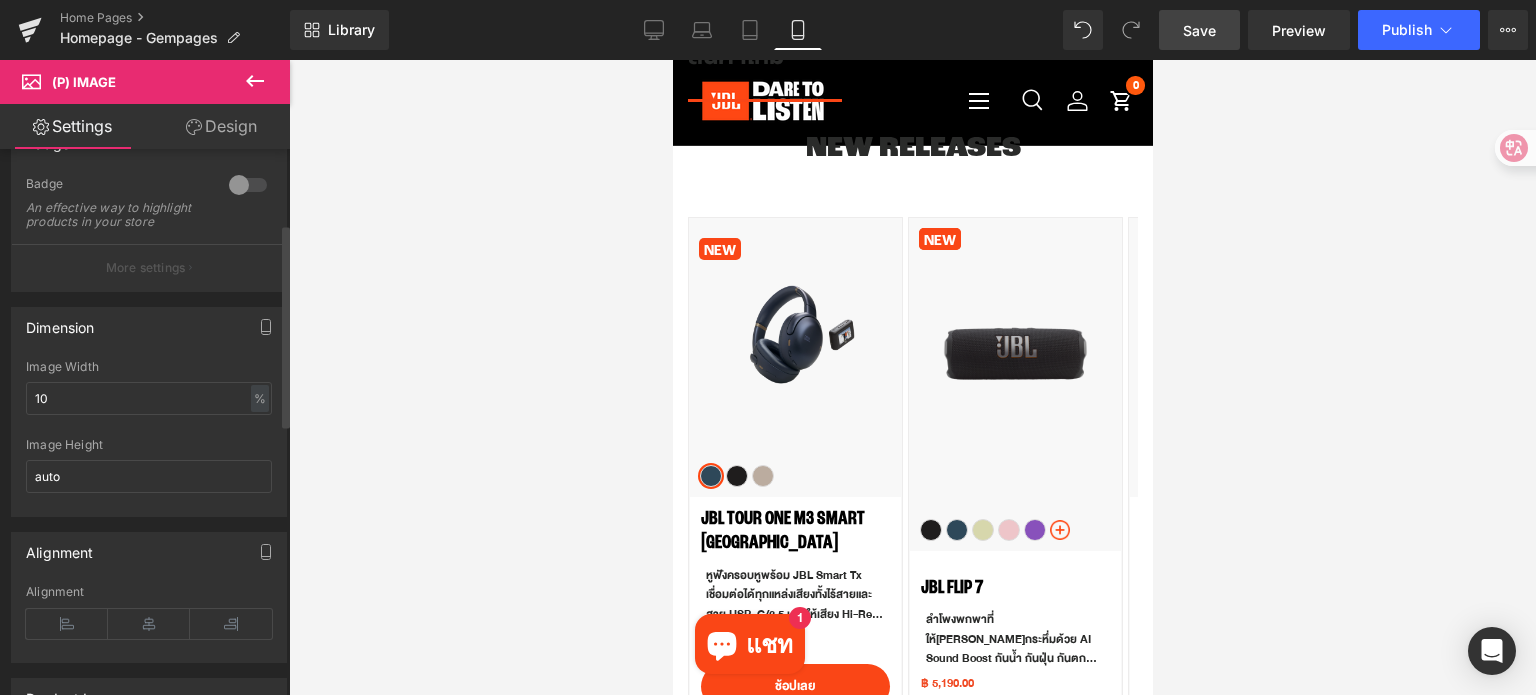 type on "1" 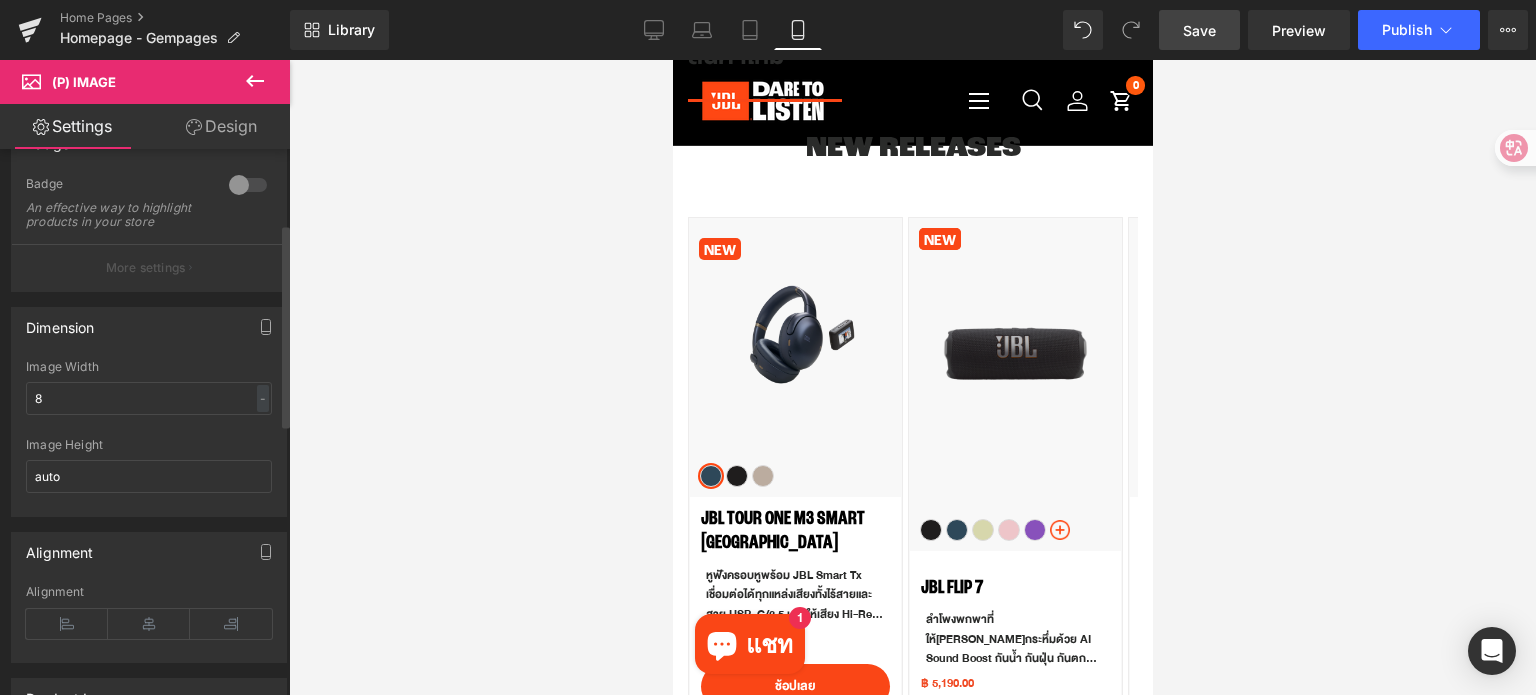 type on "80" 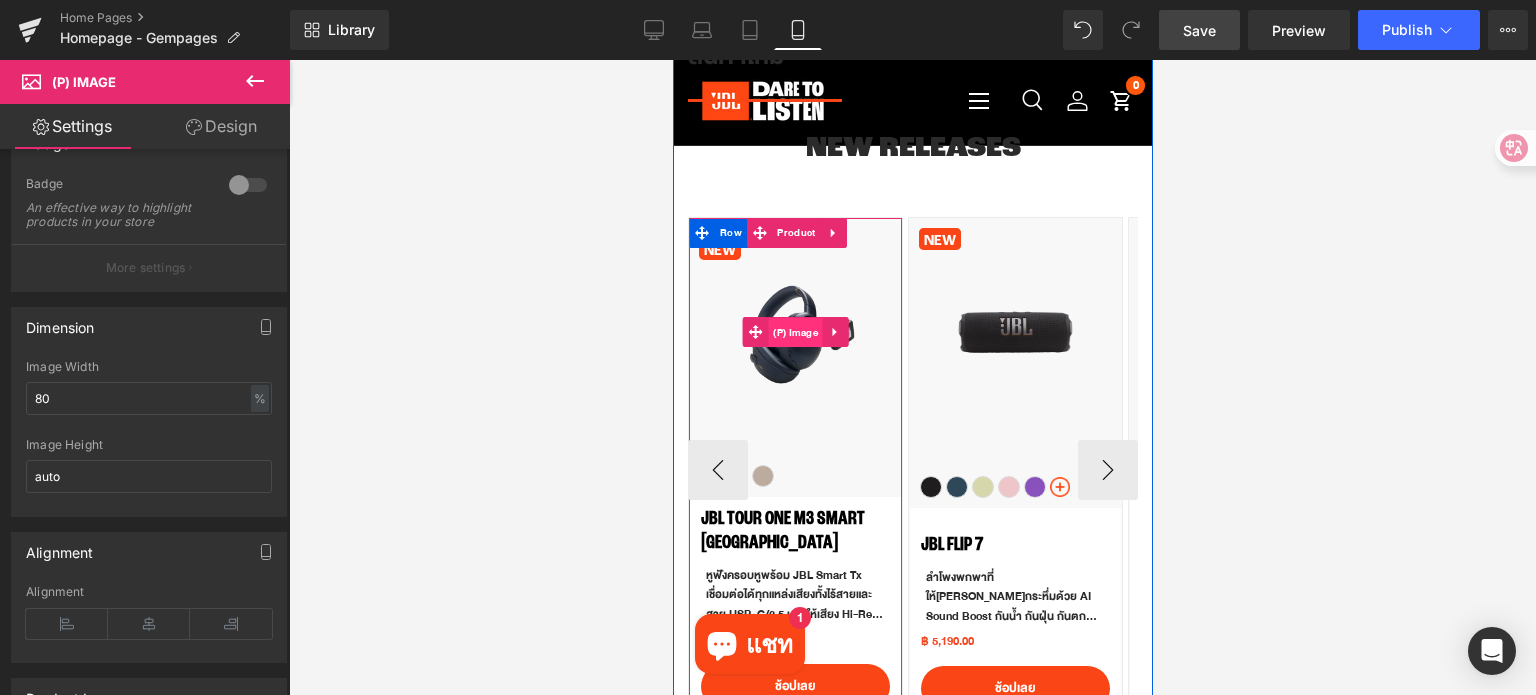 click on "(P) Image" at bounding box center [794, 333] 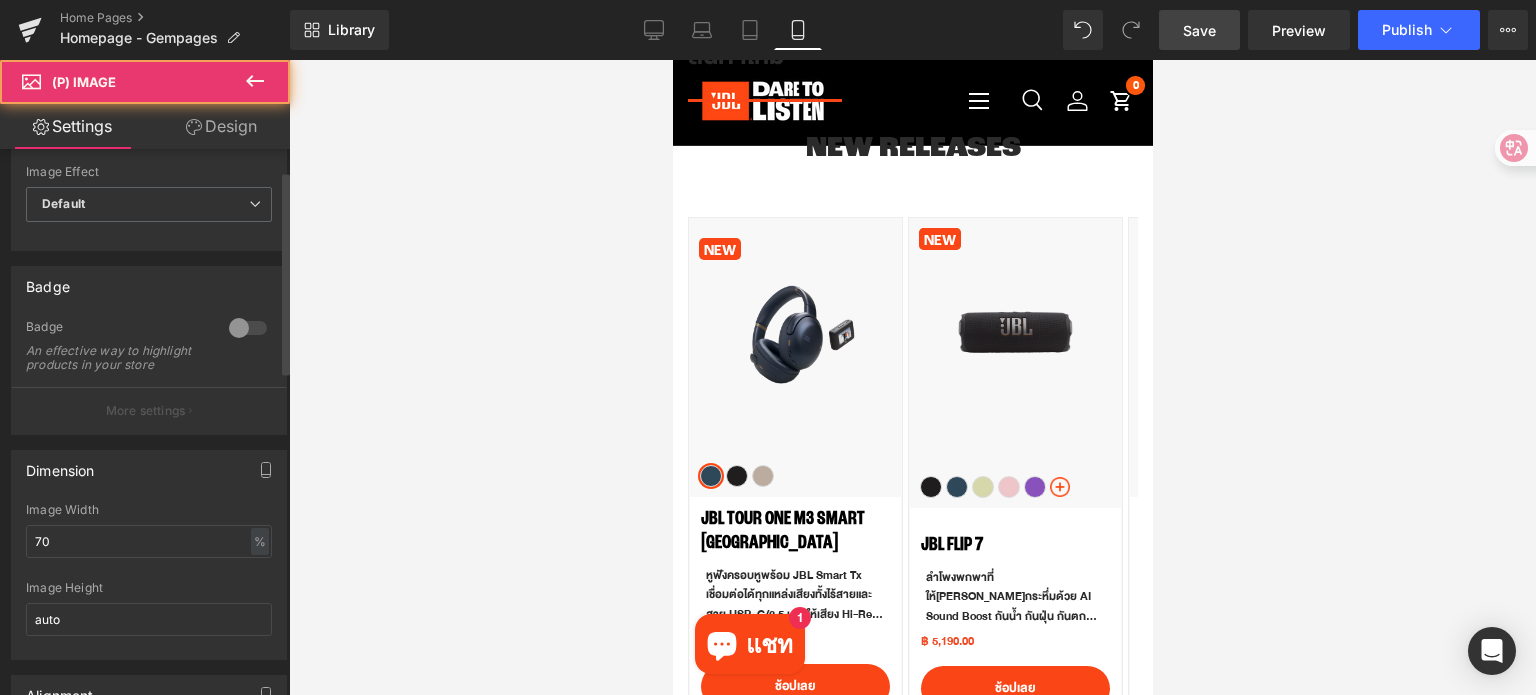 scroll, scrollTop: 200, scrollLeft: 0, axis: vertical 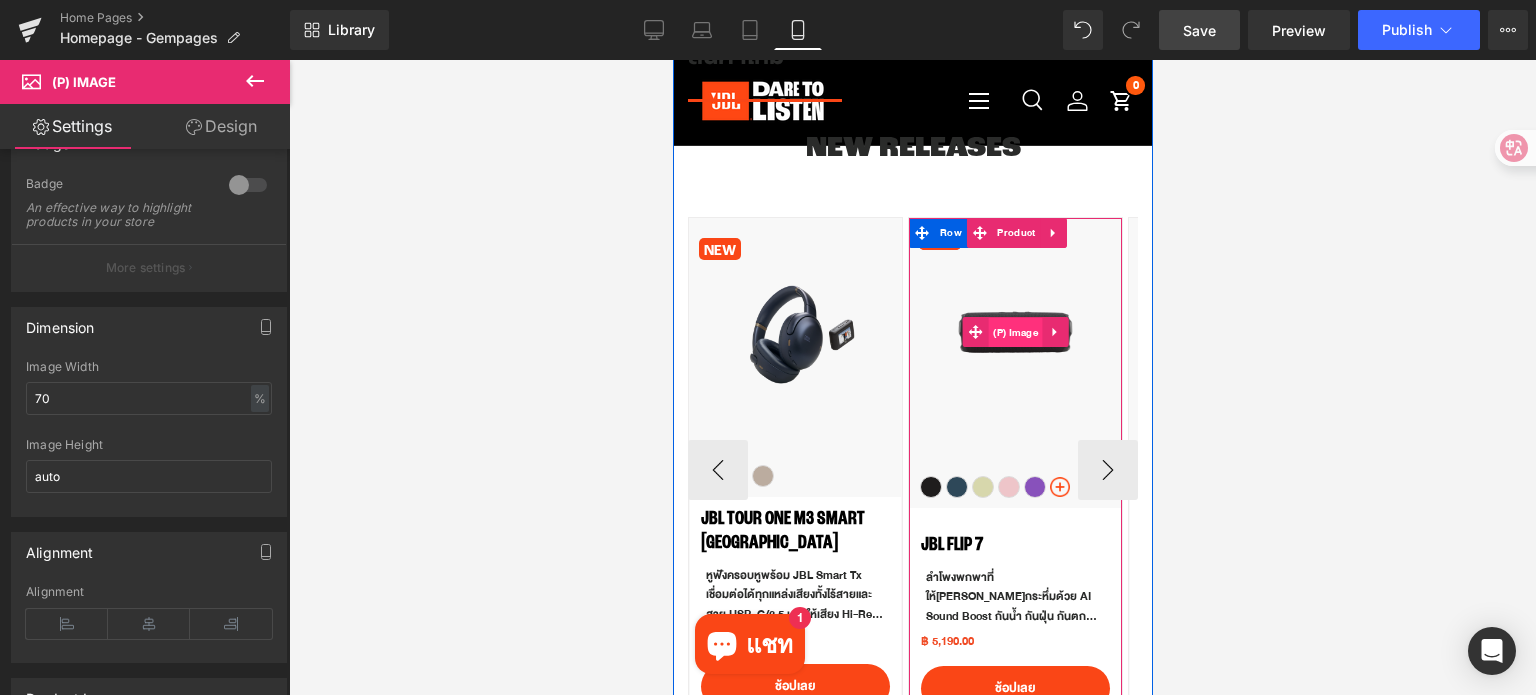drag, startPoint x: 1008, startPoint y: 337, endPoint x: 967, endPoint y: 426, distance: 97.98979 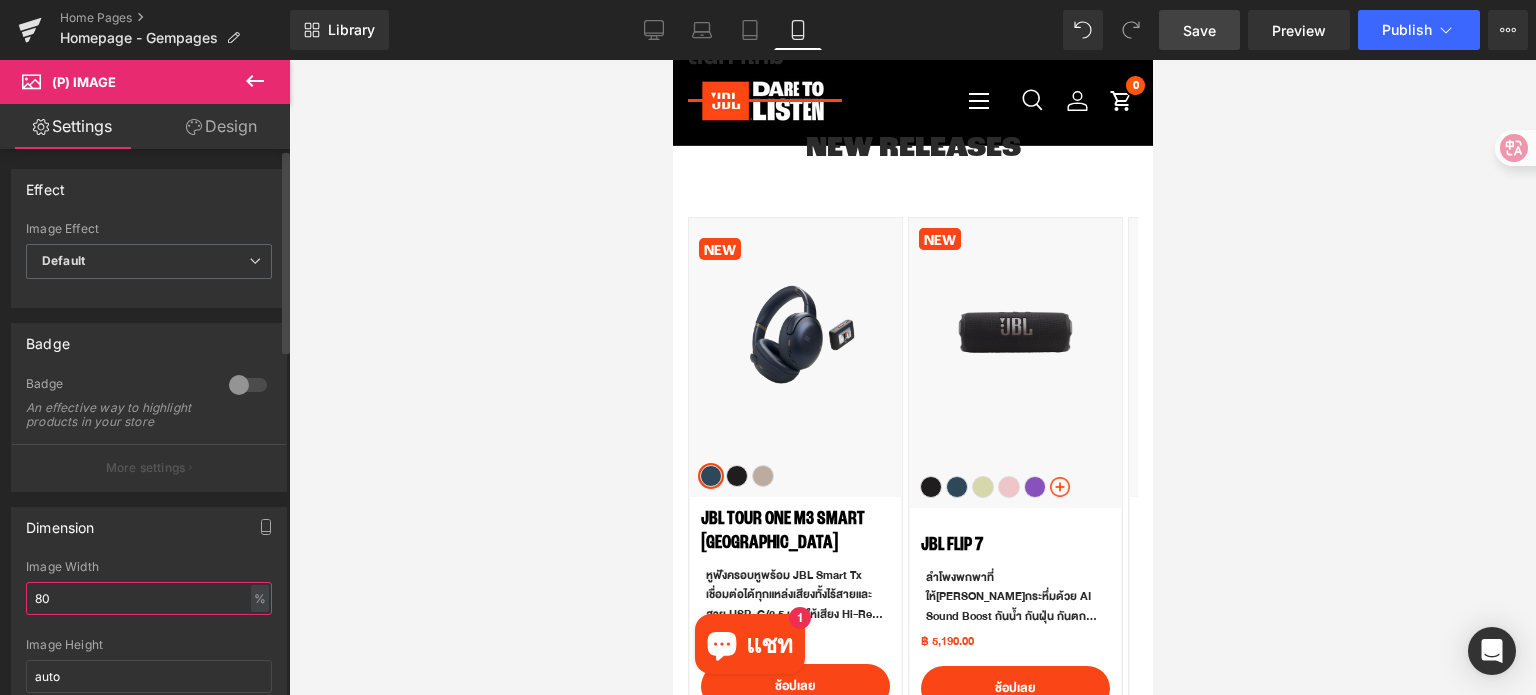 drag, startPoint x: 70, startPoint y: 619, endPoint x: 32, endPoint y: 608, distance: 39.56008 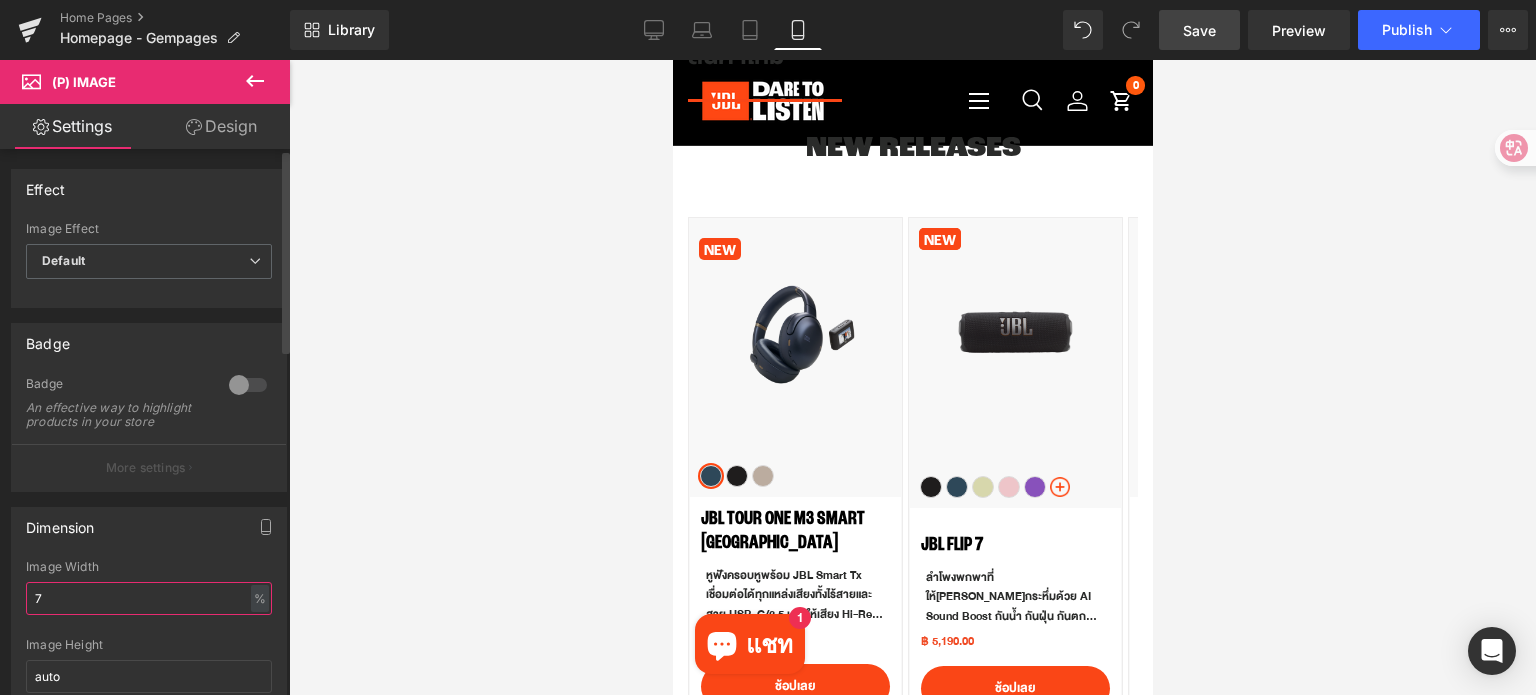 type on "70" 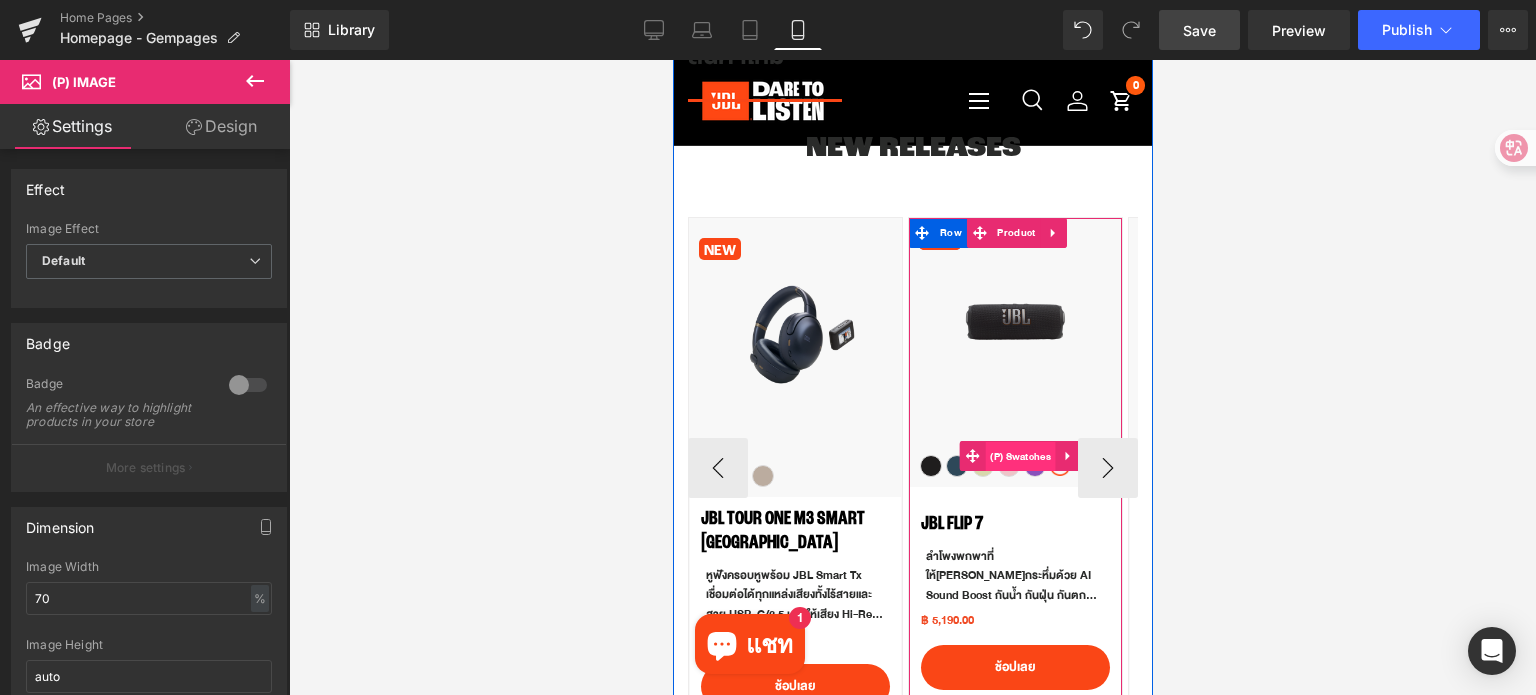 click on "(P) Swatches" at bounding box center [1019, 457] 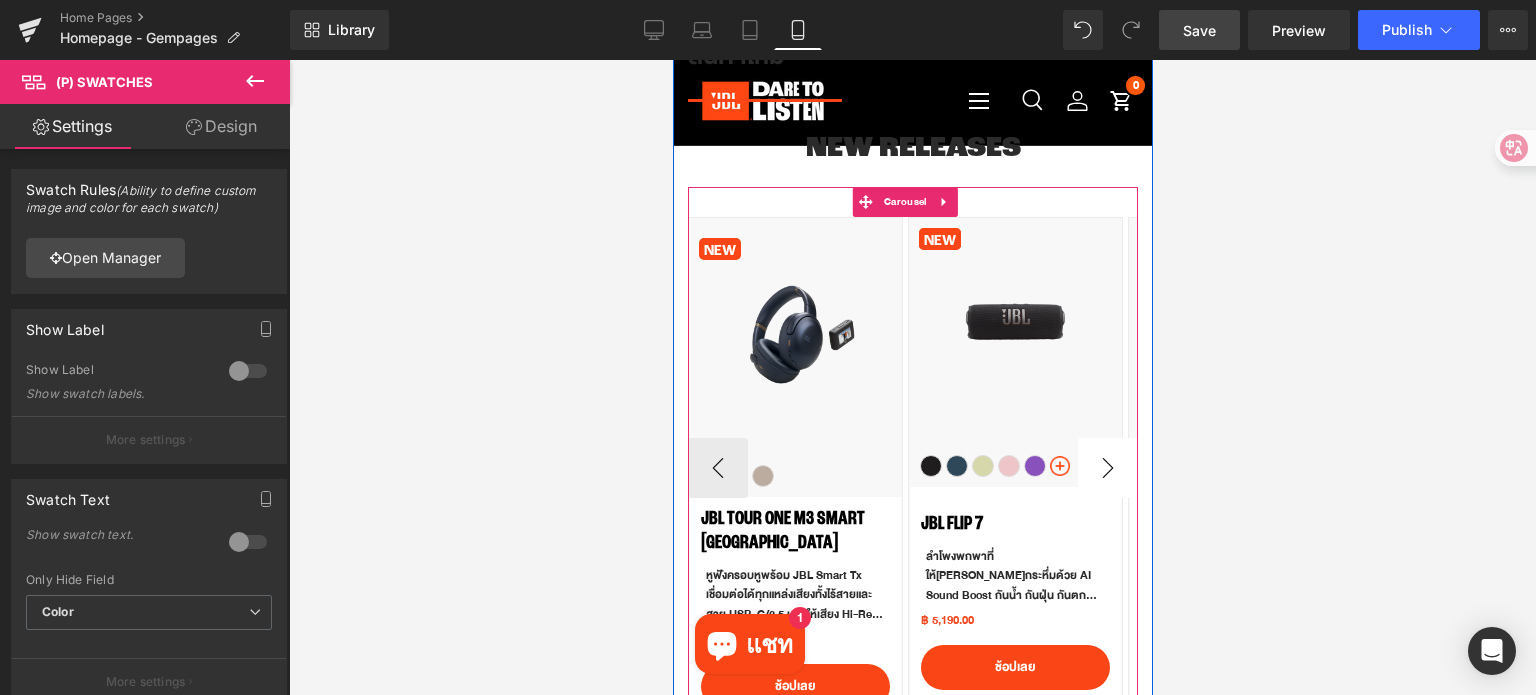 click on "›" at bounding box center [1107, 468] 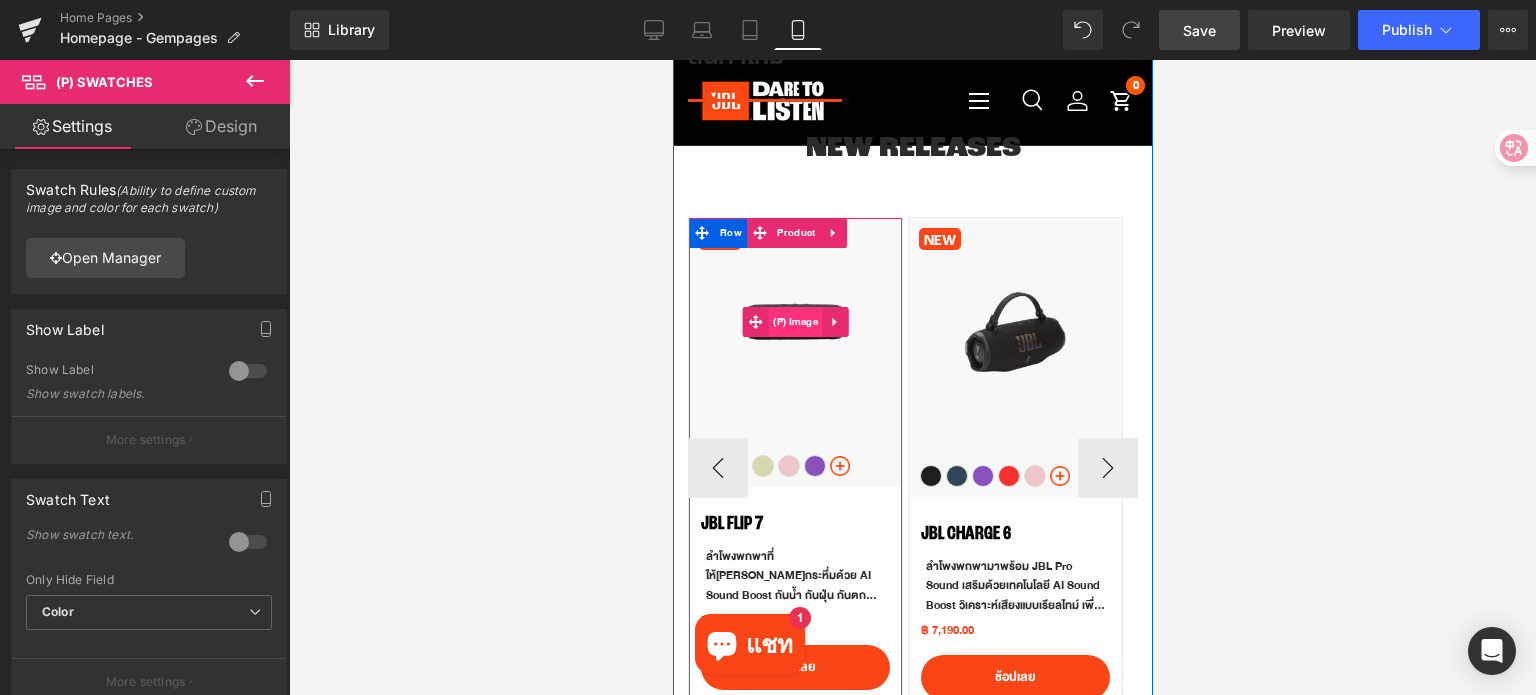 click on "(P) Image" at bounding box center (794, 322) 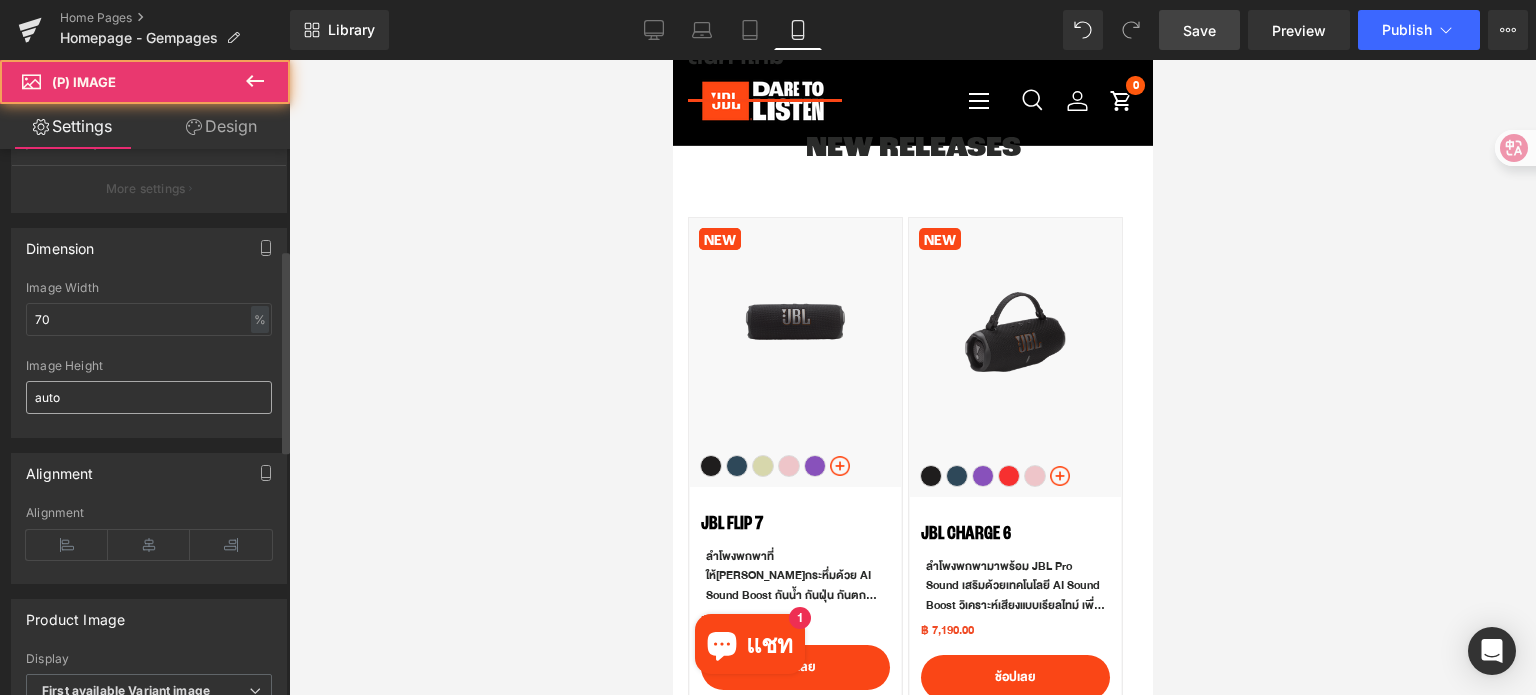 scroll, scrollTop: 300, scrollLeft: 0, axis: vertical 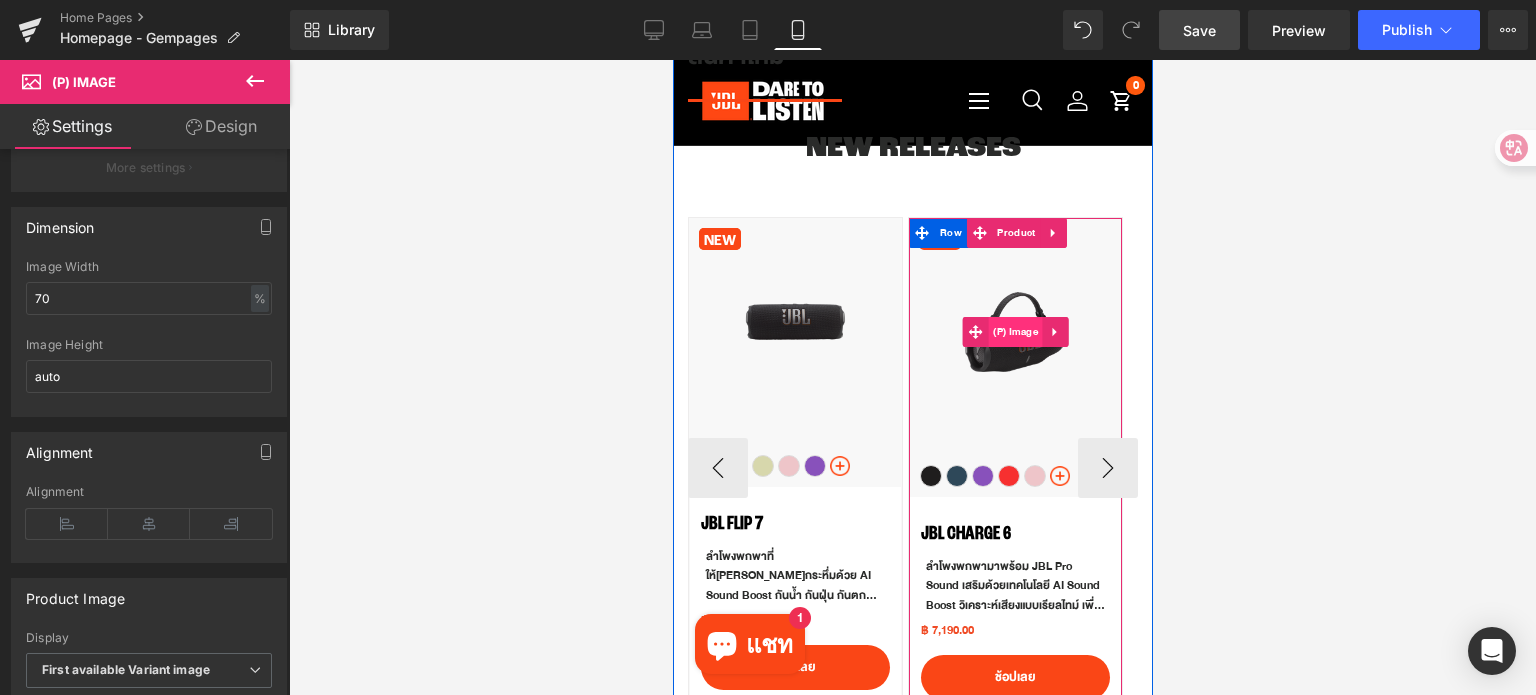 click on "(P) Image" at bounding box center (1014, 332) 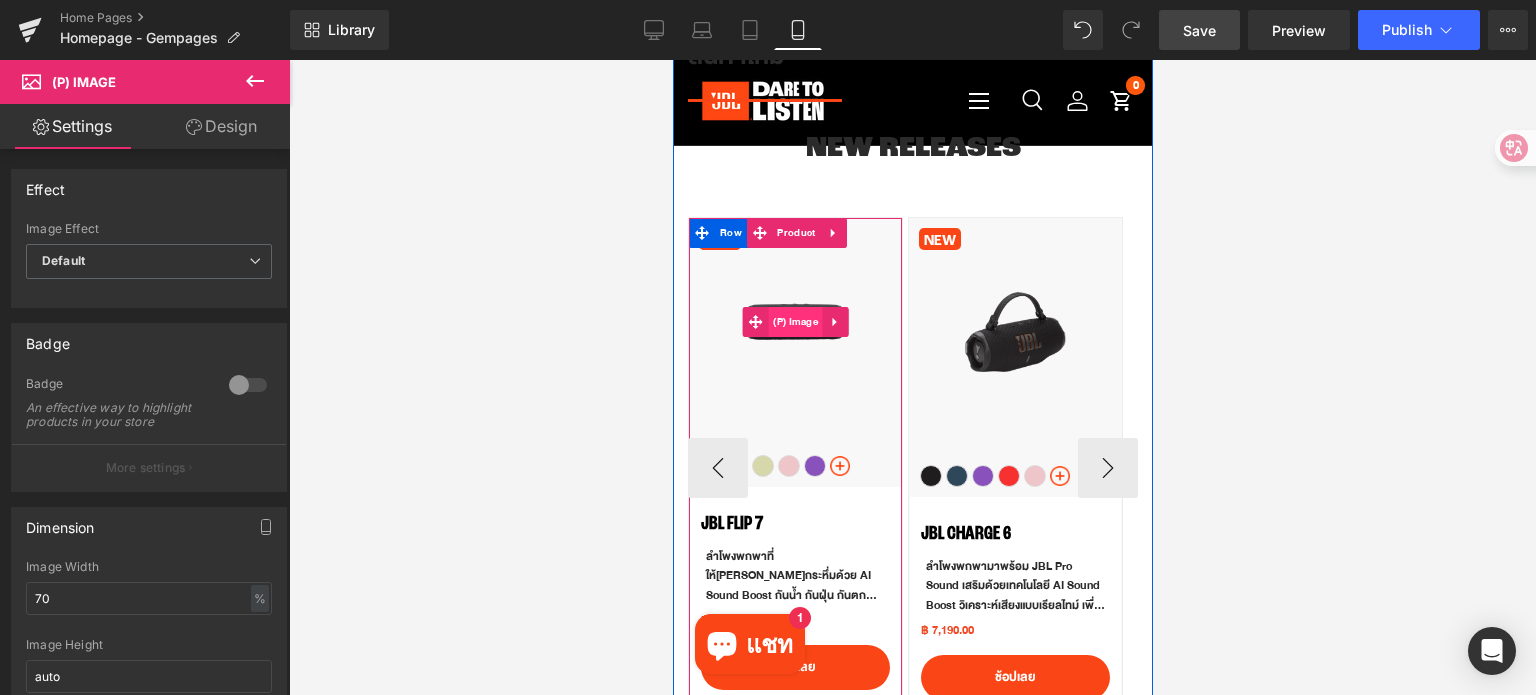 click on "(P) Image" at bounding box center (794, 322) 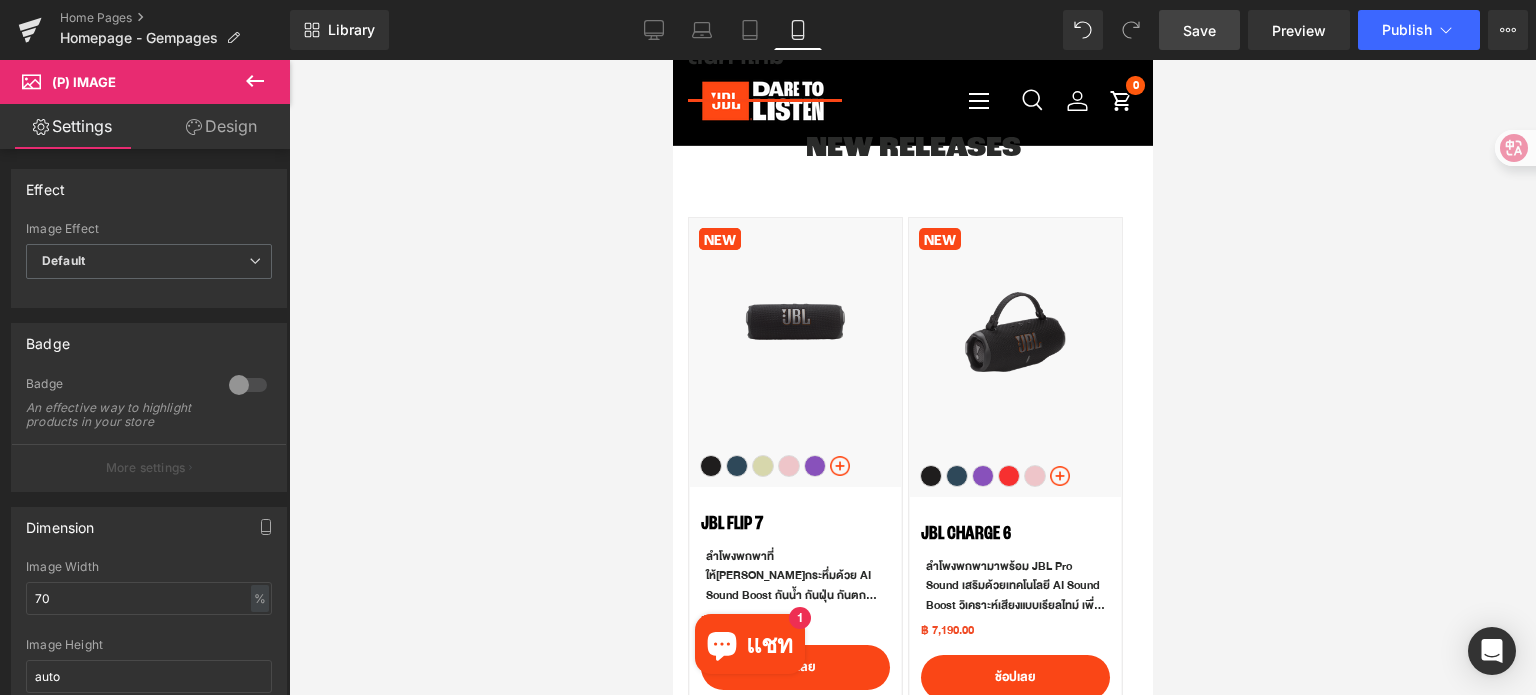 click at bounding box center [912, 377] 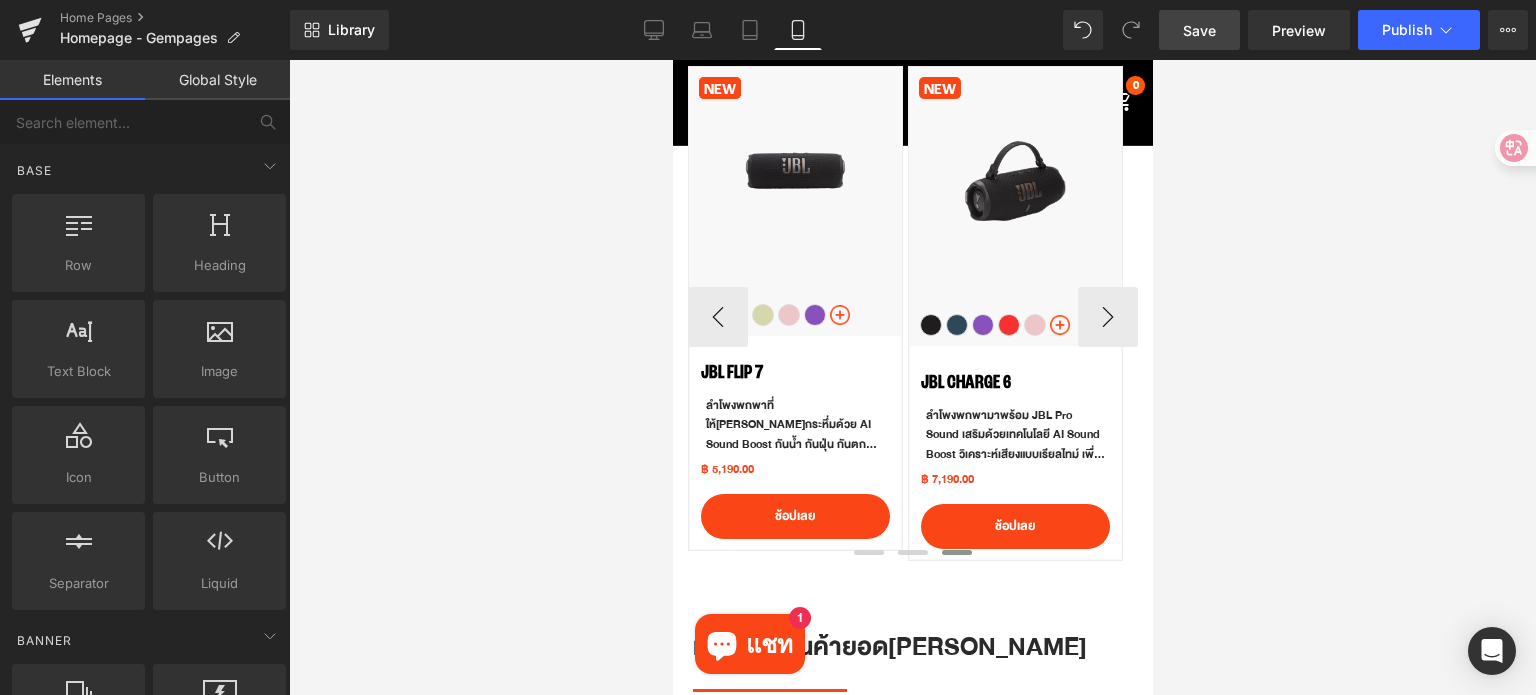scroll, scrollTop: 1100, scrollLeft: 0, axis: vertical 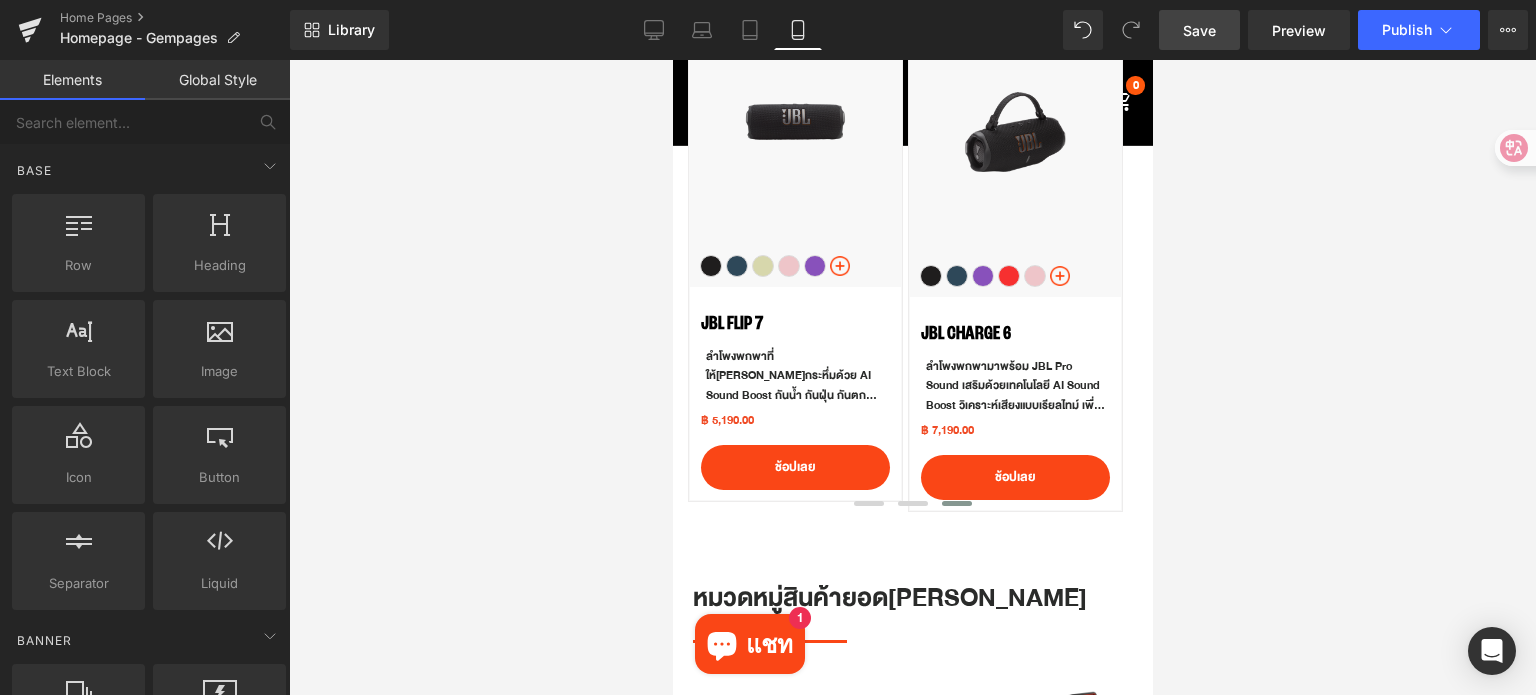 click at bounding box center [912, 377] 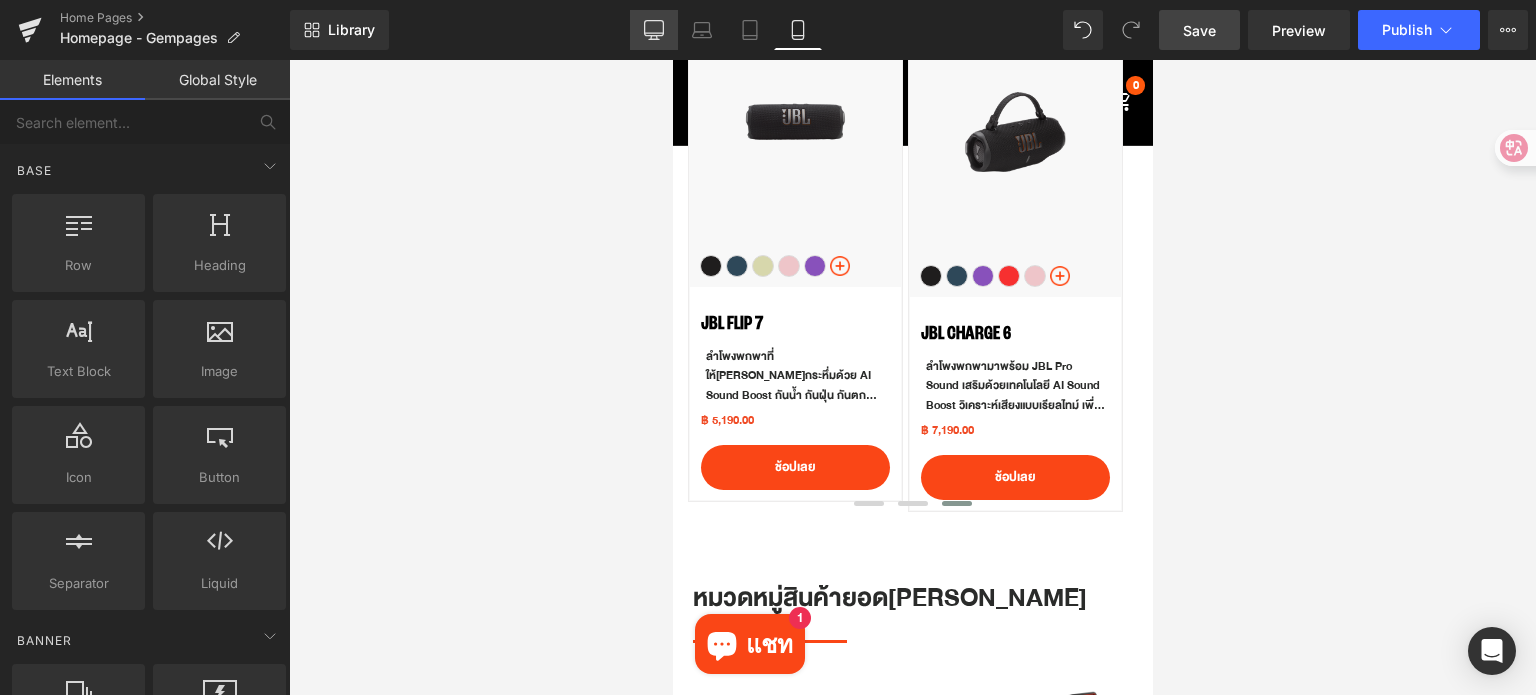 click 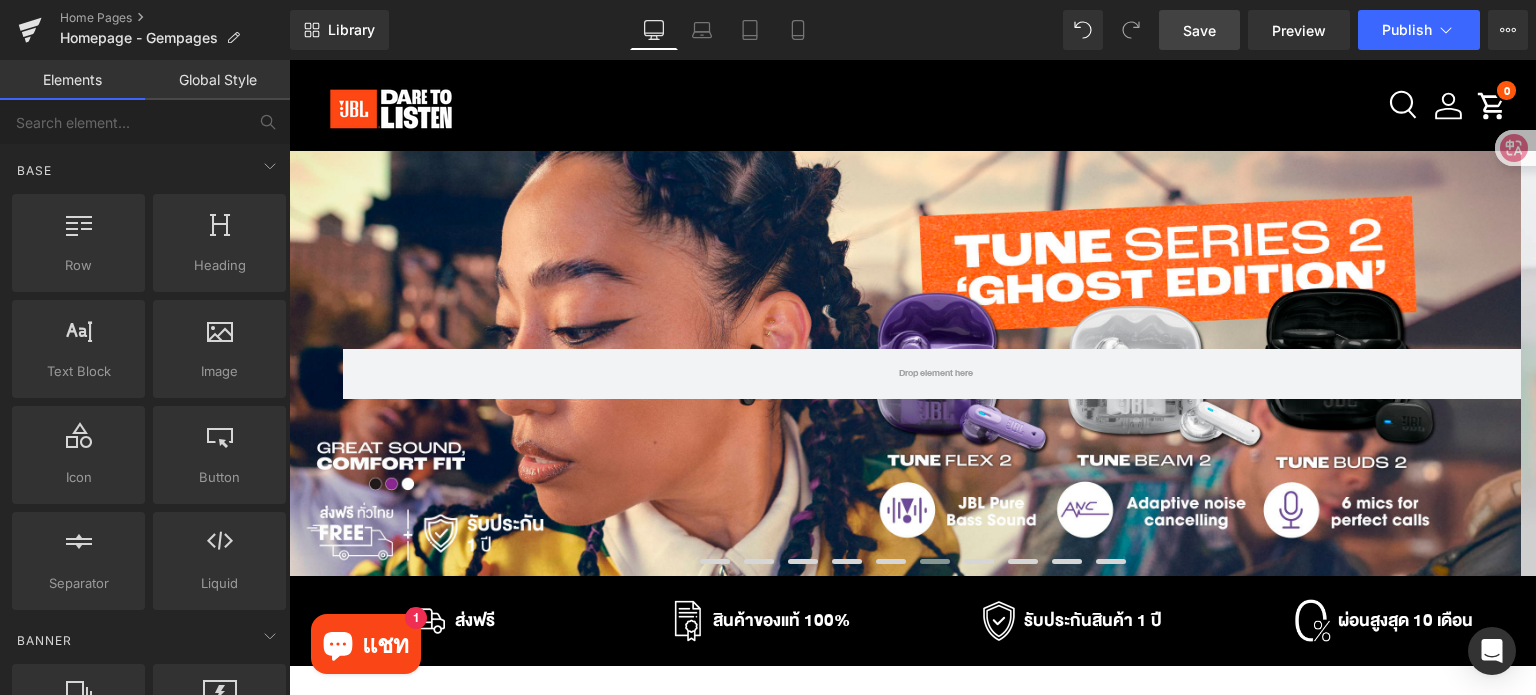 scroll, scrollTop: 0, scrollLeft: 0, axis: both 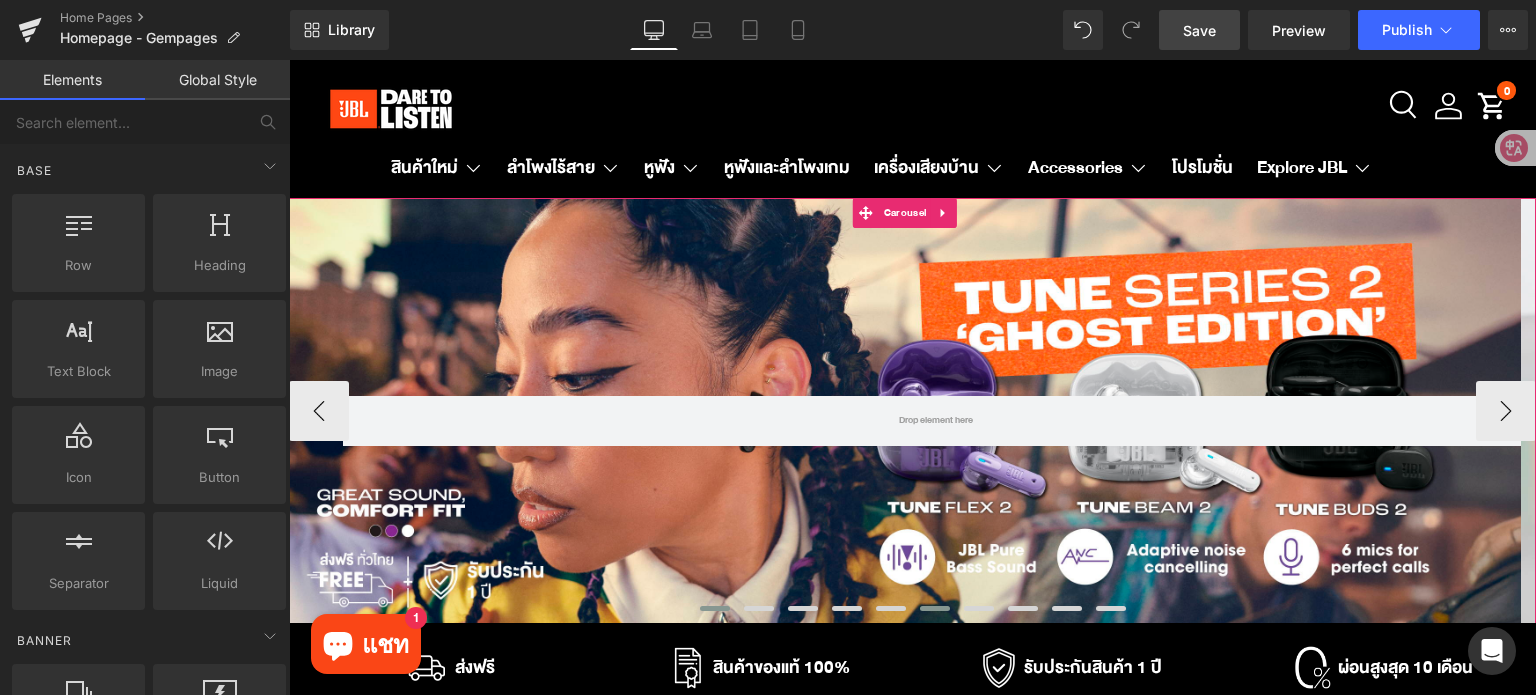 click at bounding box center [715, 608] 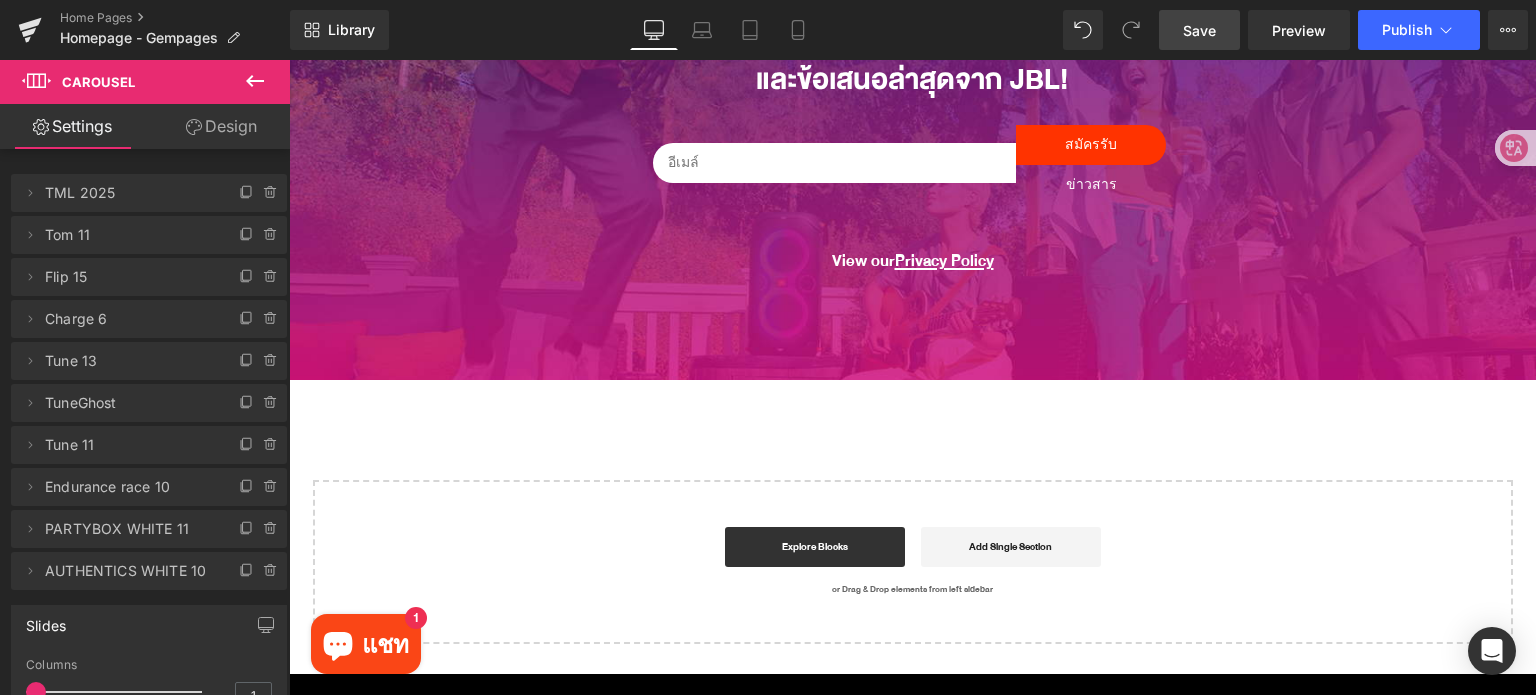 scroll, scrollTop: 2900, scrollLeft: 0, axis: vertical 